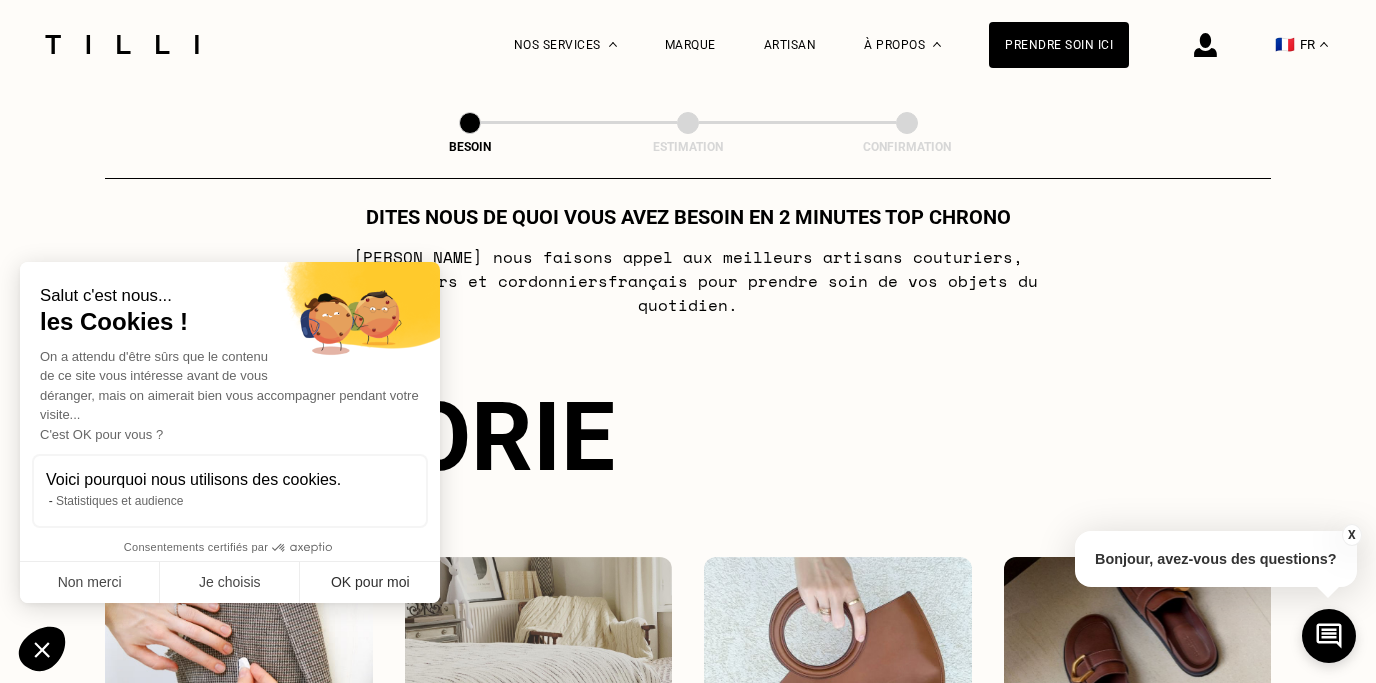 scroll, scrollTop: 41, scrollLeft: 0, axis: vertical 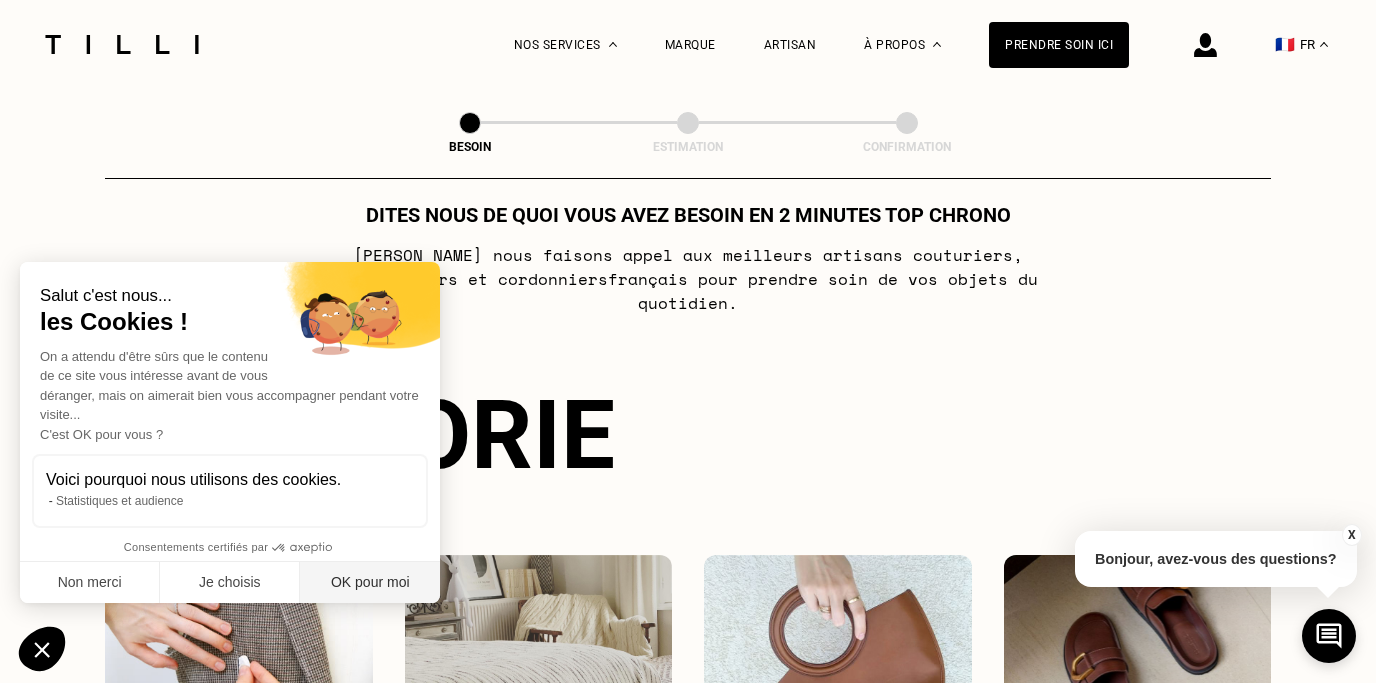 click on "OK pour moi" at bounding box center (370, 583) 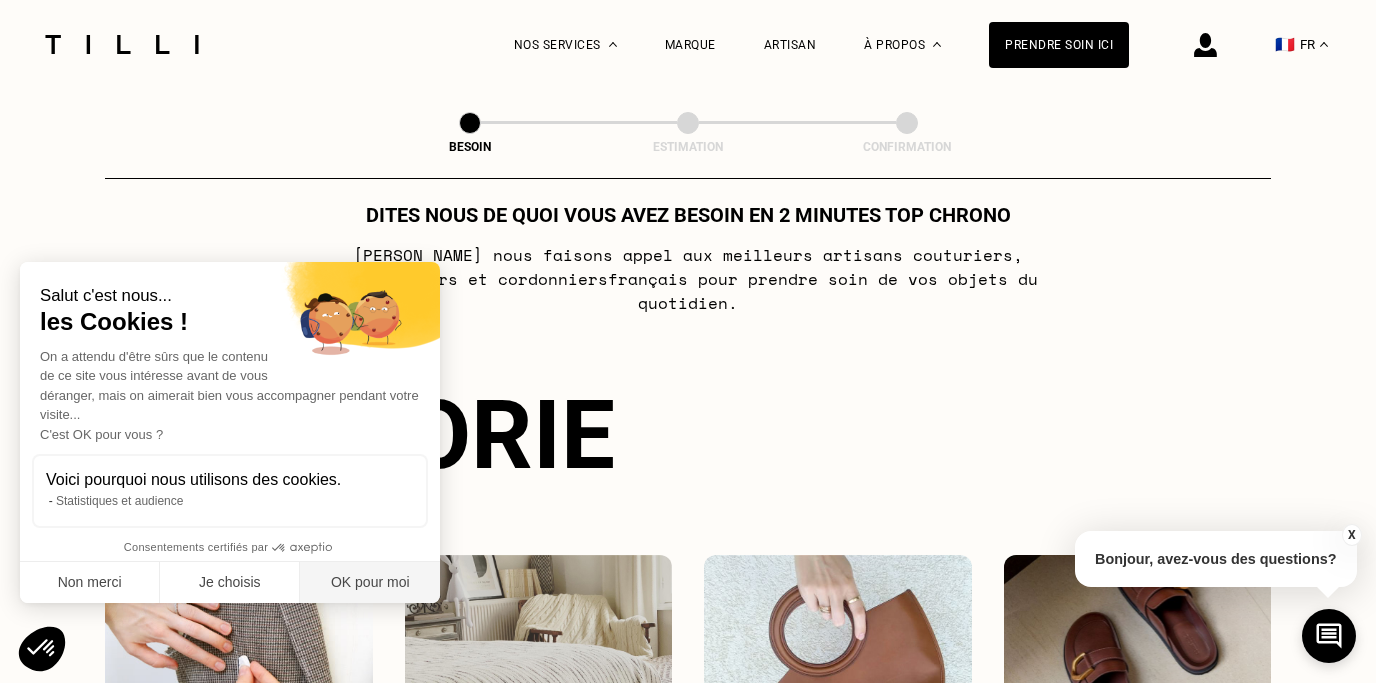 scroll, scrollTop: 0, scrollLeft: 0, axis: both 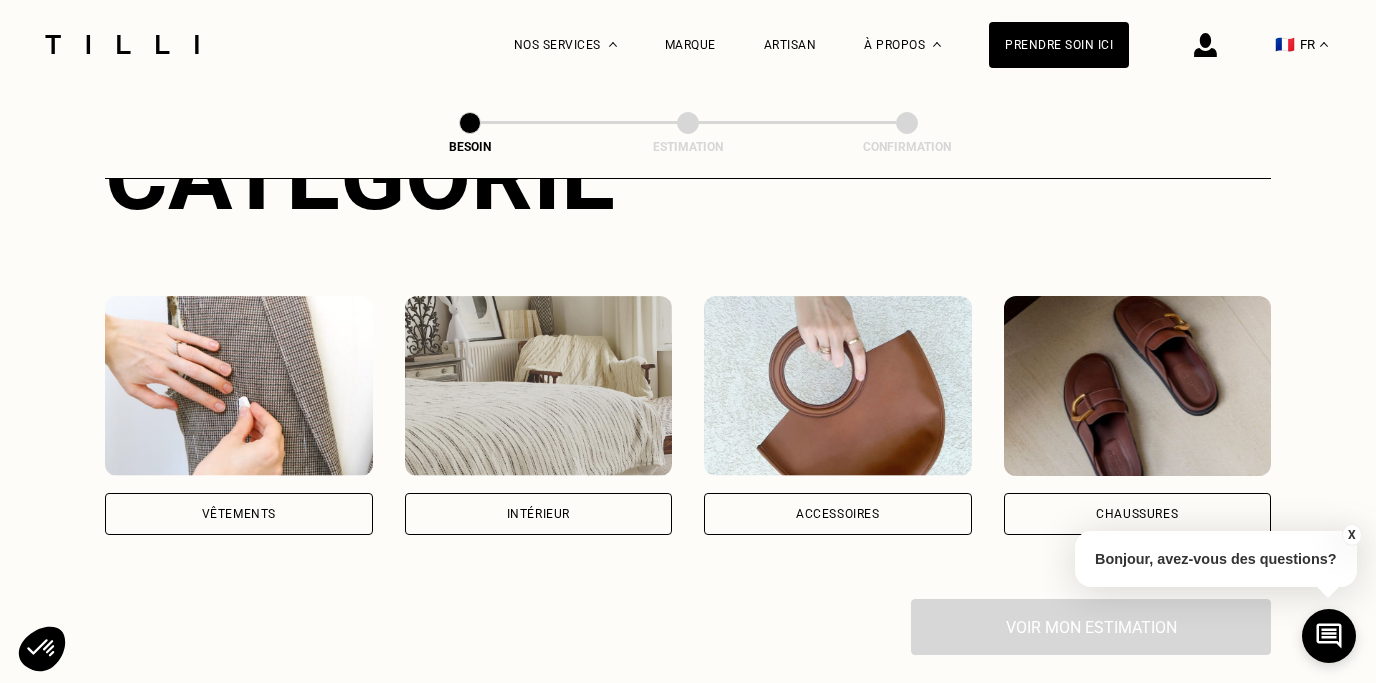 click on "Vêtements" at bounding box center (239, 514) 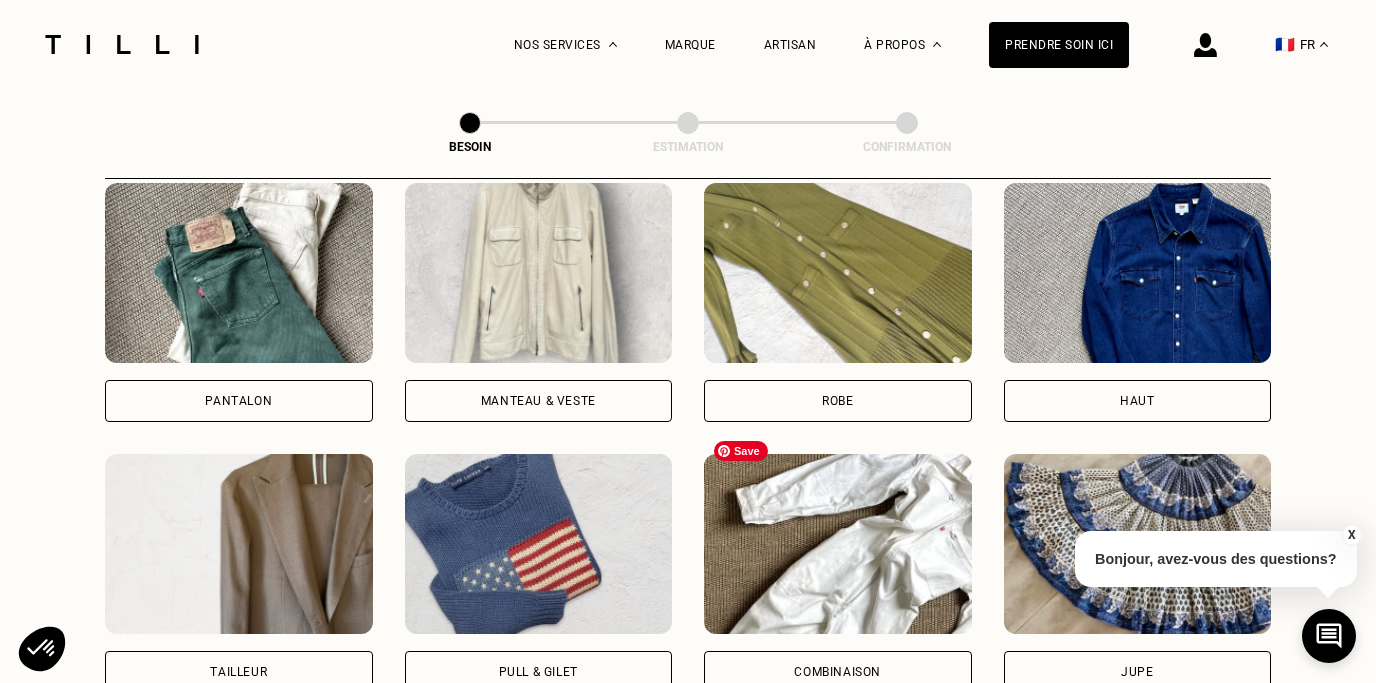 scroll, scrollTop: 896, scrollLeft: 0, axis: vertical 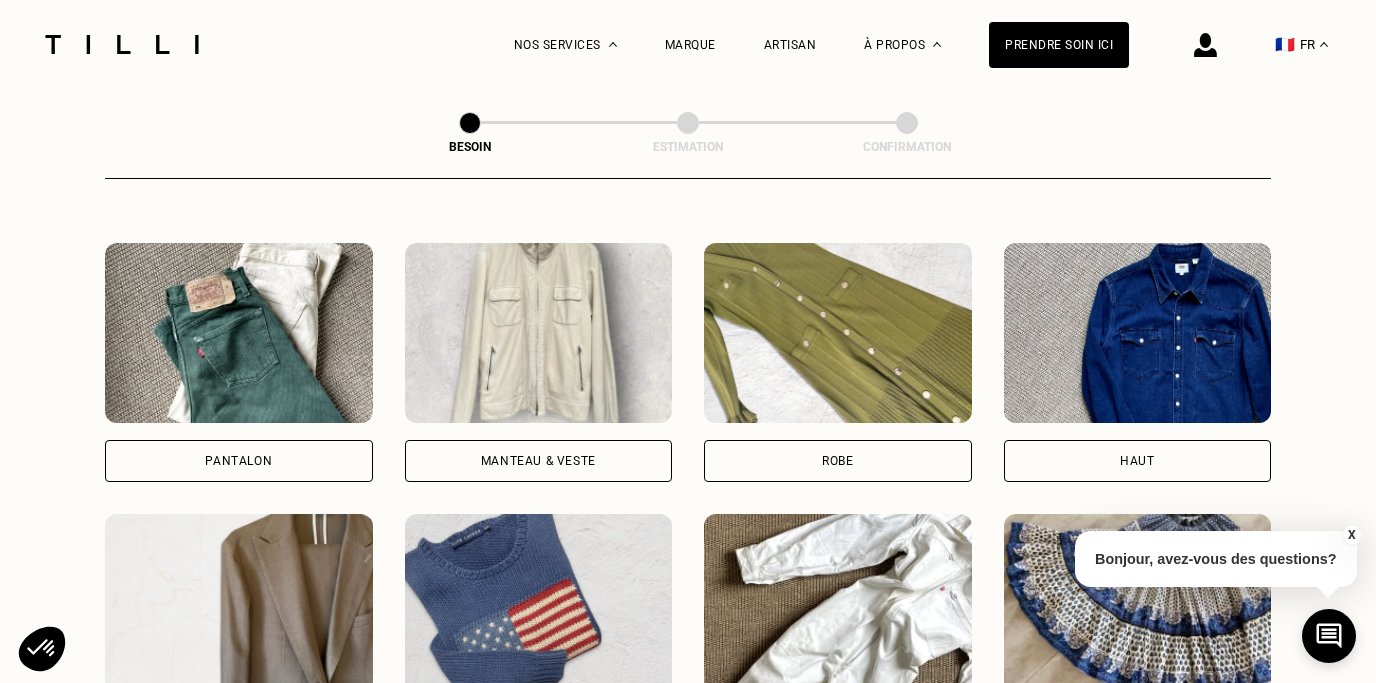 click on "Haut" at bounding box center (1138, 461) 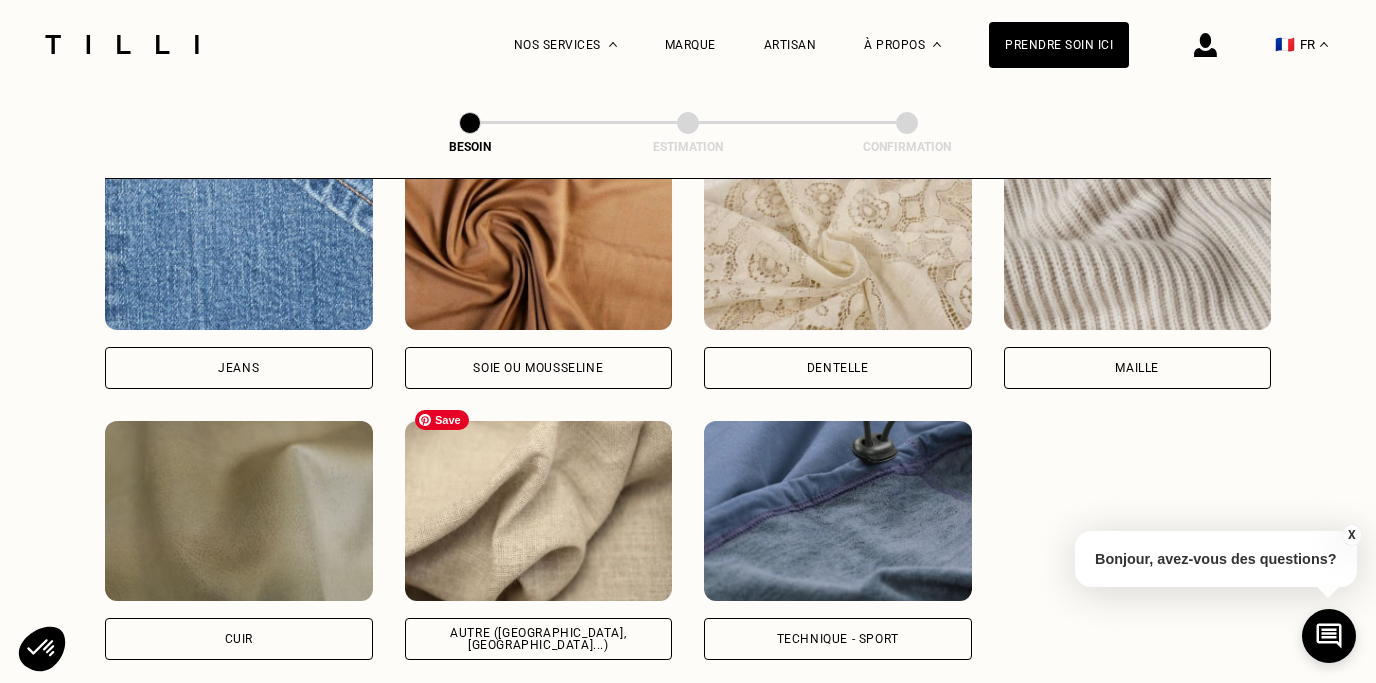 scroll, scrollTop: 2245, scrollLeft: 0, axis: vertical 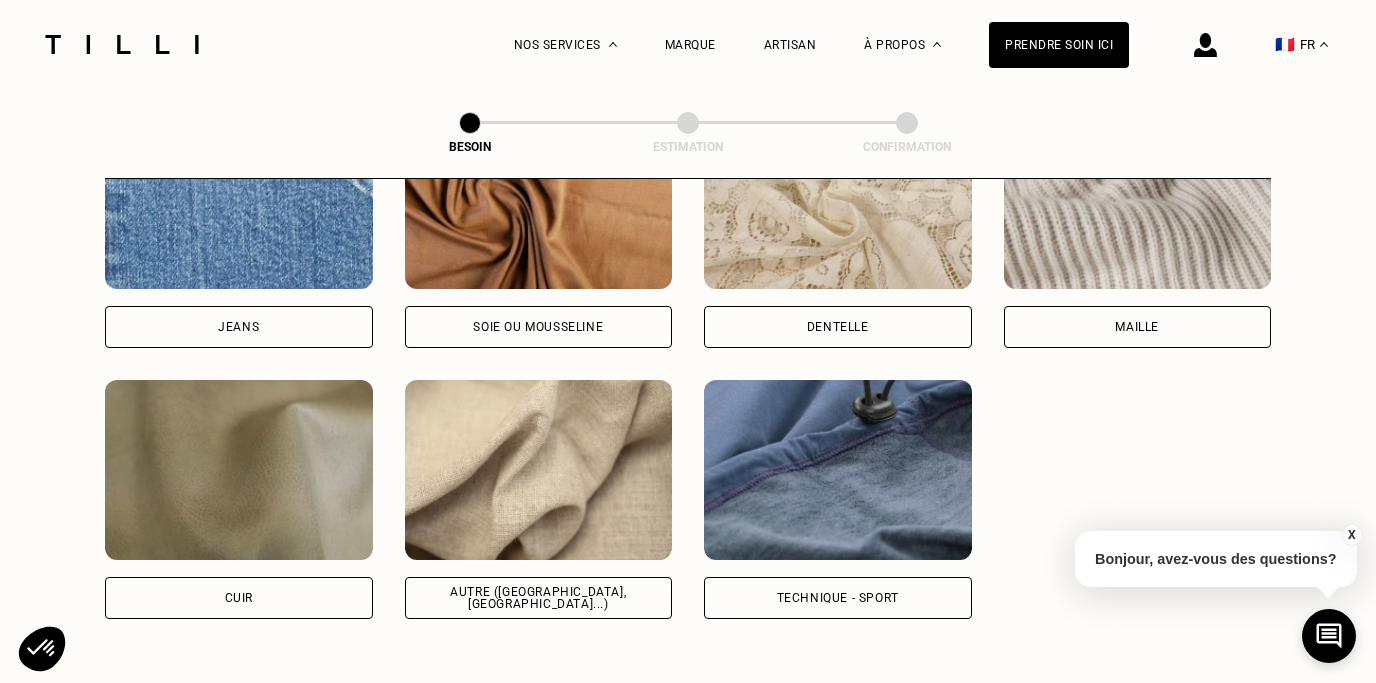 click on "Autre ([GEOGRAPHIC_DATA], [GEOGRAPHIC_DATA]...)" at bounding box center (539, 598) 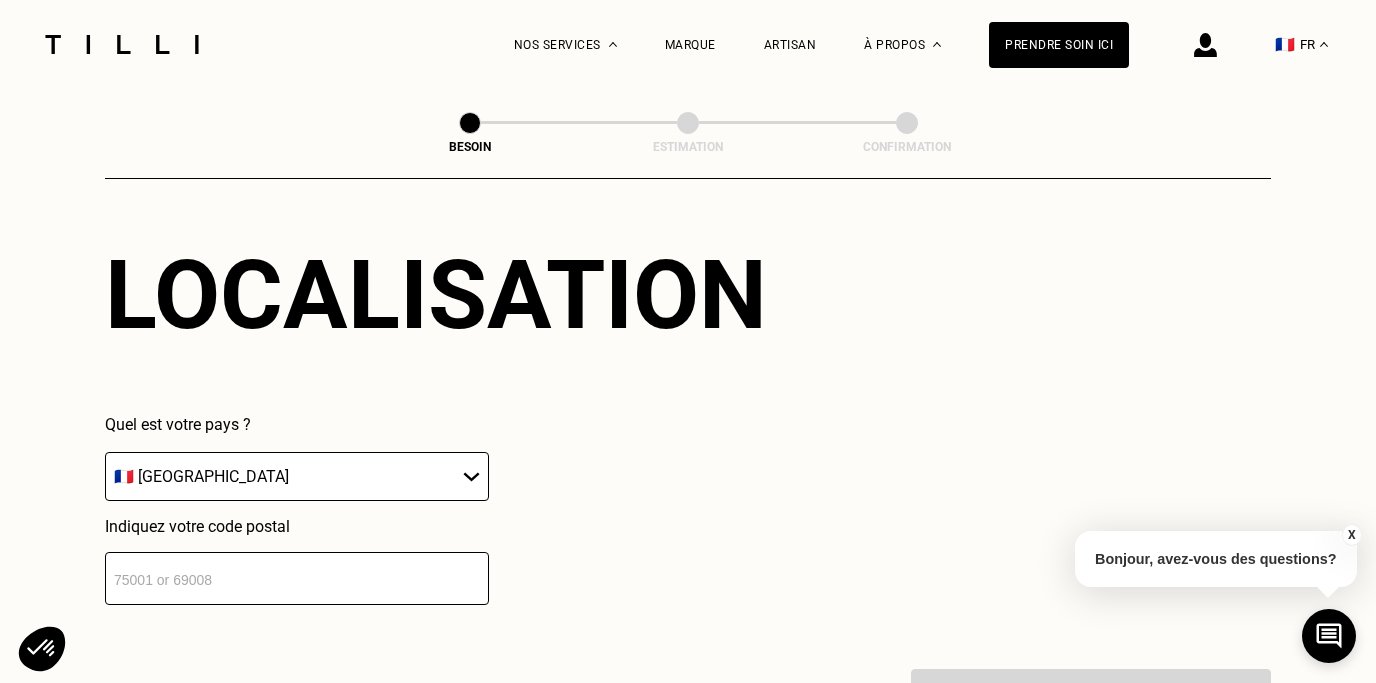 scroll, scrollTop: 2757, scrollLeft: 0, axis: vertical 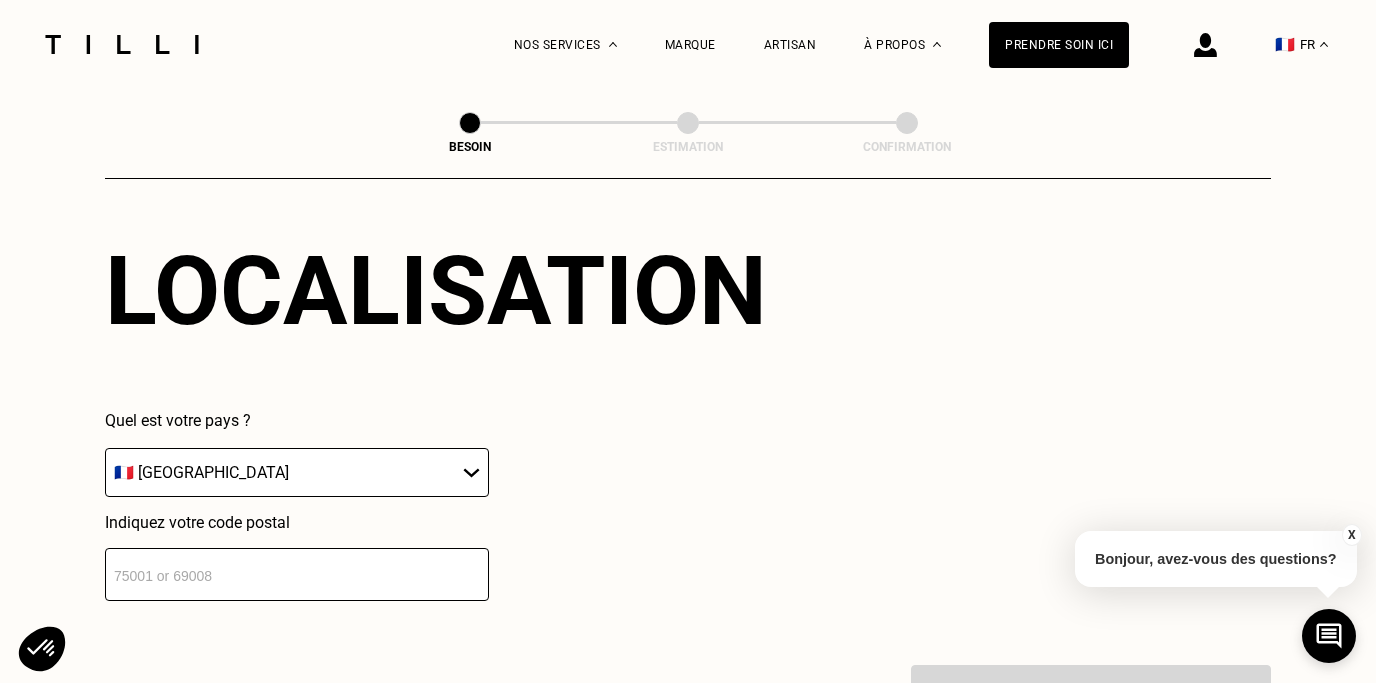 click at bounding box center [297, 574] 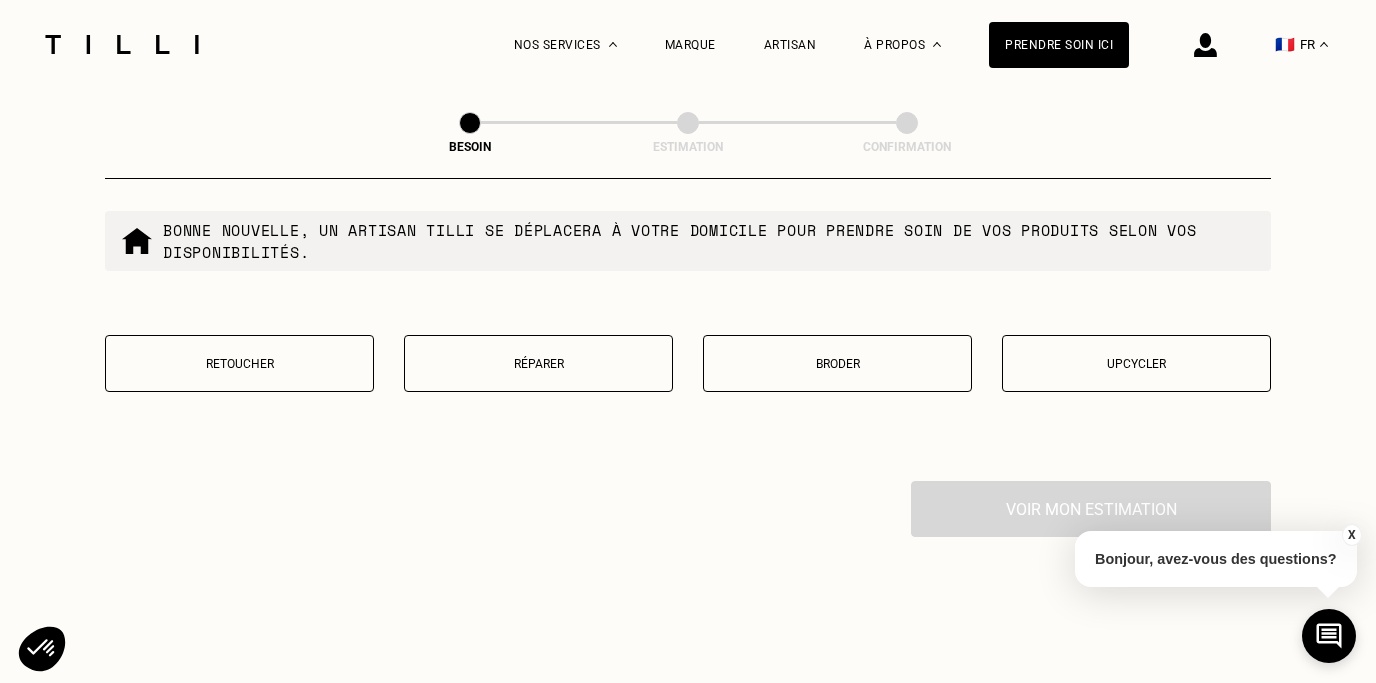 scroll, scrollTop: 3453, scrollLeft: 0, axis: vertical 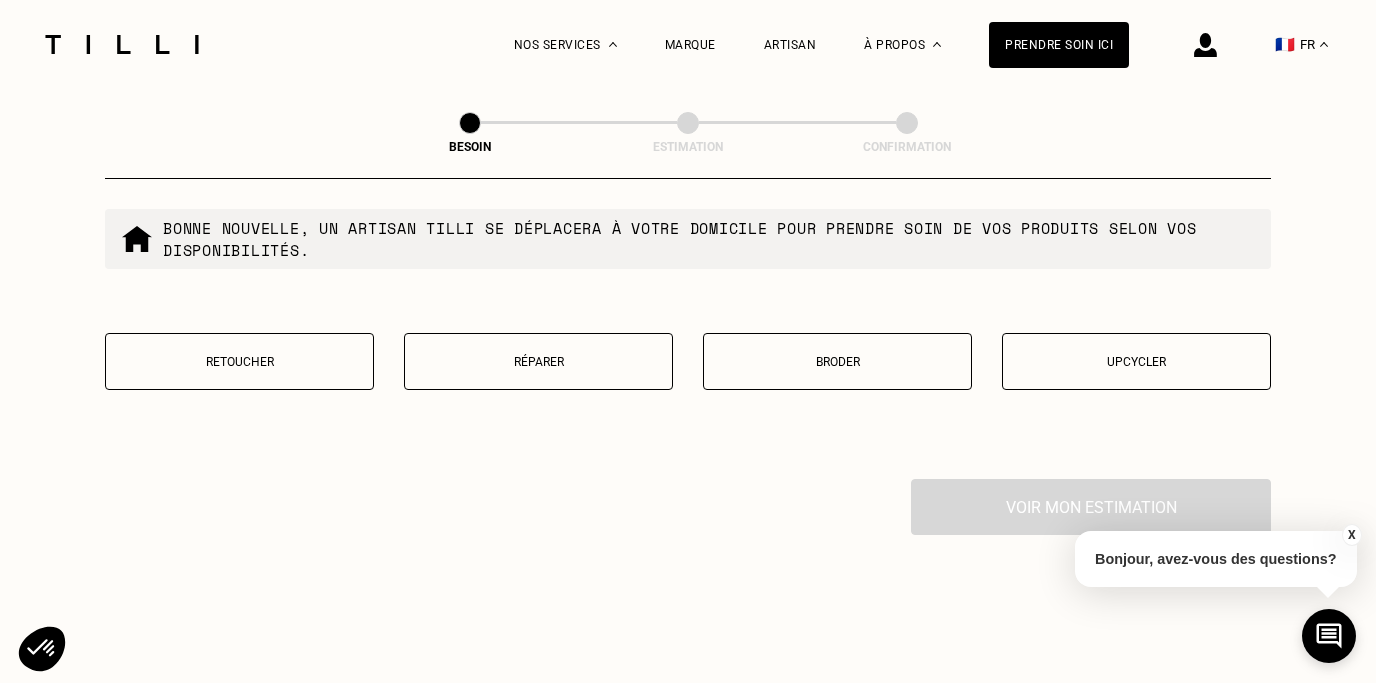type on "75017" 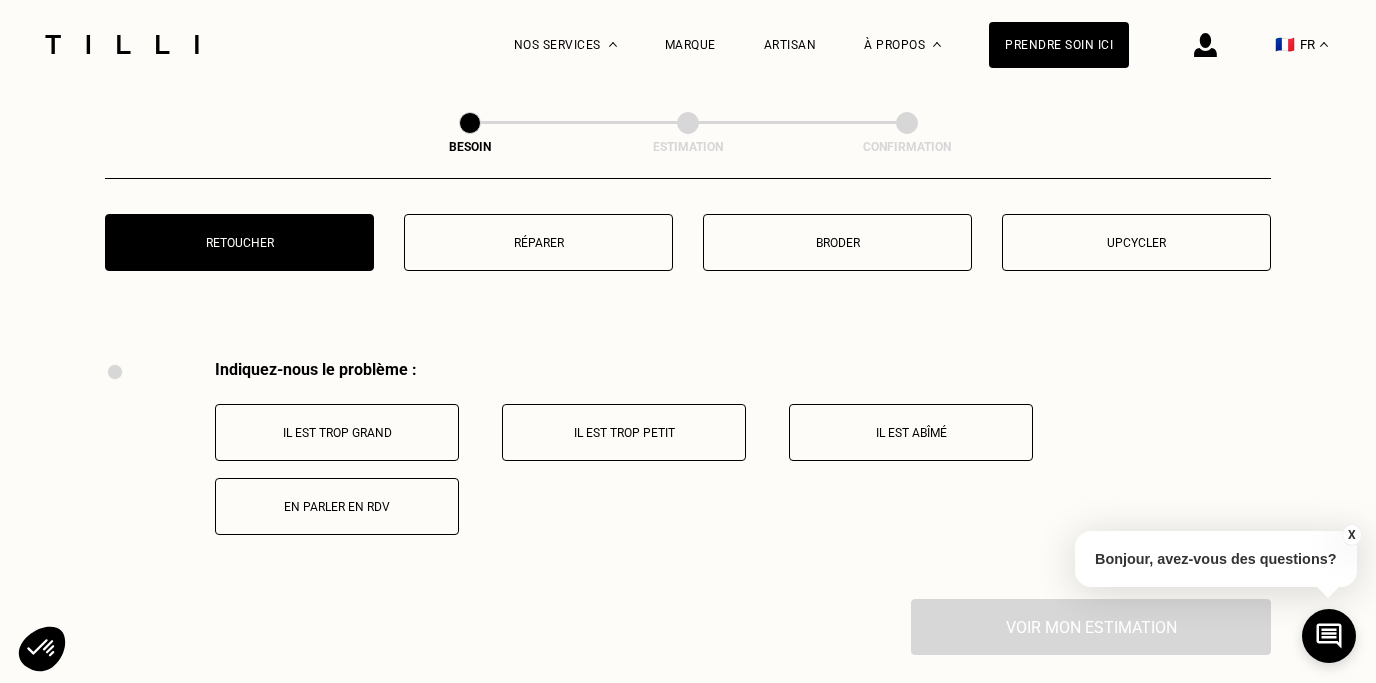 scroll, scrollTop: 3570, scrollLeft: 0, axis: vertical 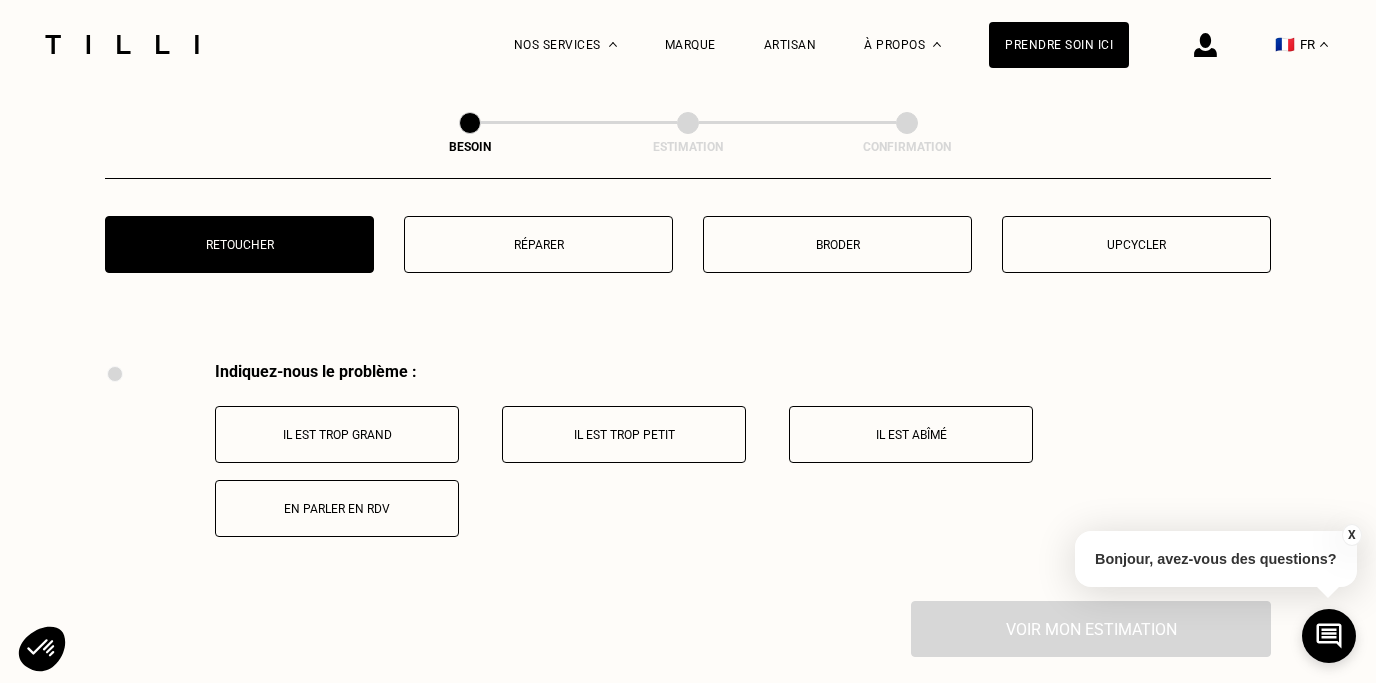 click on "Upcycler" at bounding box center [1136, 245] 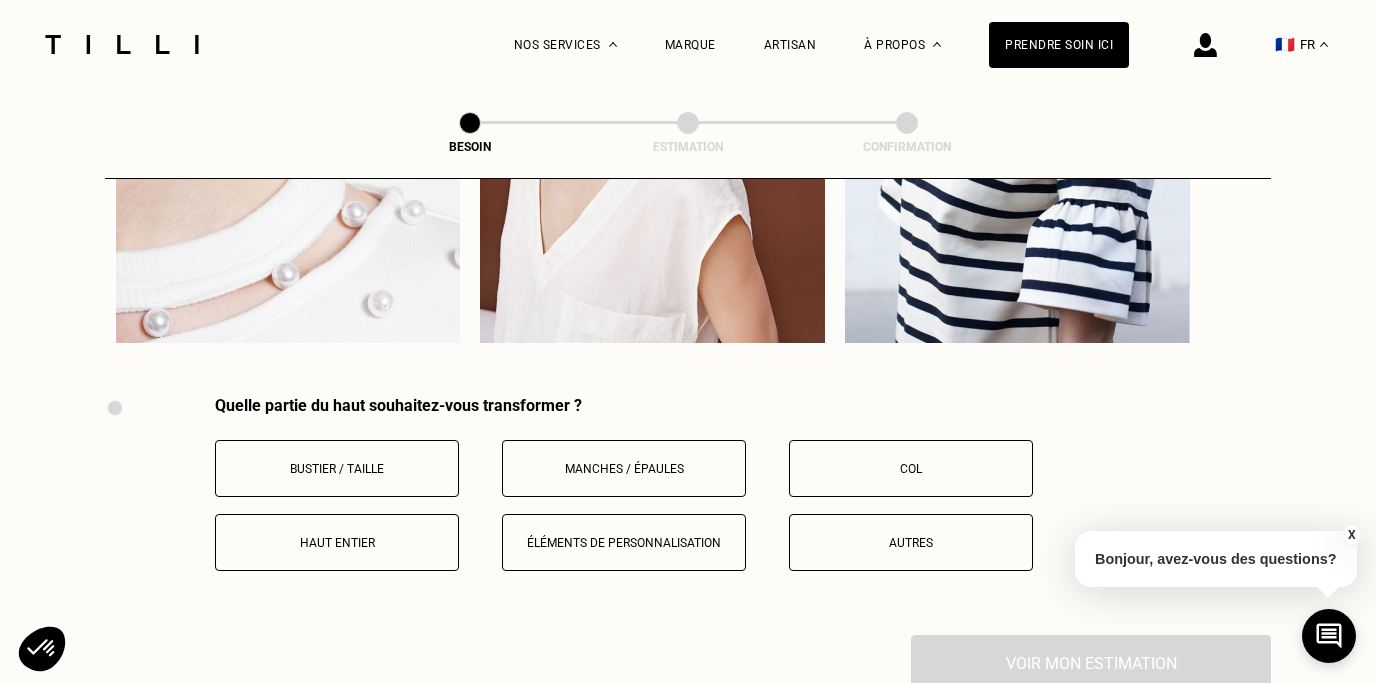 scroll, scrollTop: 3973, scrollLeft: 0, axis: vertical 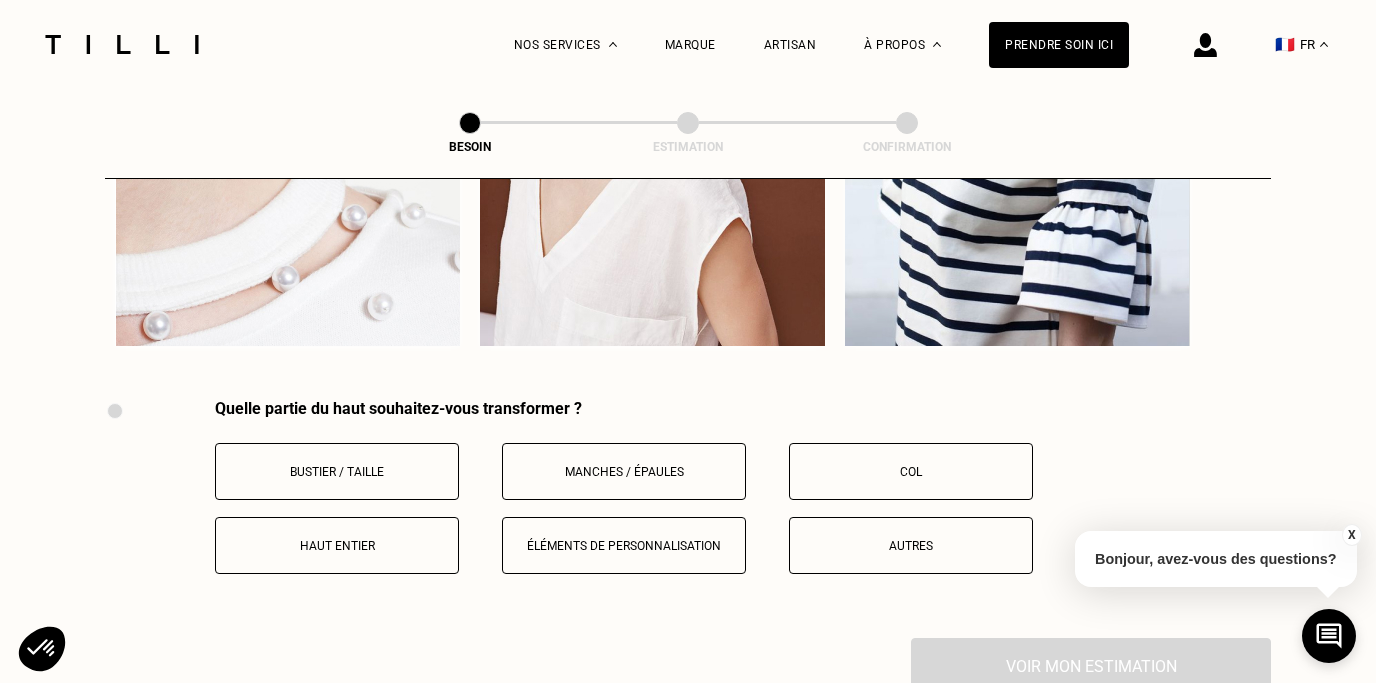 click on "Haut entier" at bounding box center [337, 545] 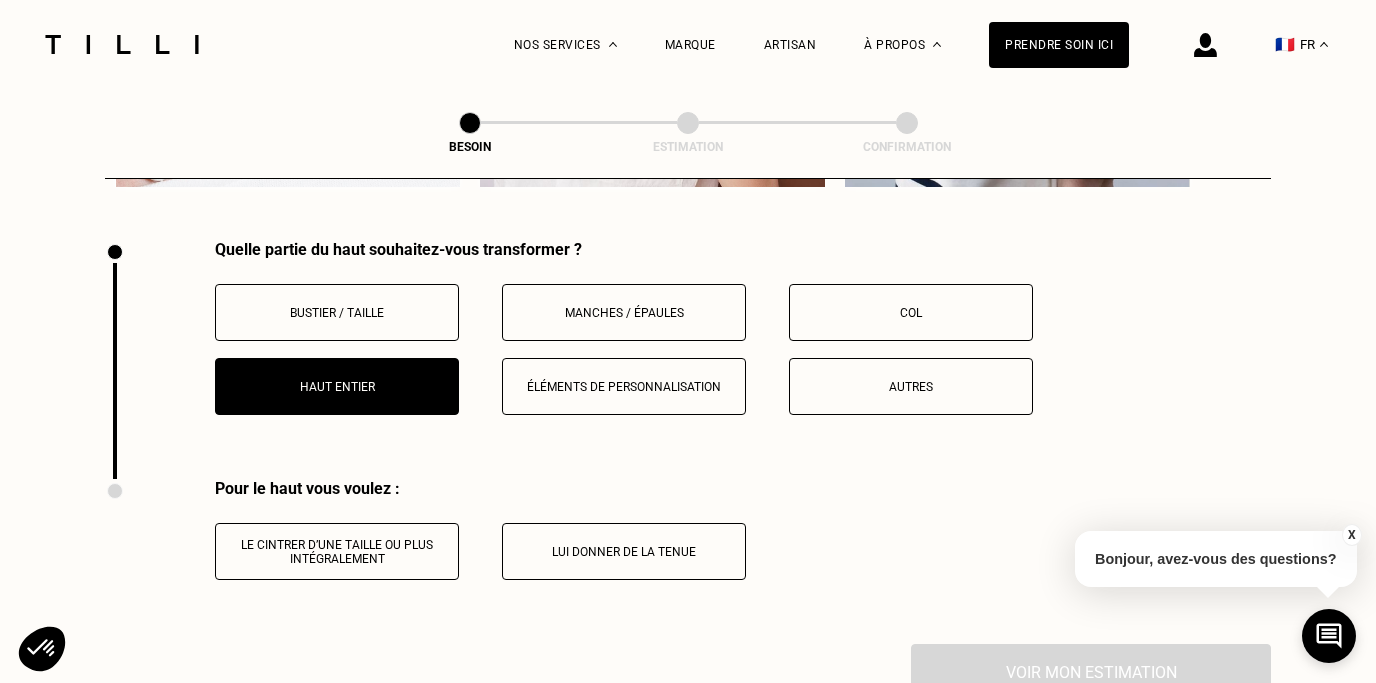 scroll, scrollTop: 4135, scrollLeft: 0, axis: vertical 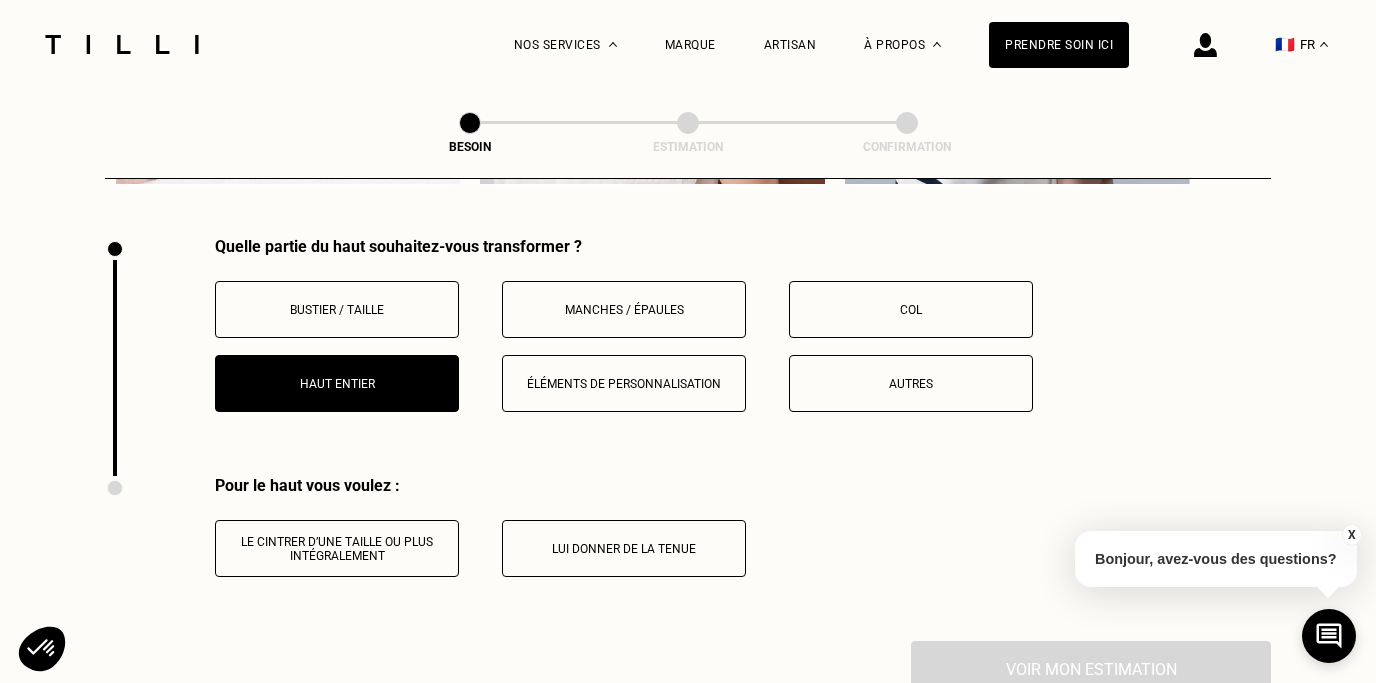 click on "Éléments de personnalisation" at bounding box center [624, 383] 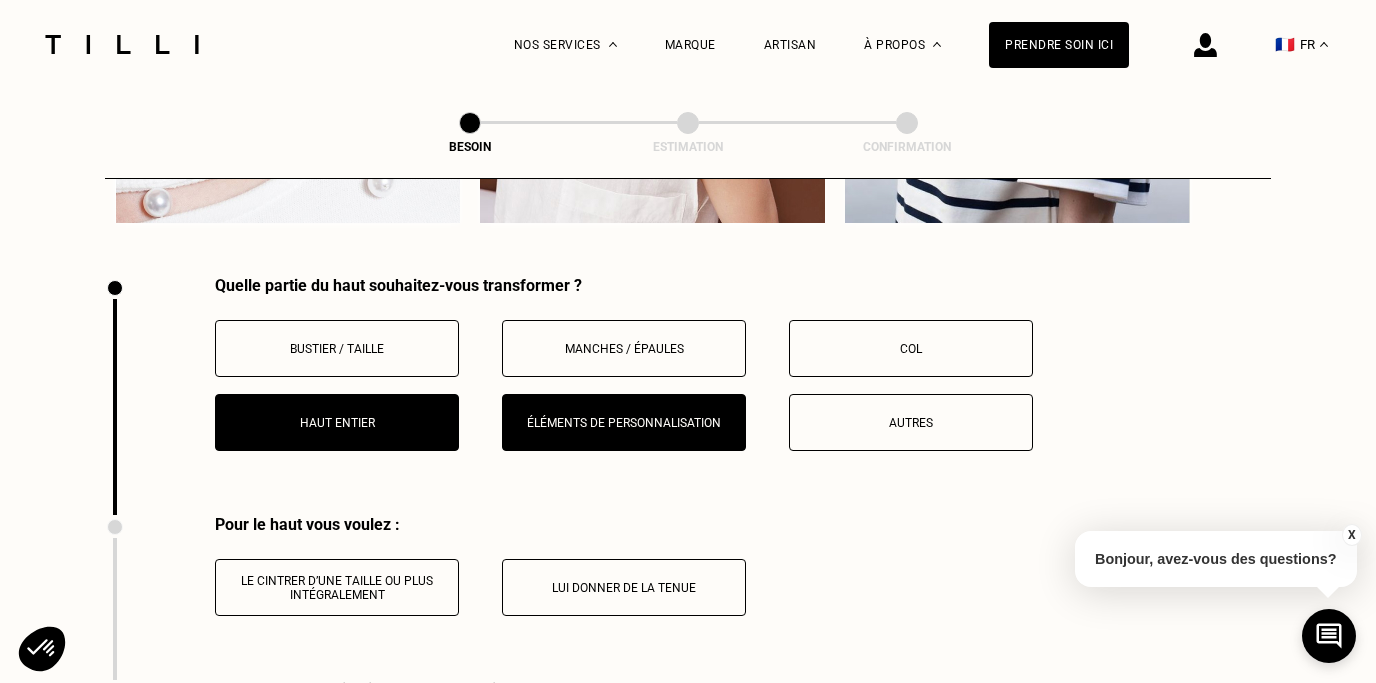 scroll, scrollTop: 4090, scrollLeft: 0, axis: vertical 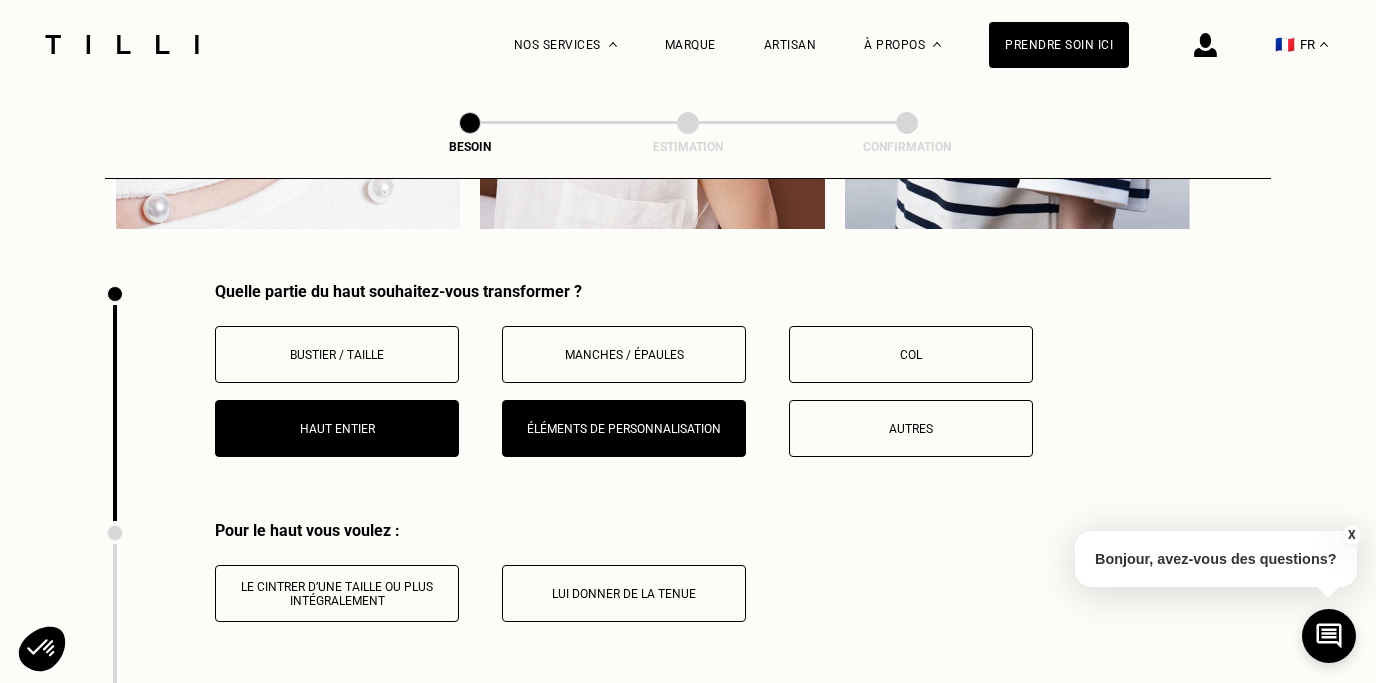 click on "Manches / Épaules" at bounding box center [624, 355] 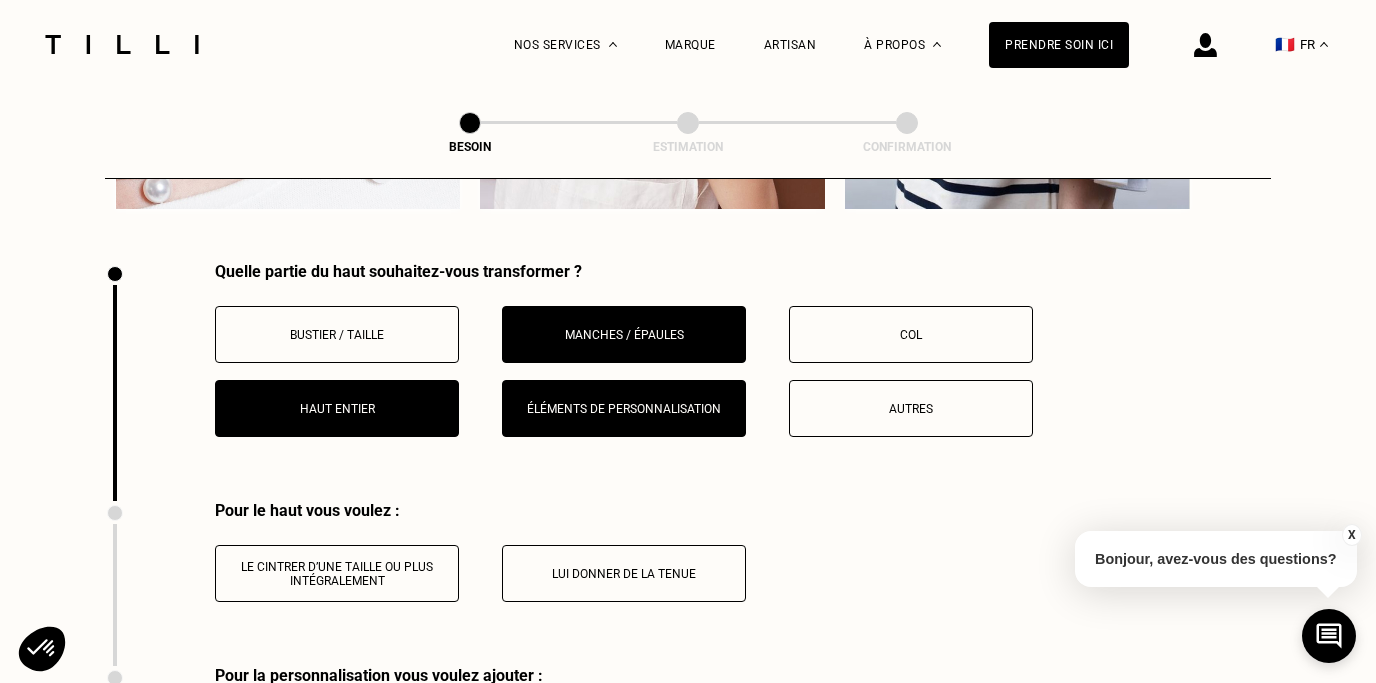 scroll, scrollTop: 4089, scrollLeft: 0, axis: vertical 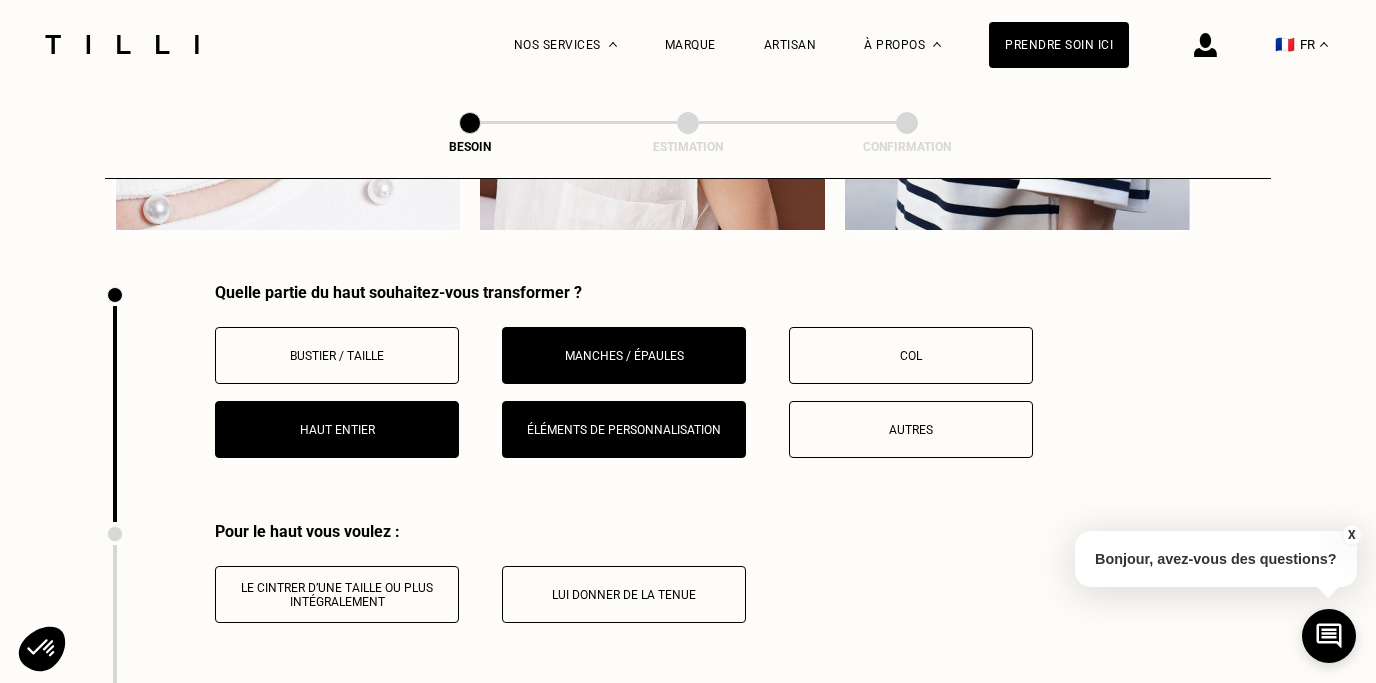 click on "Manches / Épaules" at bounding box center (624, 356) 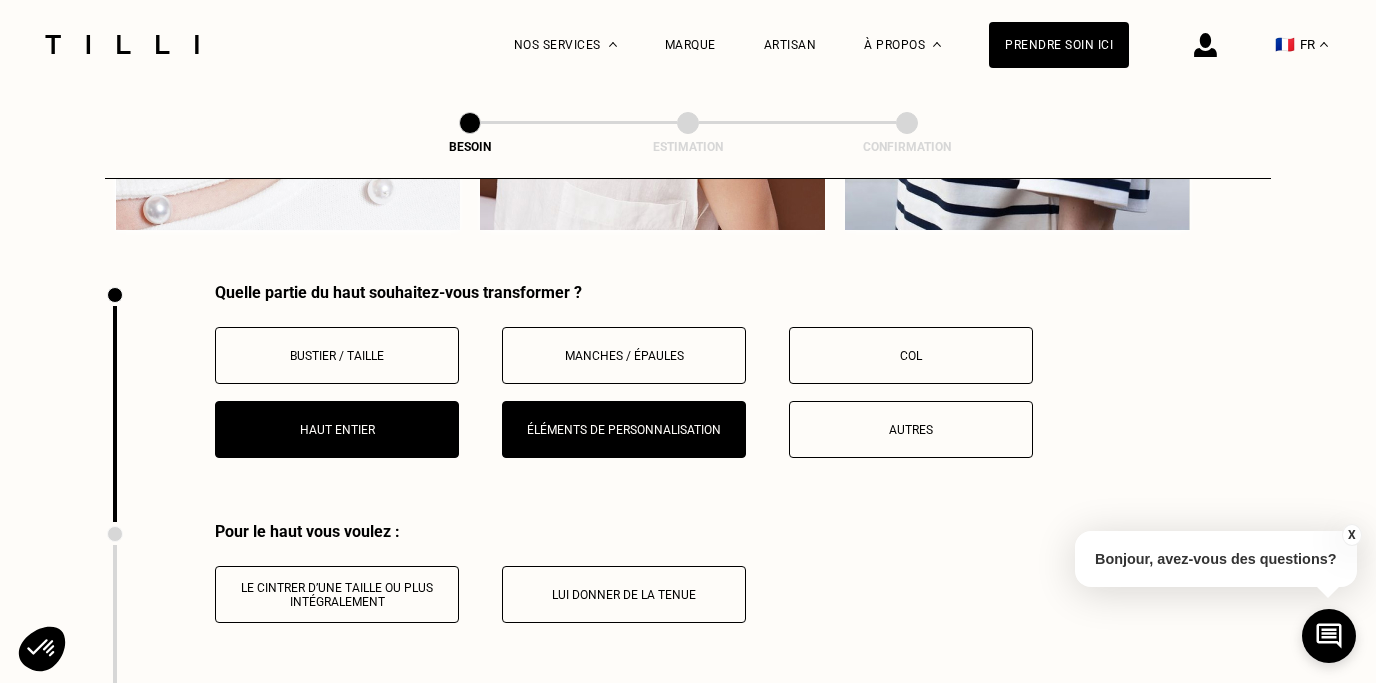 click on "Col" at bounding box center [911, 356] 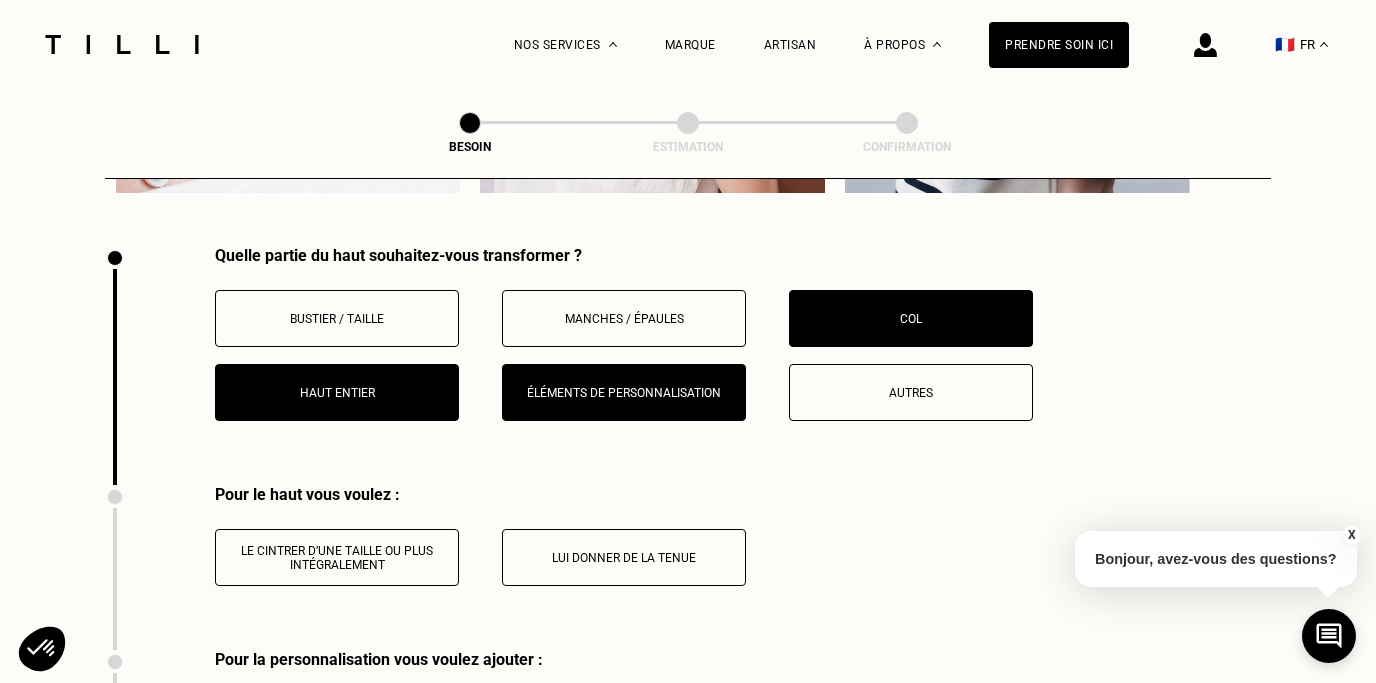 scroll, scrollTop: 4113, scrollLeft: 0, axis: vertical 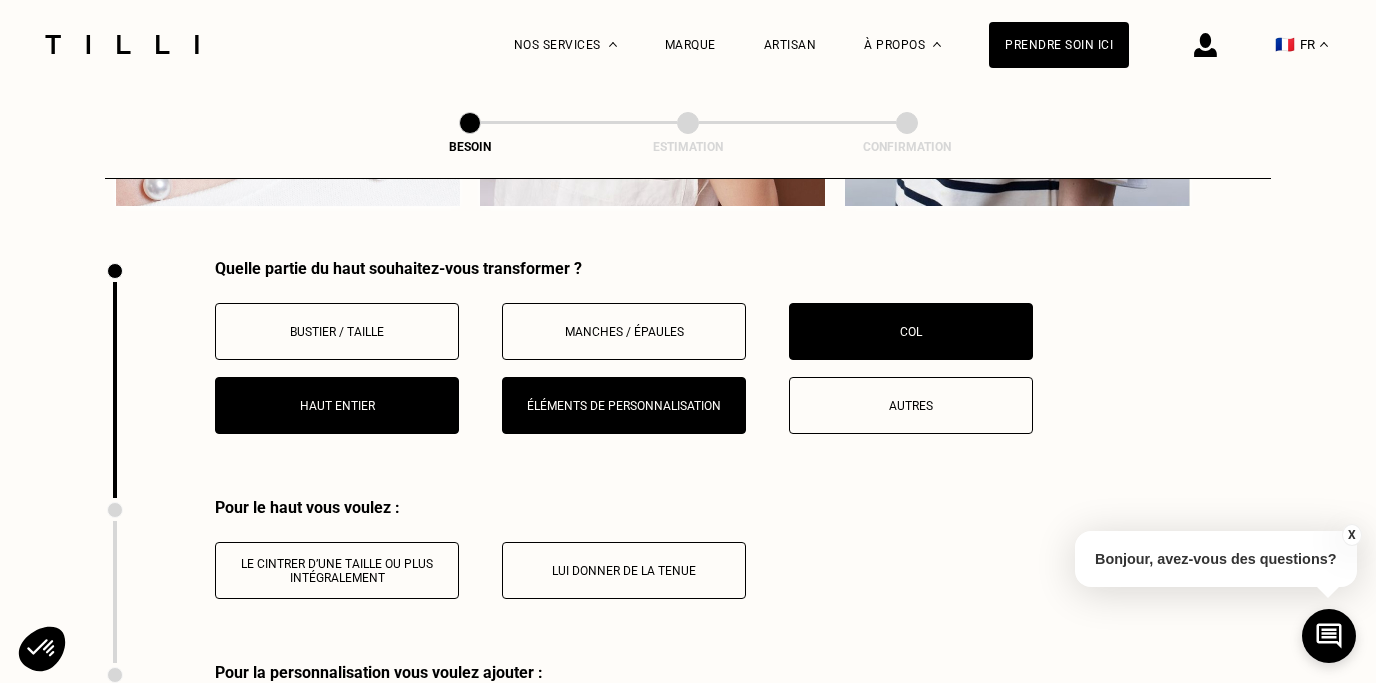 drag, startPoint x: 848, startPoint y: 325, endPoint x: 834, endPoint y: 326, distance: 14.035668 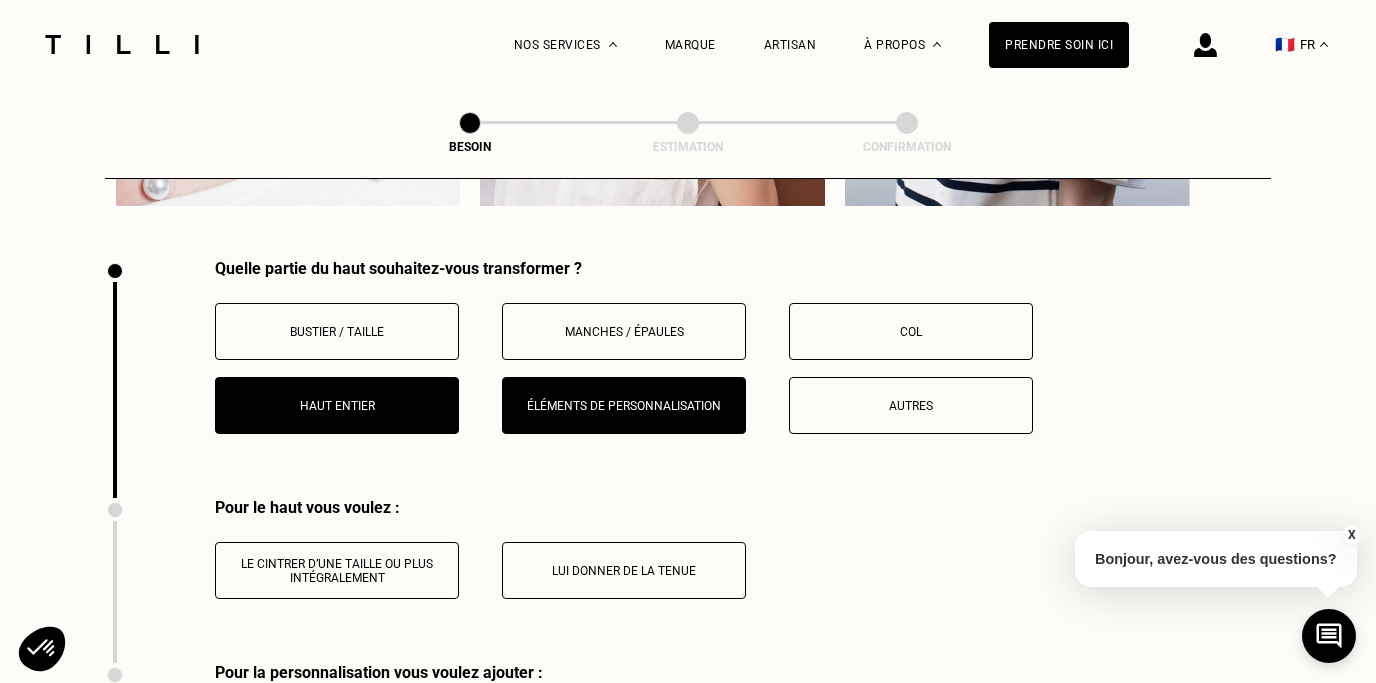 click on "Bustier / Taille" at bounding box center [337, 331] 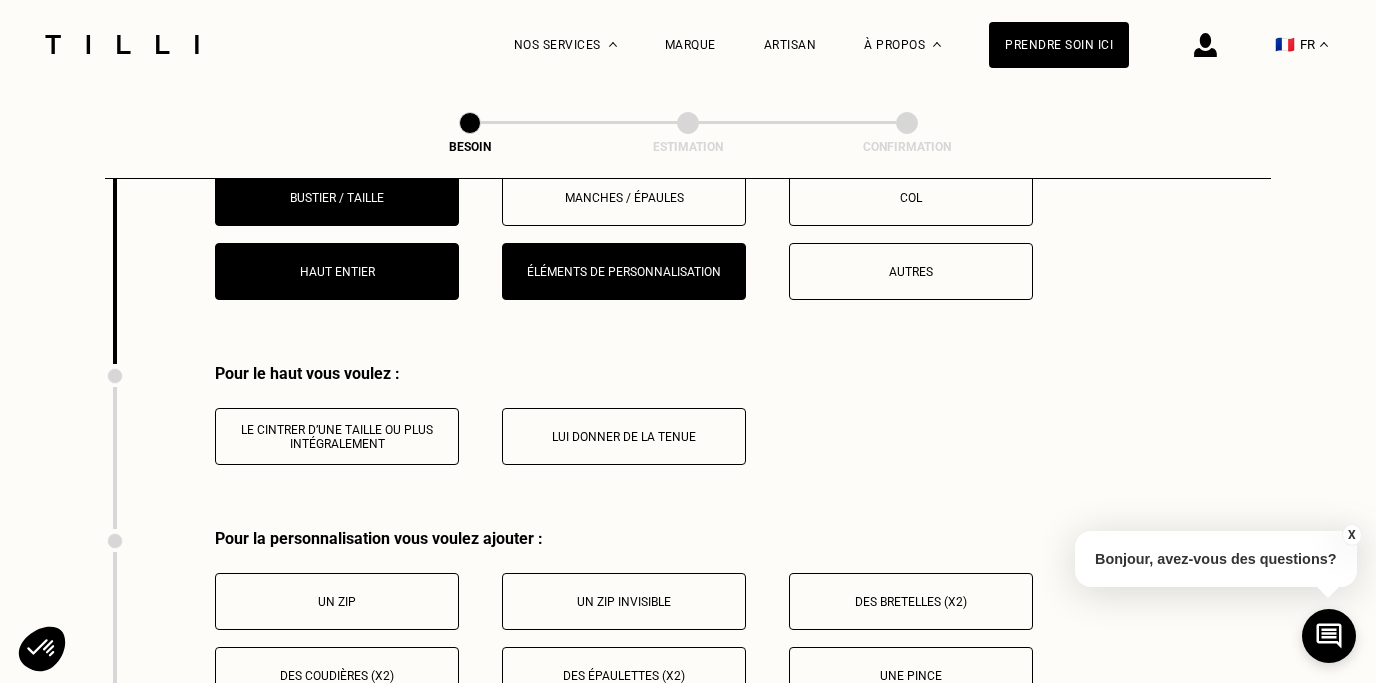 scroll, scrollTop: 4265, scrollLeft: 0, axis: vertical 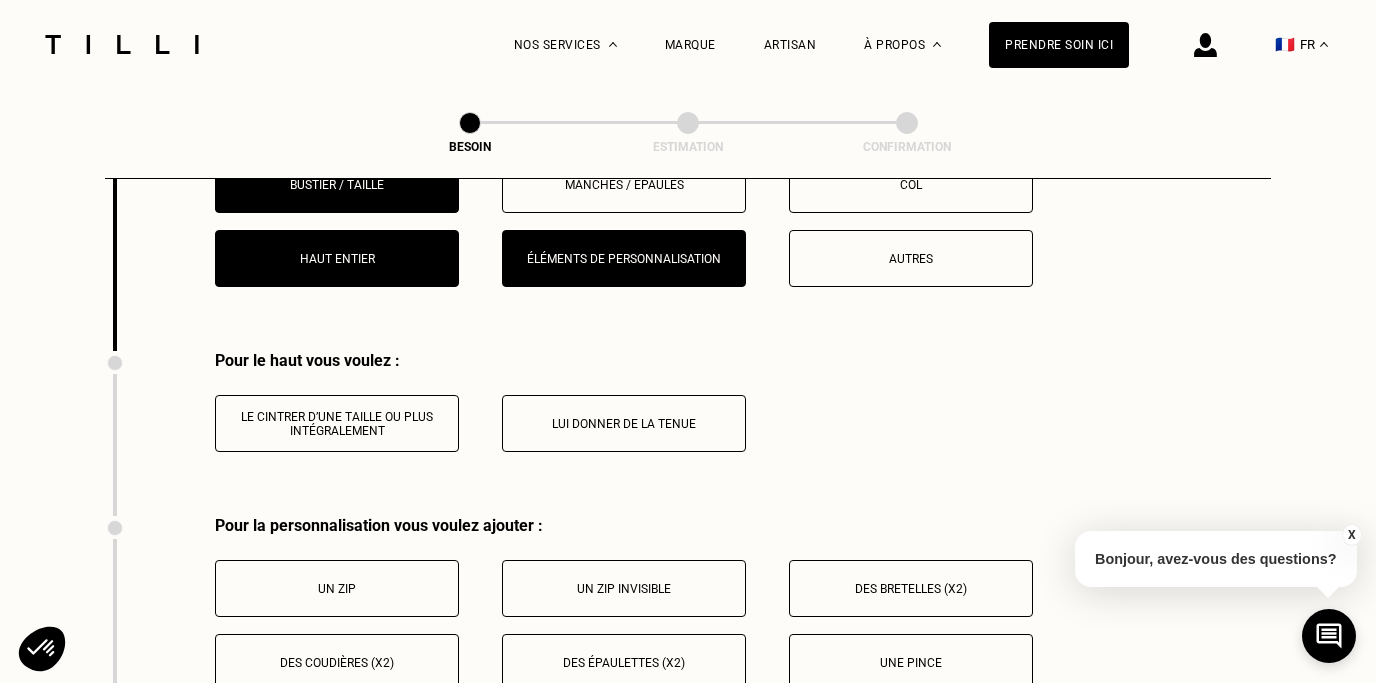 click on "Lui donner de la tenue" at bounding box center [624, 423] 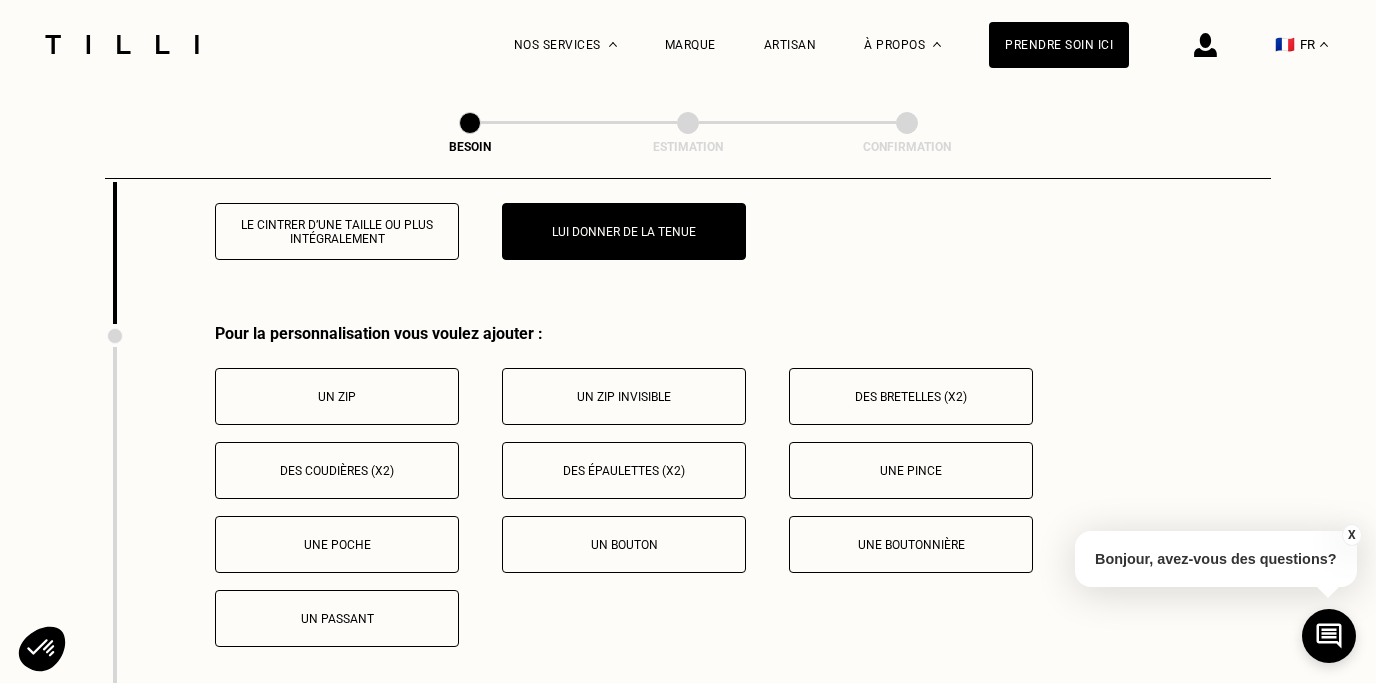 scroll, scrollTop: 4465, scrollLeft: 0, axis: vertical 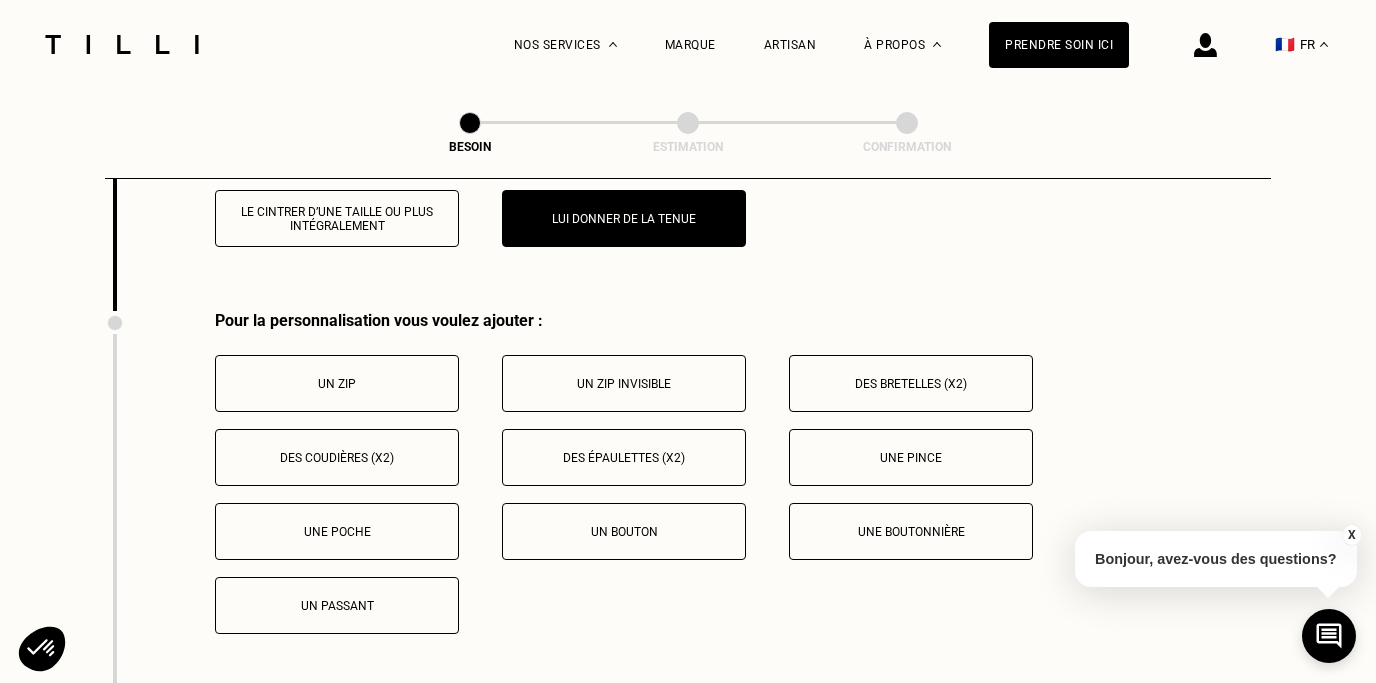 click on "Des bretelles (x2)" at bounding box center [911, 383] 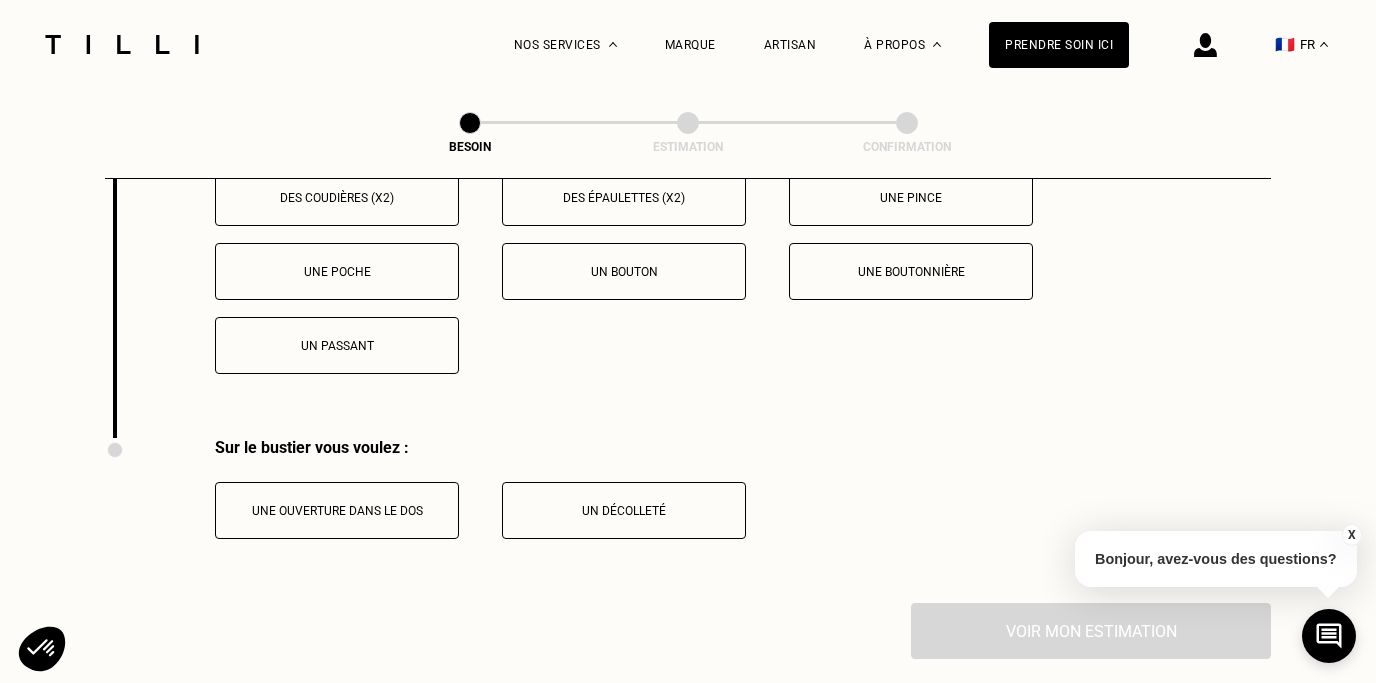 scroll, scrollTop: 4729, scrollLeft: 0, axis: vertical 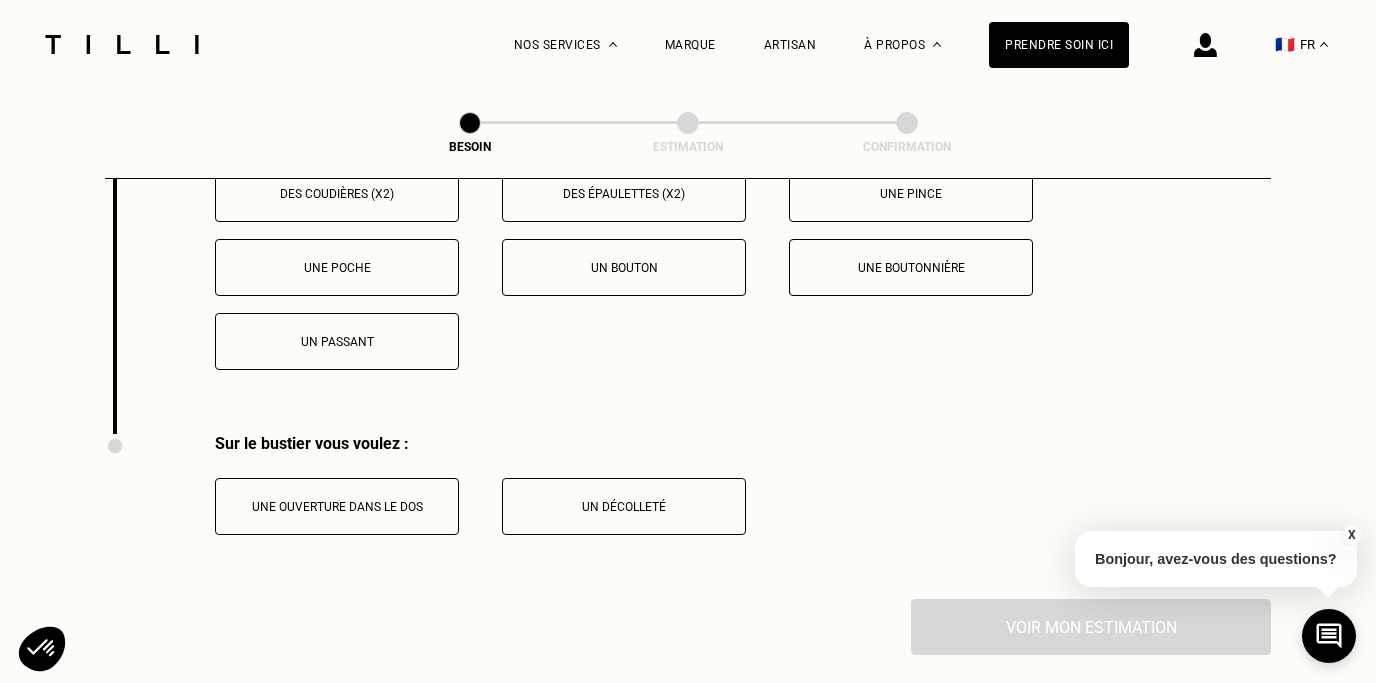click on "Un décolleté" at bounding box center (624, 507) 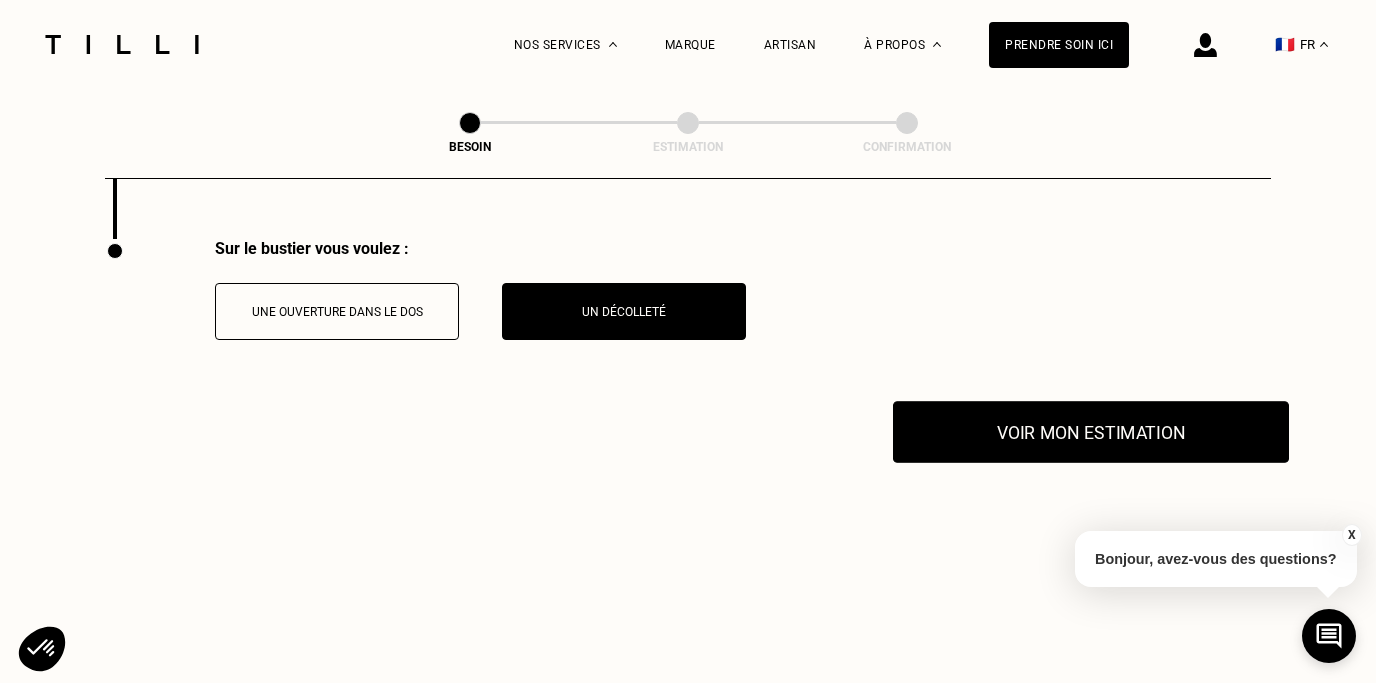 scroll, scrollTop: 4926, scrollLeft: 0, axis: vertical 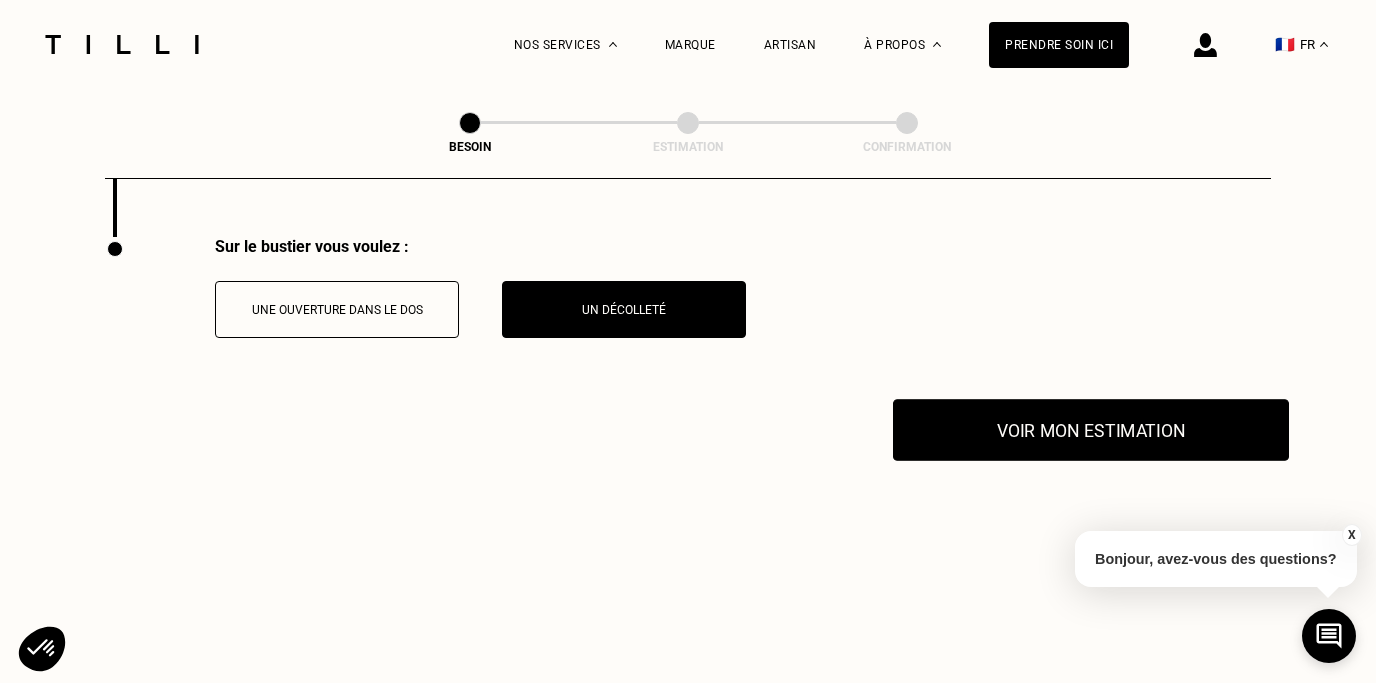 click on "Voir mon estimation" at bounding box center [1091, 430] 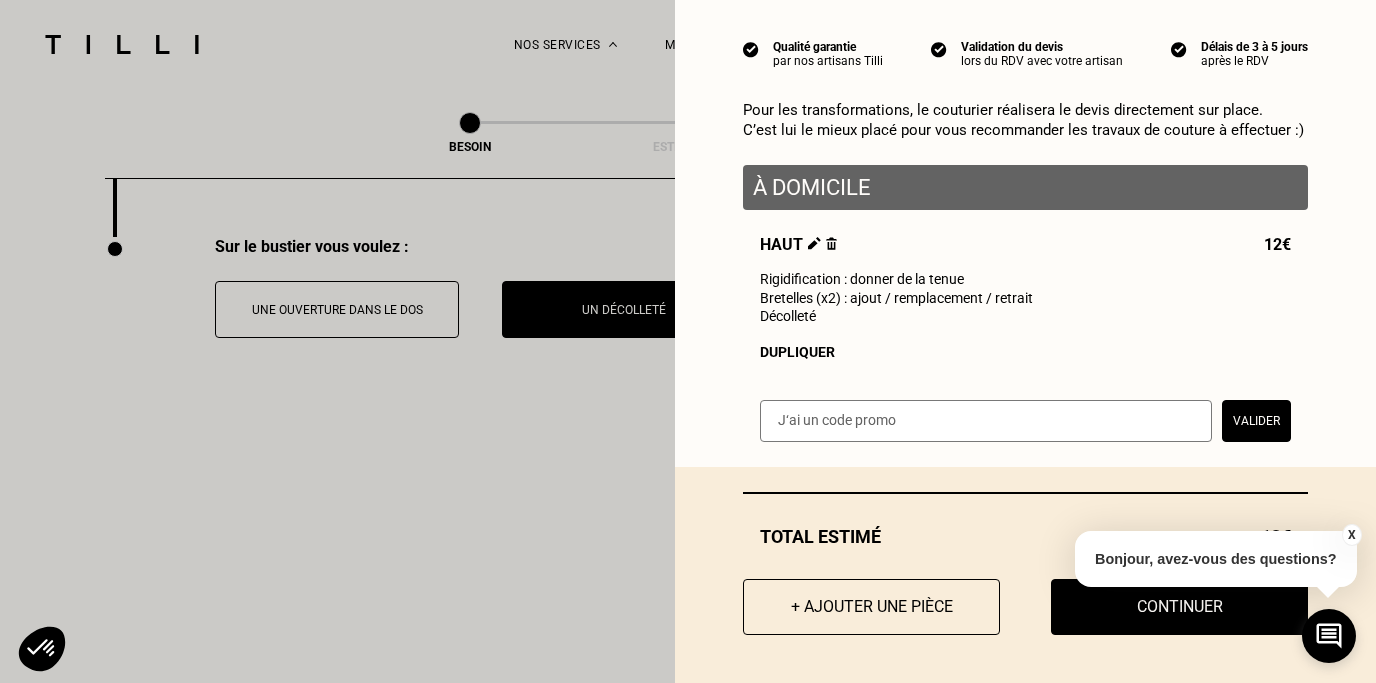 scroll, scrollTop: 172, scrollLeft: 0, axis: vertical 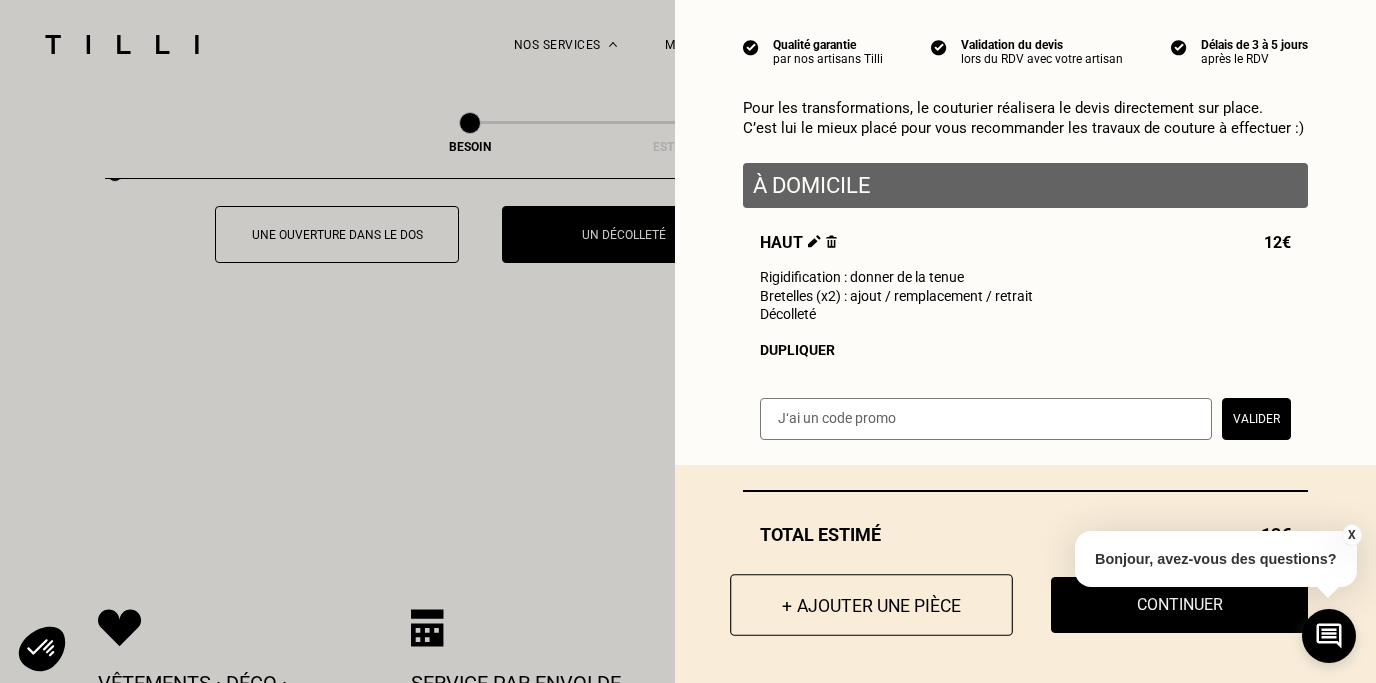 click on "+ Ajouter une pièce" at bounding box center [871, 605] 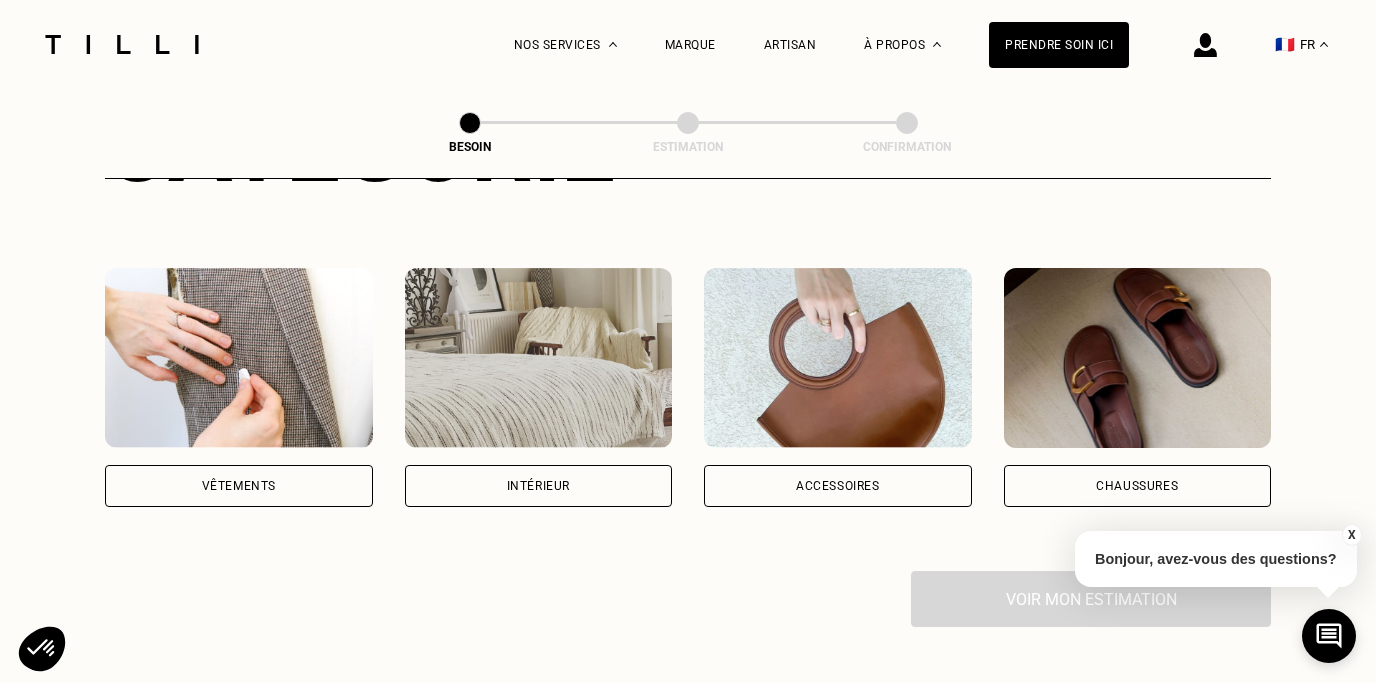 scroll, scrollTop: 335, scrollLeft: 0, axis: vertical 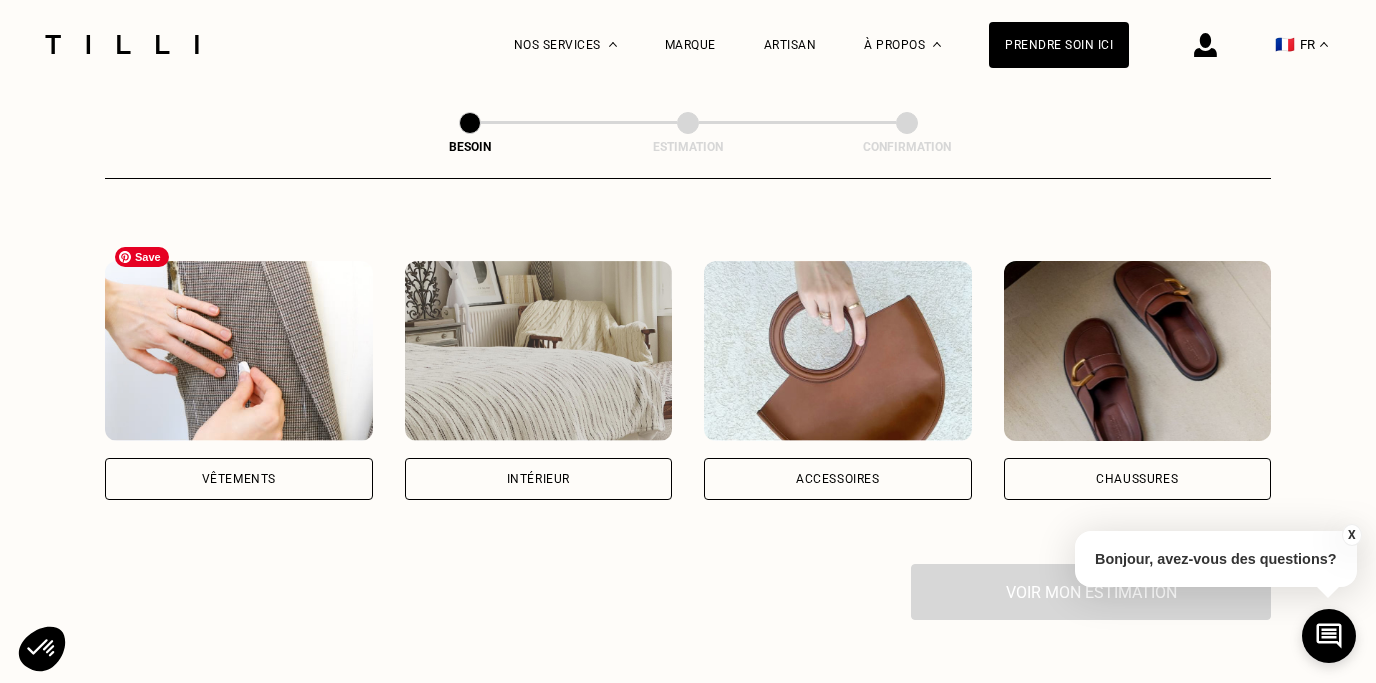 click at bounding box center [239, 351] 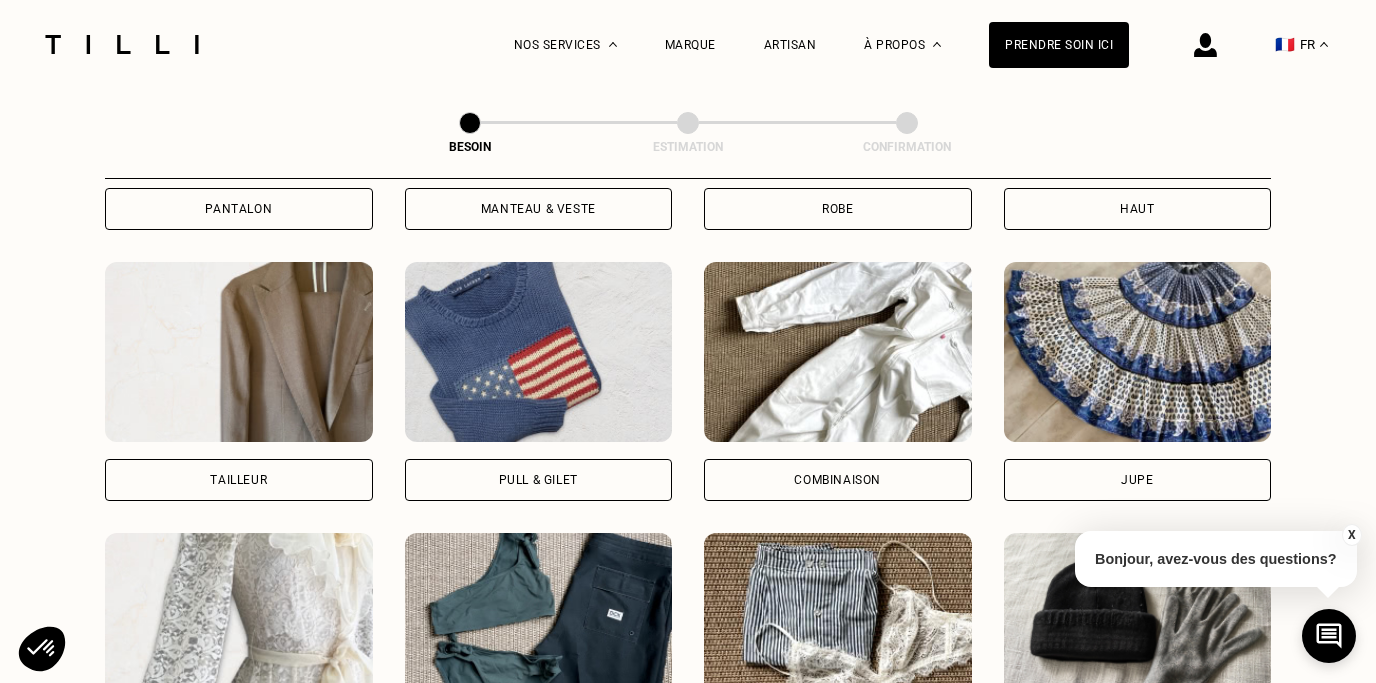 scroll, scrollTop: 1150, scrollLeft: 0, axis: vertical 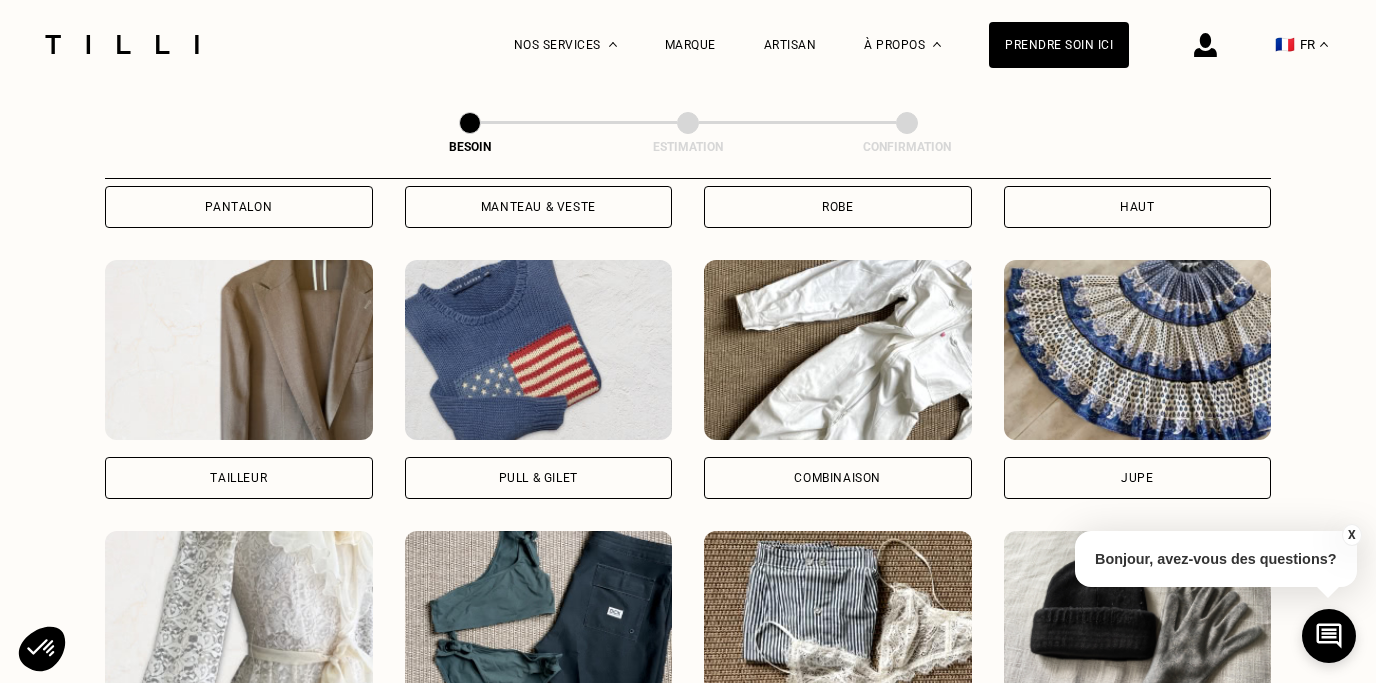click on "Jupe" at bounding box center (1138, 478) 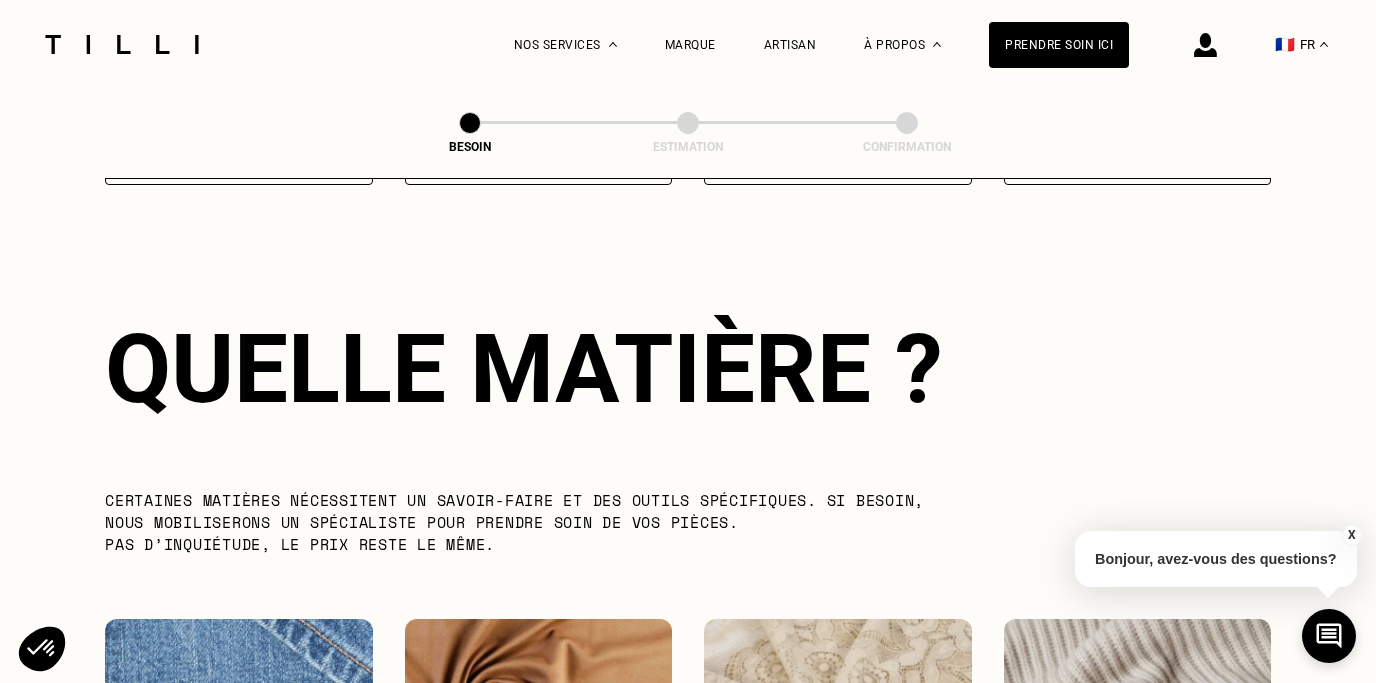 scroll, scrollTop: 1736, scrollLeft: 0, axis: vertical 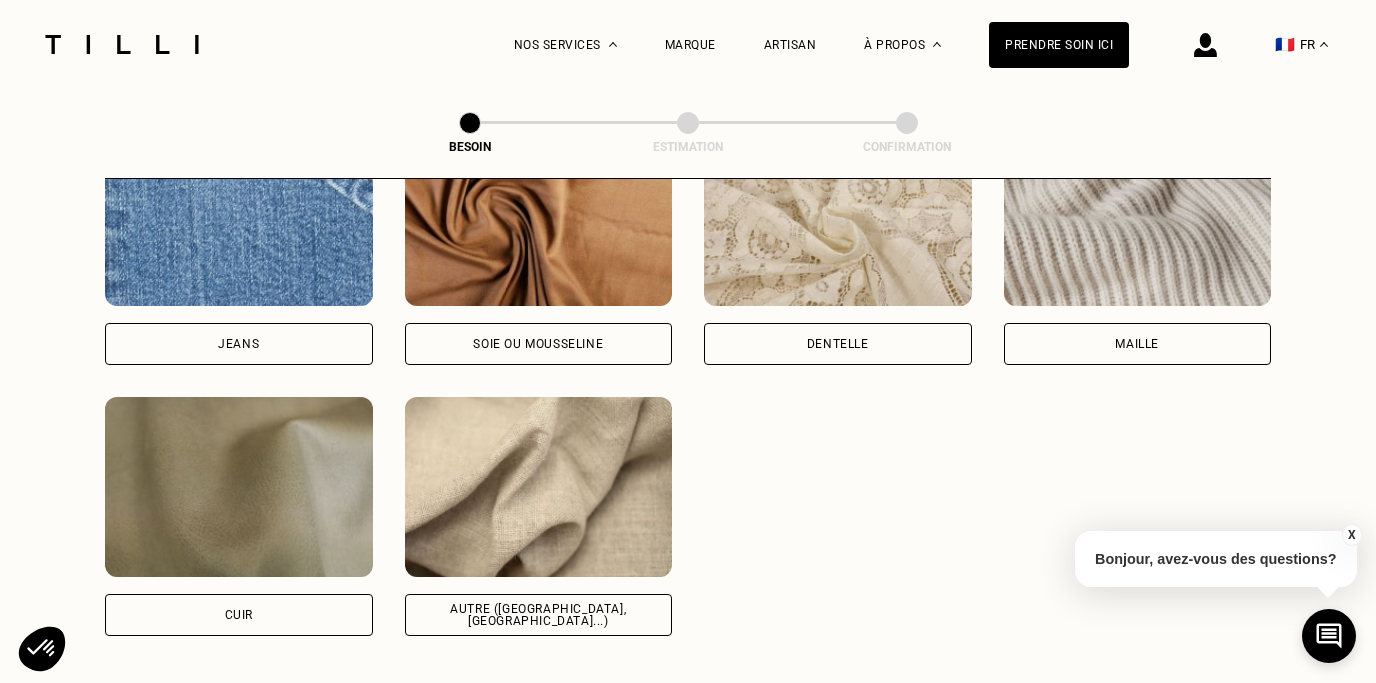 click on "Autre ([GEOGRAPHIC_DATA], [GEOGRAPHIC_DATA]...)" at bounding box center [539, 615] 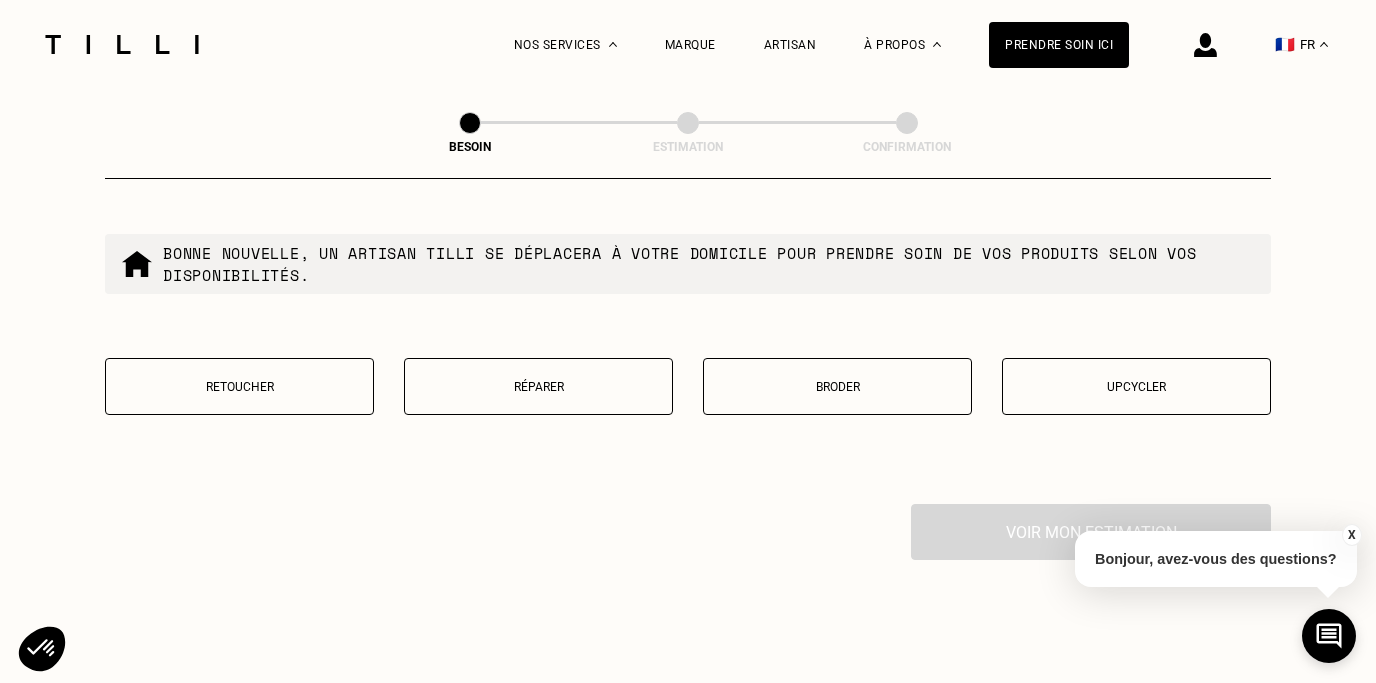scroll, scrollTop: 3429, scrollLeft: 0, axis: vertical 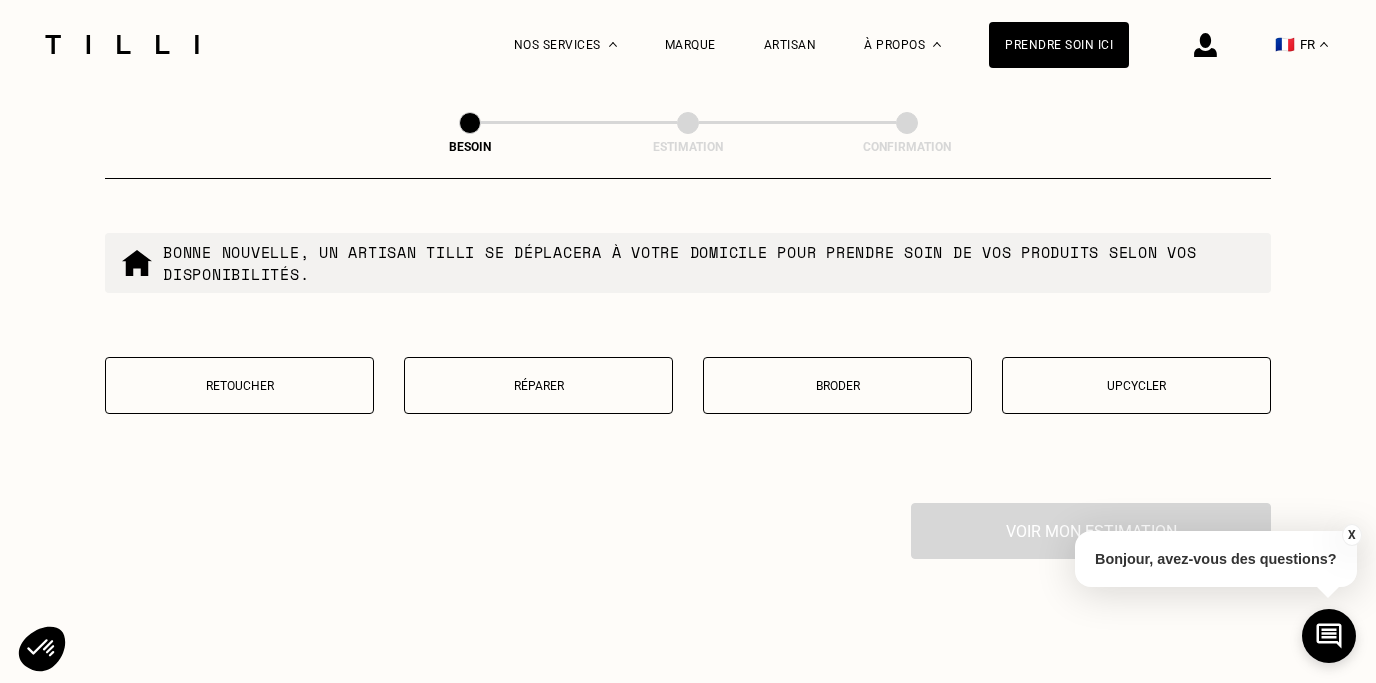 click on "Retoucher" at bounding box center (239, 386) 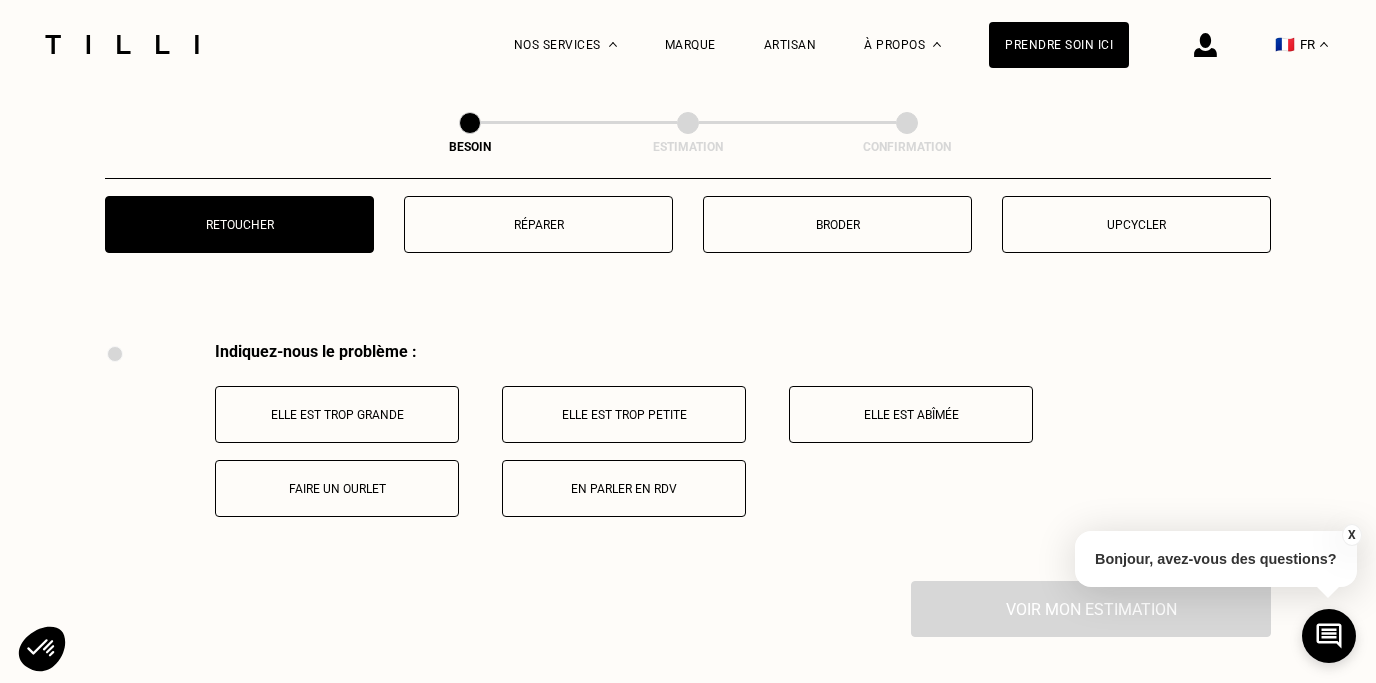 scroll, scrollTop: 3593, scrollLeft: 0, axis: vertical 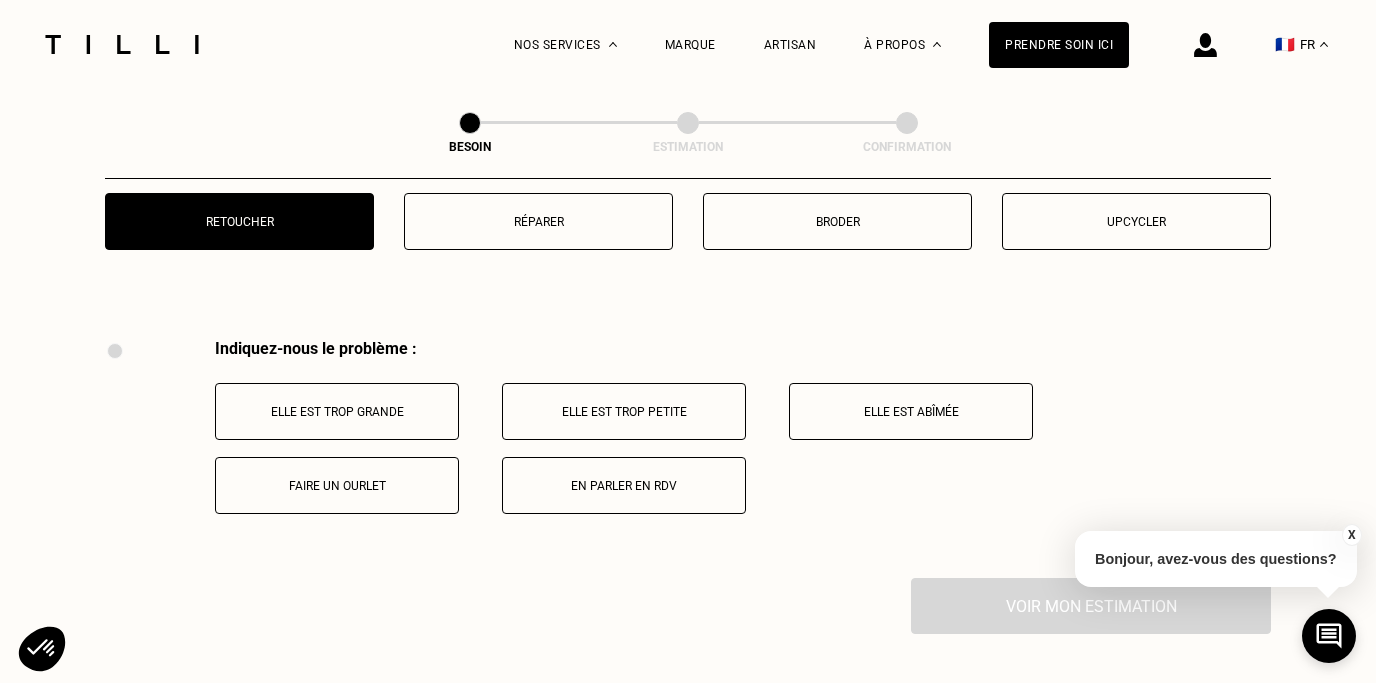 click on "En parler en RDV" at bounding box center [624, 486] 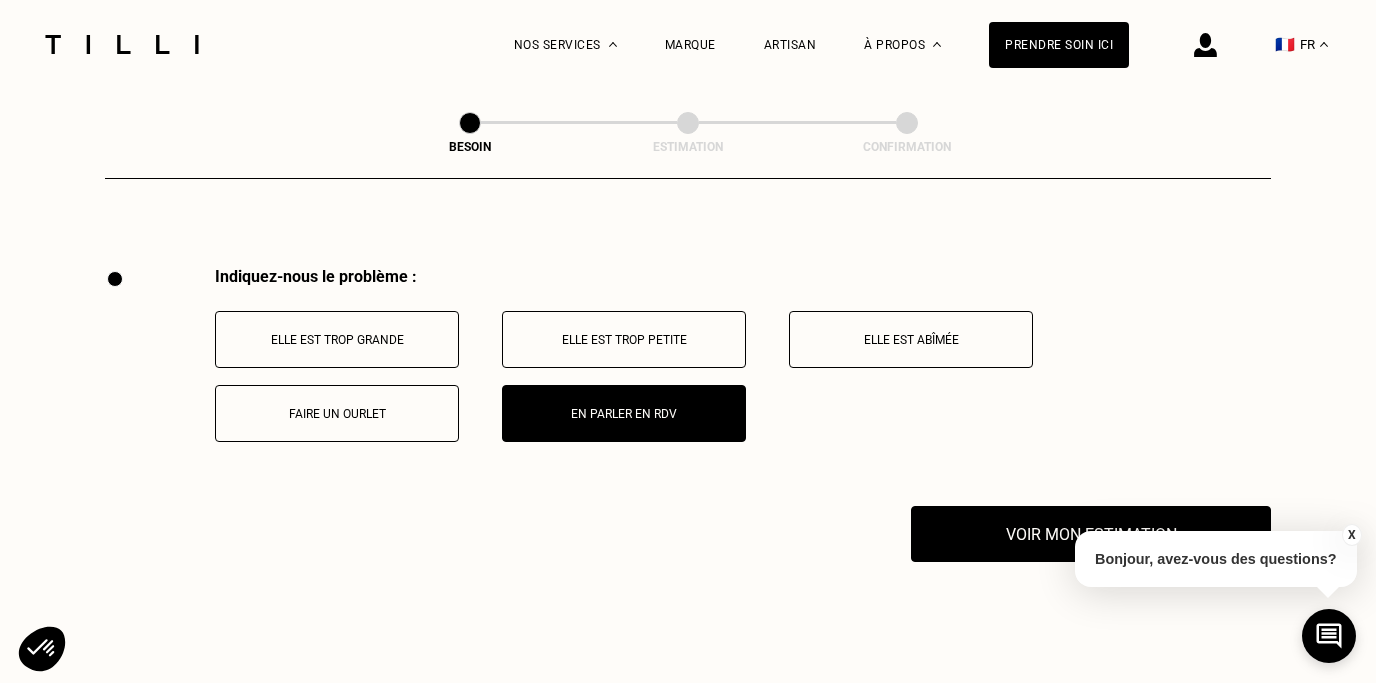 scroll, scrollTop: 3670, scrollLeft: 0, axis: vertical 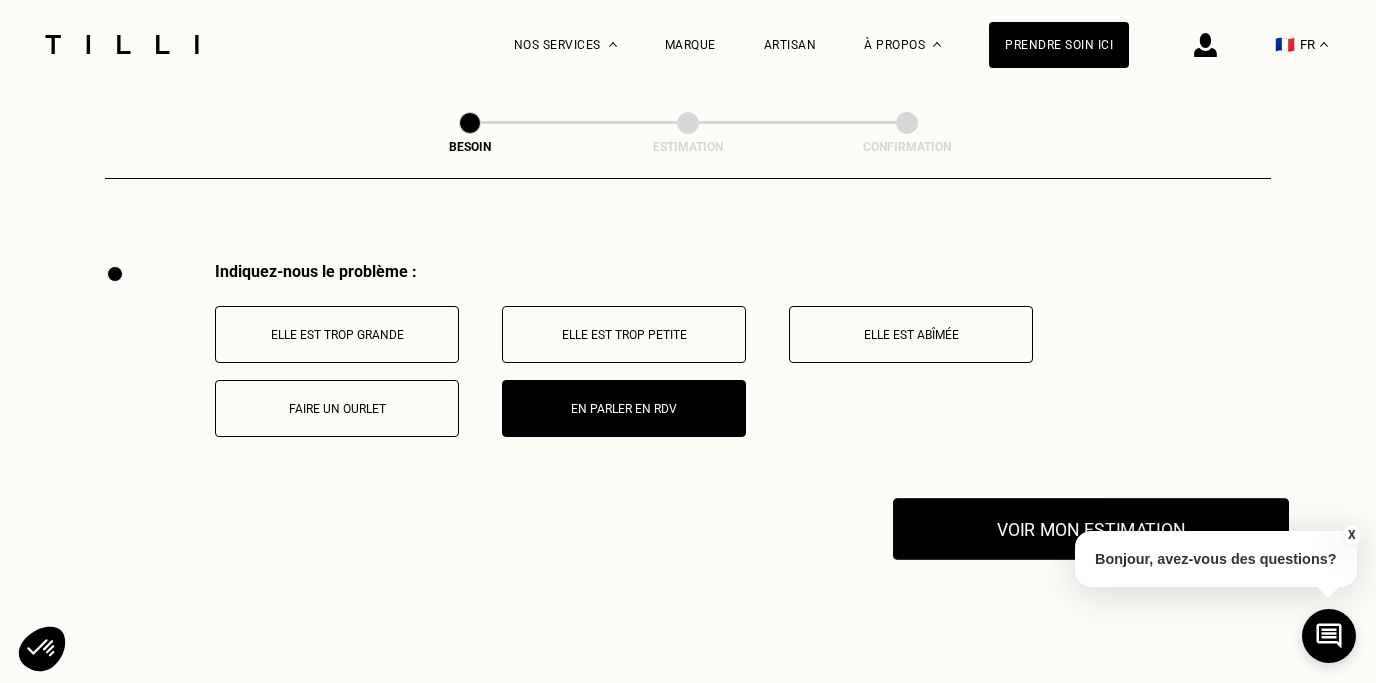 click on "Voir mon estimation" at bounding box center (1091, 529) 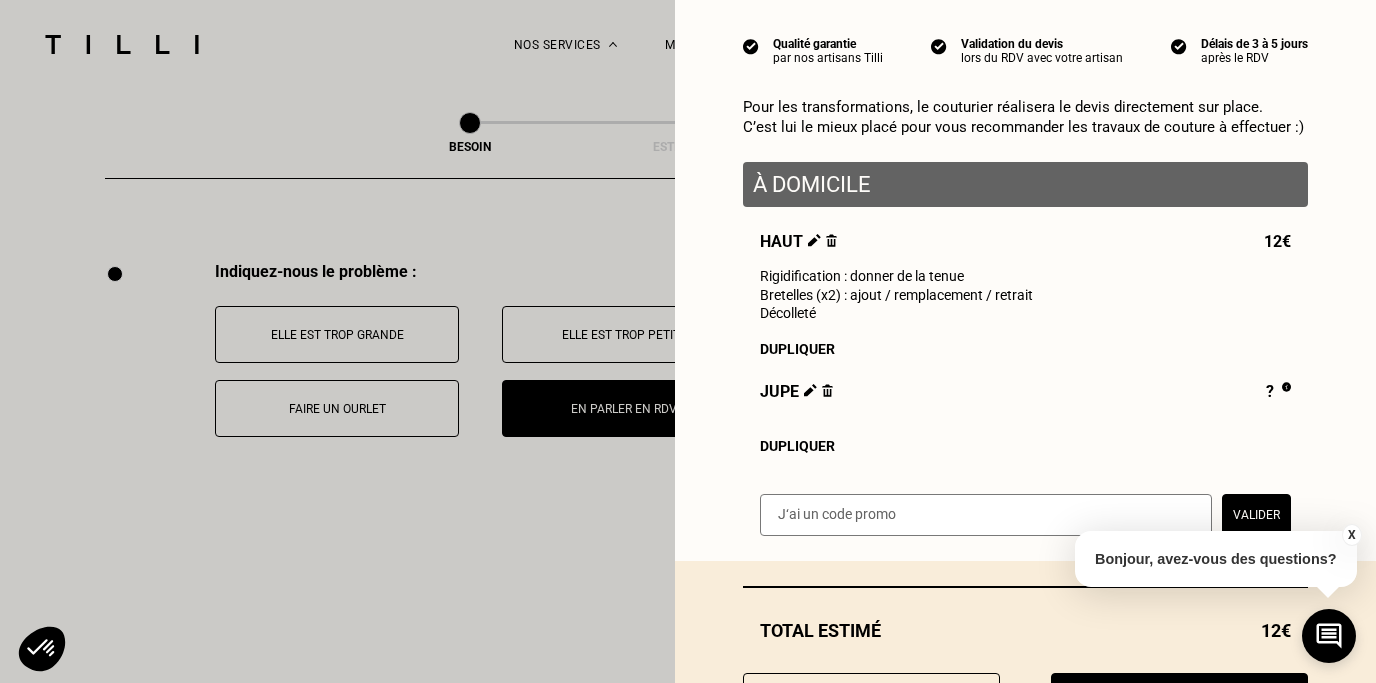 scroll, scrollTop: 224, scrollLeft: 0, axis: vertical 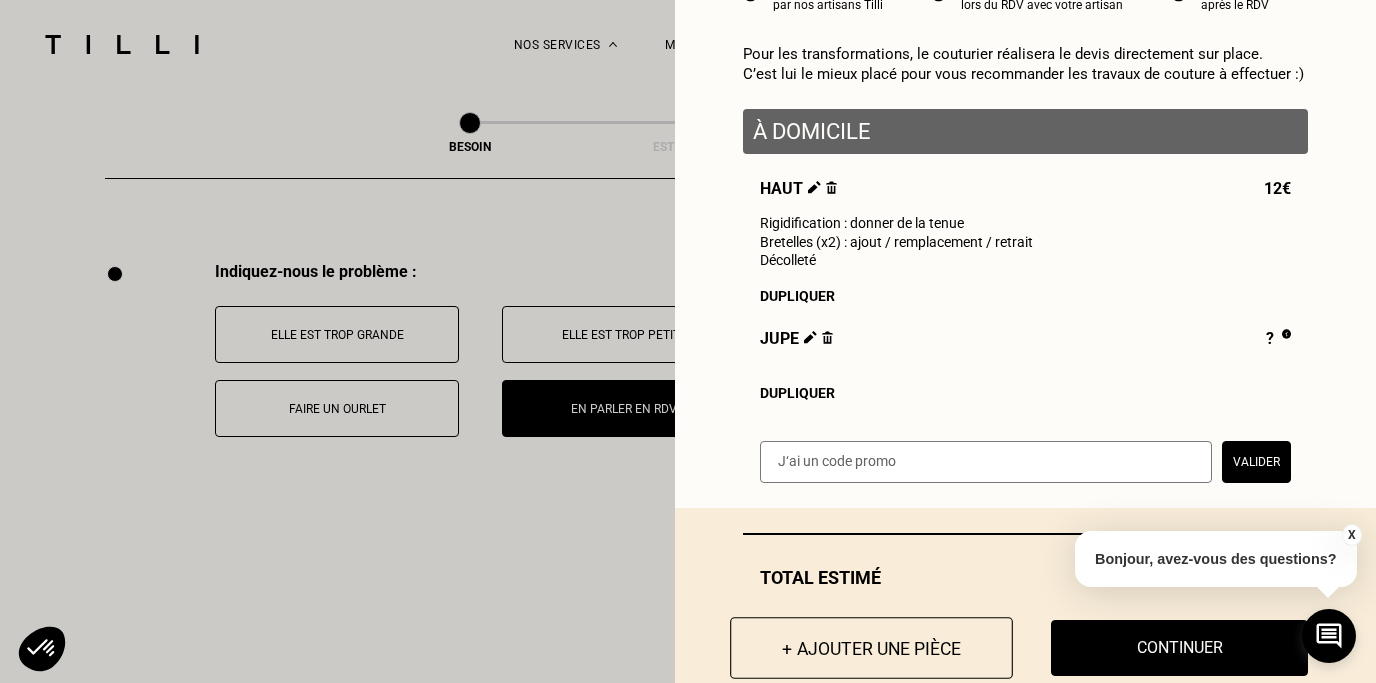 click on "+ Ajouter une pièce" at bounding box center (871, 648) 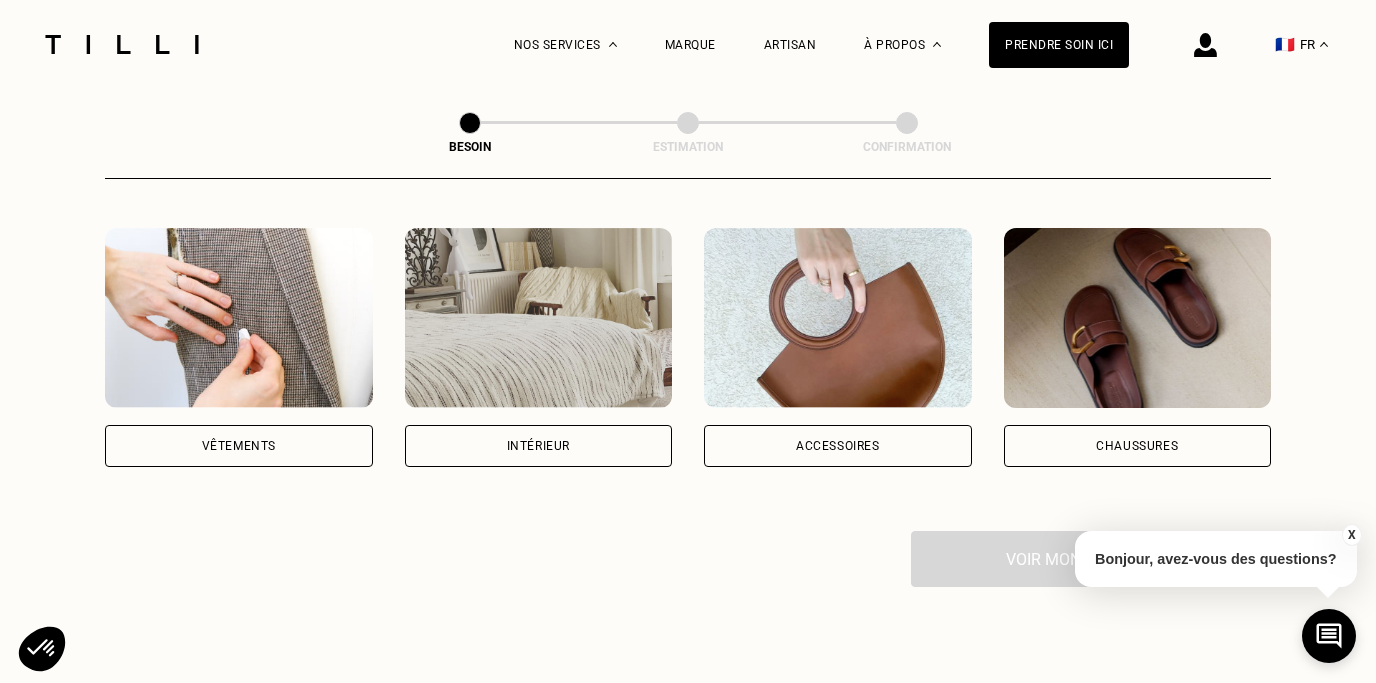 scroll, scrollTop: 398, scrollLeft: 0, axis: vertical 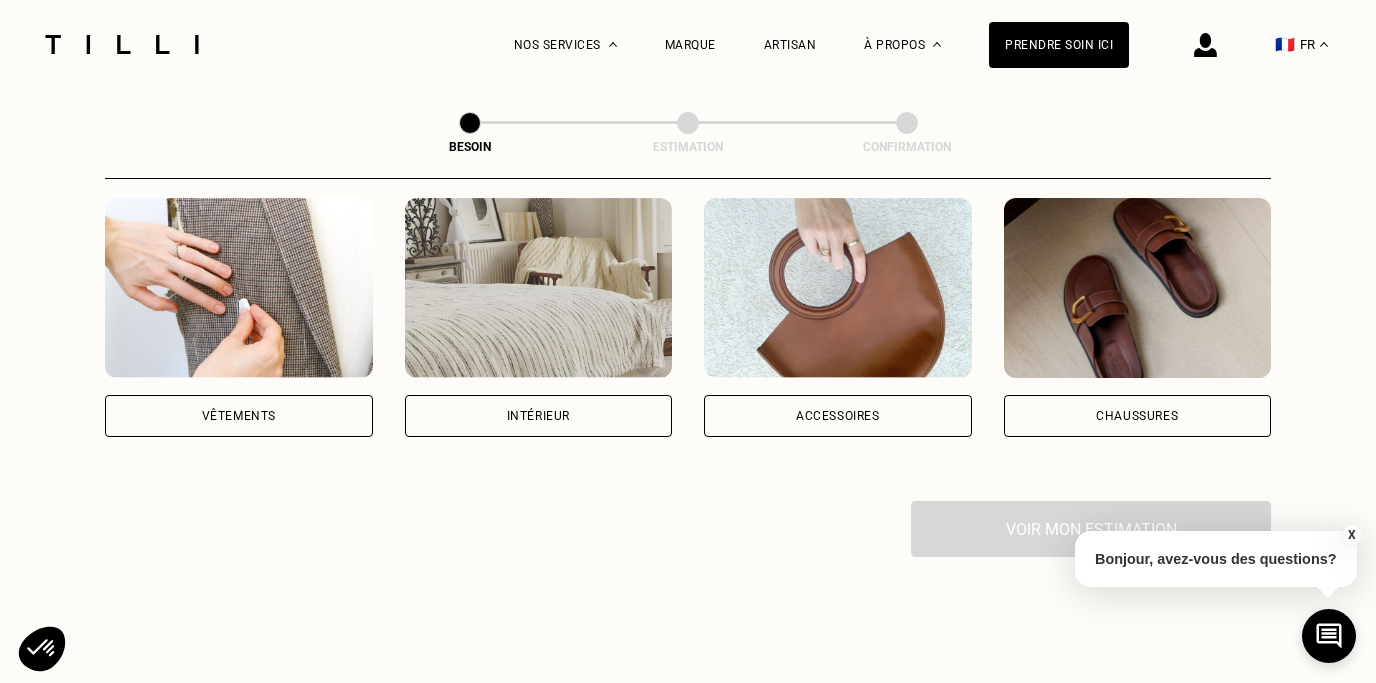click on "Accessoires" at bounding box center (838, 416) 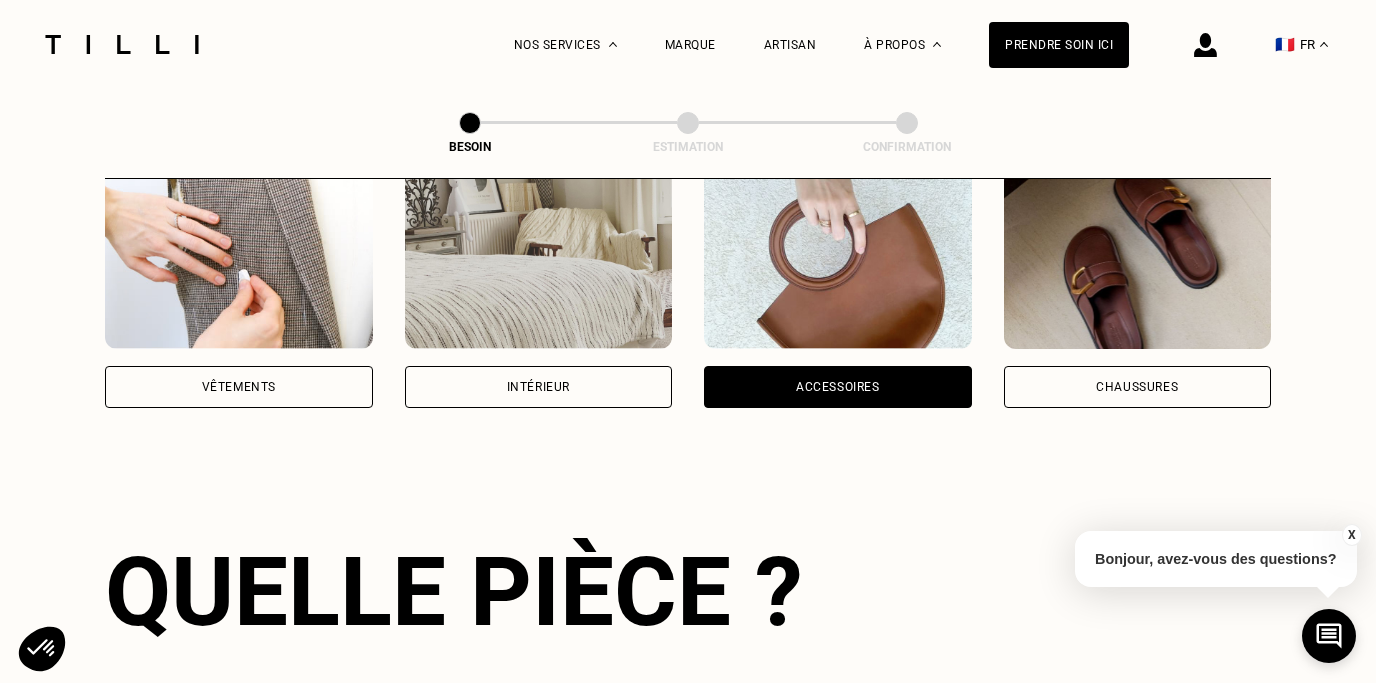 scroll, scrollTop: 419, scrollLeft: 0, axis: vertical 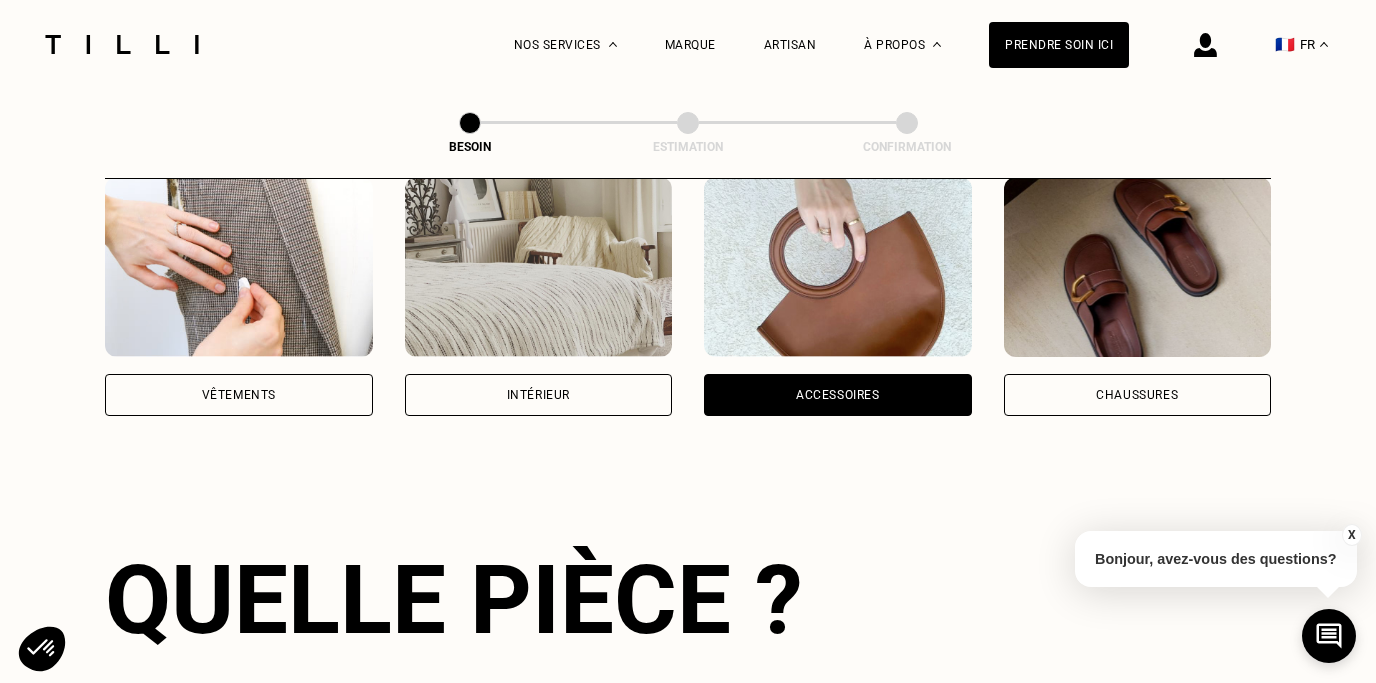 click on "Intérieur" at bounding box center [539, 395] 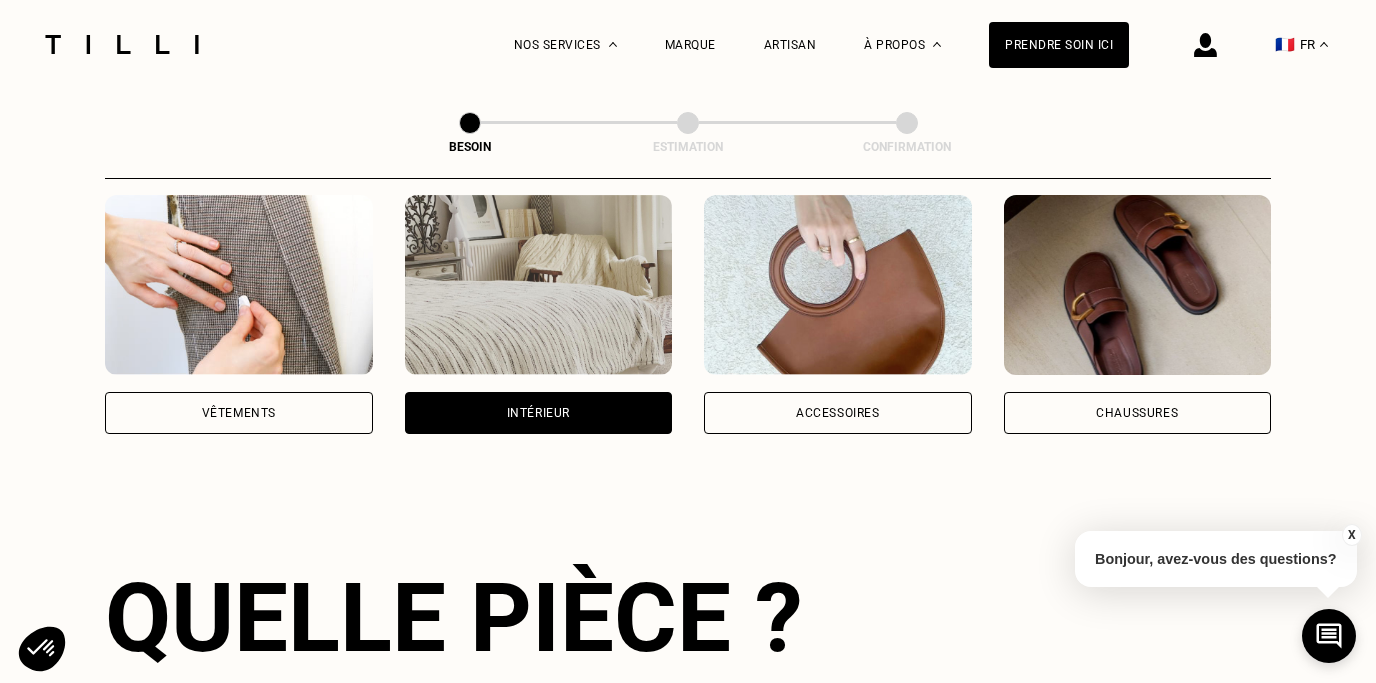 scroll, scrollTop: 396, scrollLeft: 0, axis: vertical 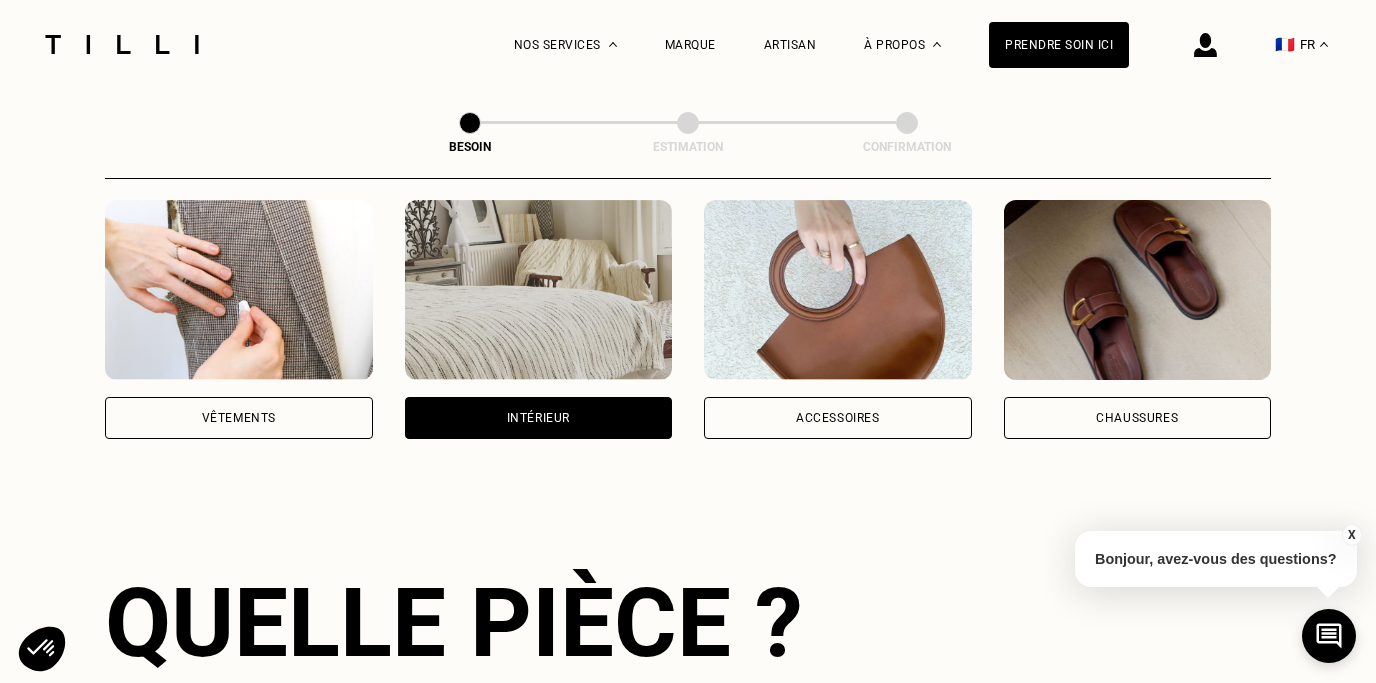 click on "Chaussures" at bounding box center [1138, 418] 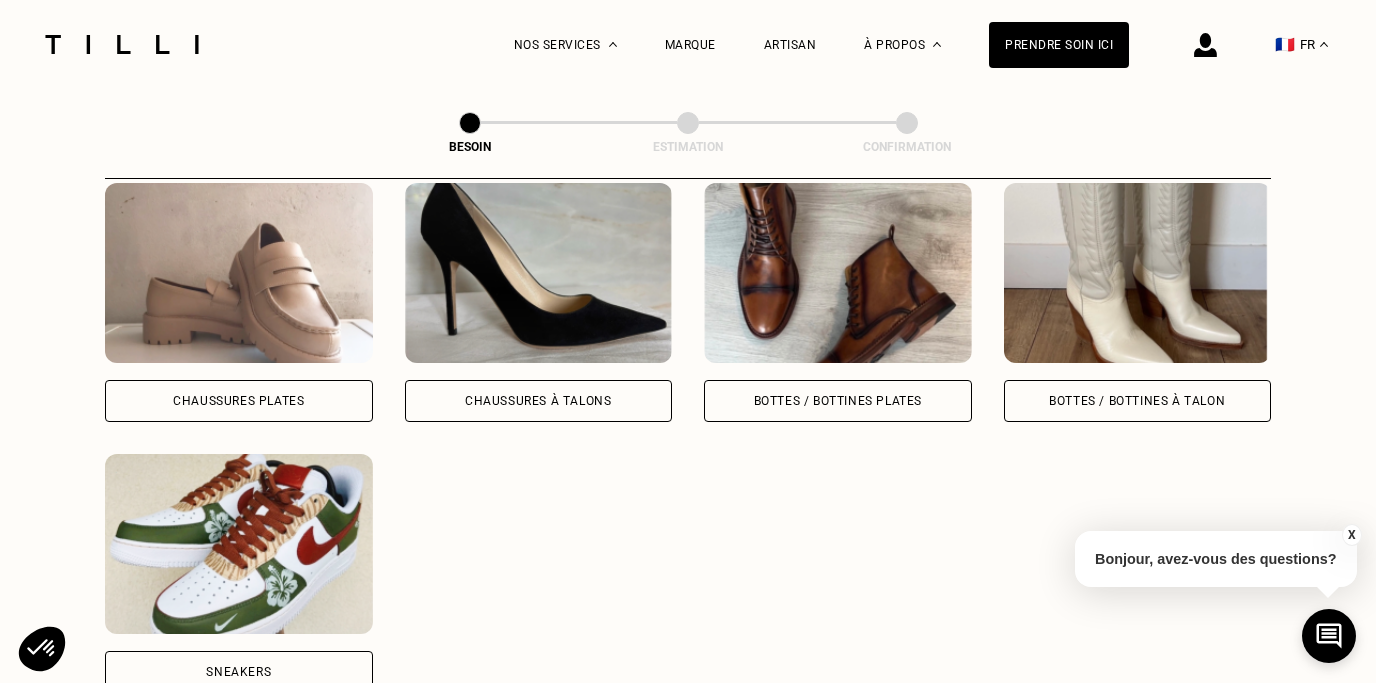 scroll, scrollTop: 957, scrollLeft: 0, axis: vertical 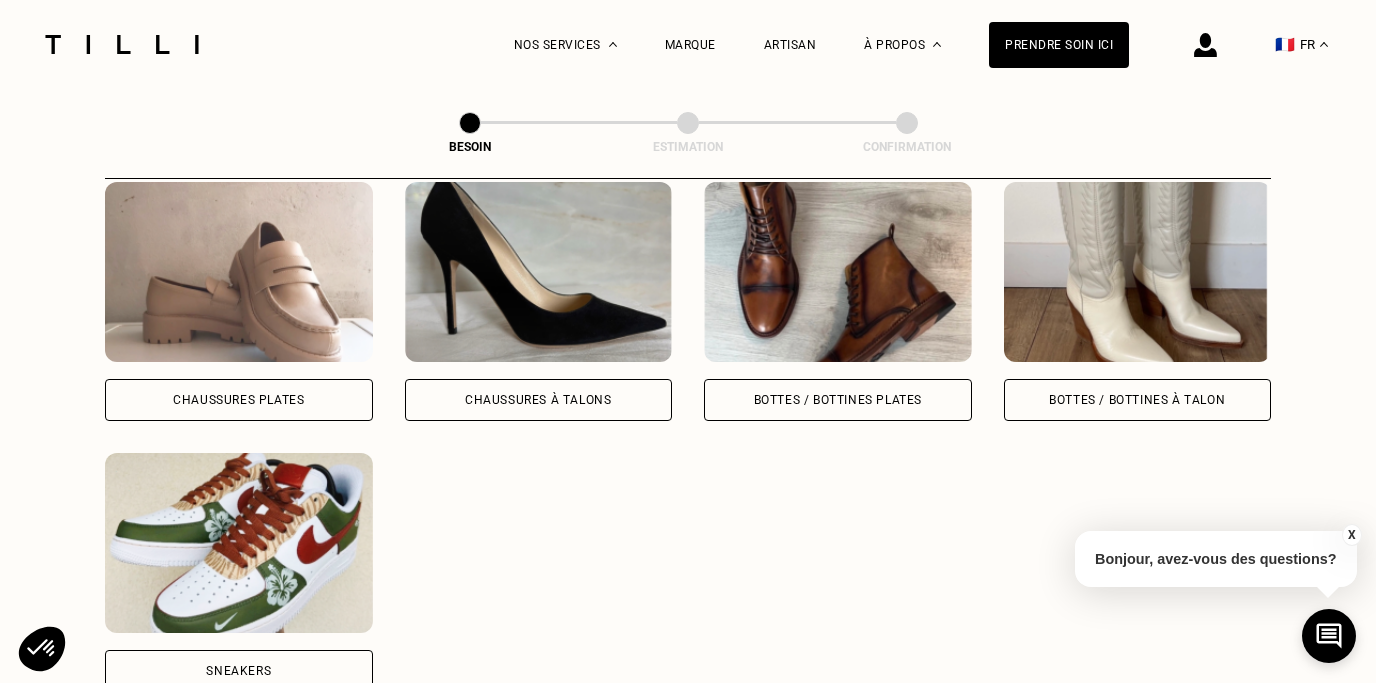 click on "Sneakers" at bounding box center [239, 671] 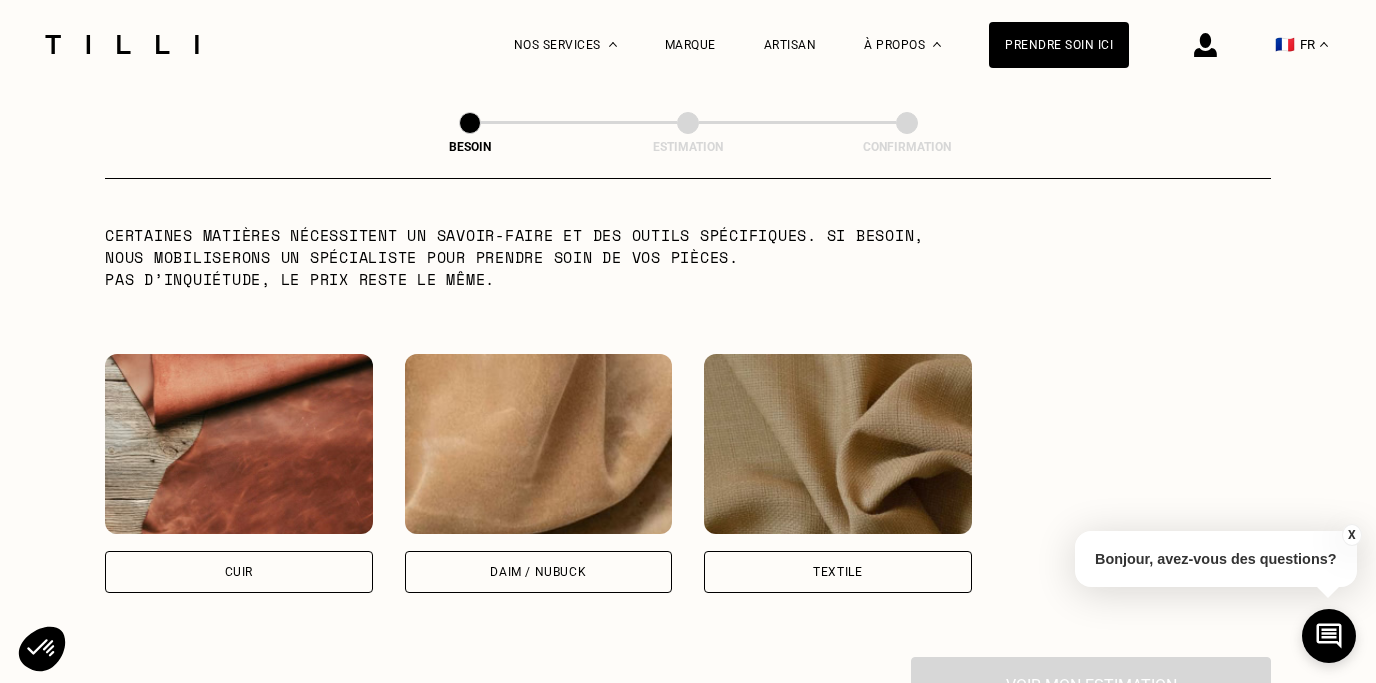 scroll, scrollTop: 1736, scrollLeft: 0, axis: vertical 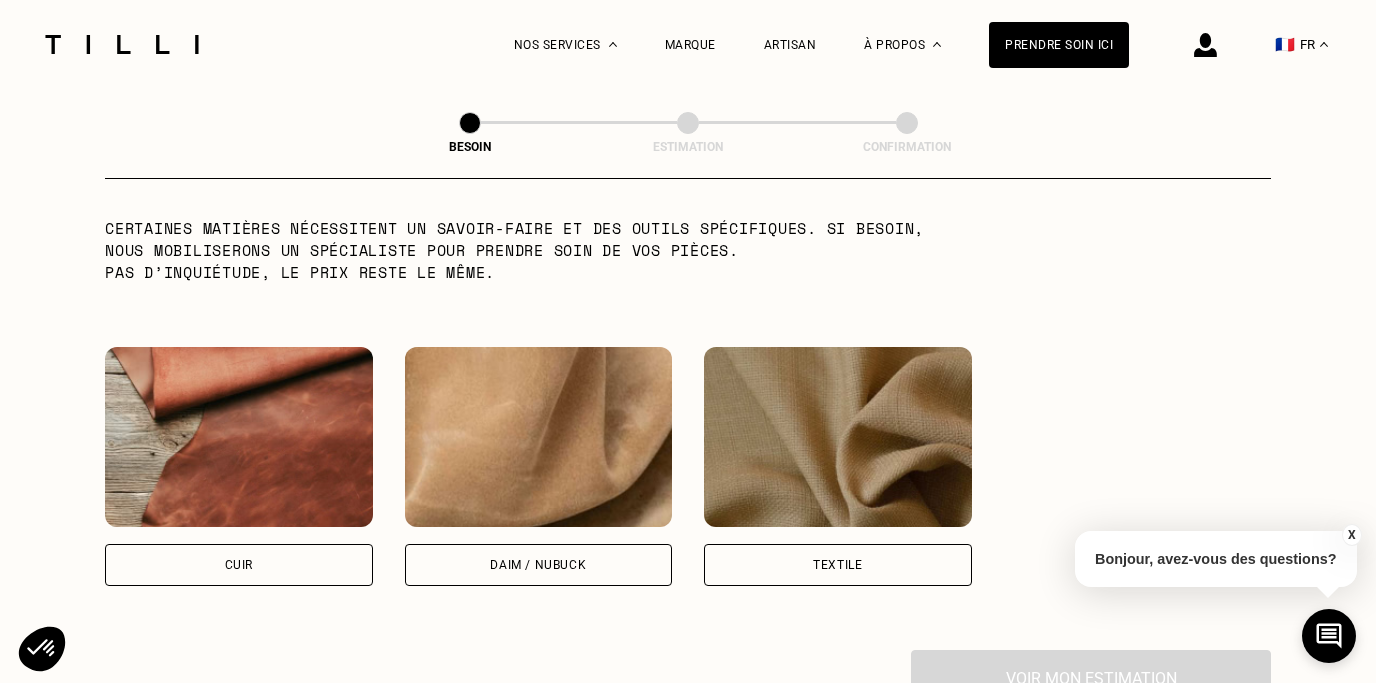 click on "Cuir" at bounding box center (239, 565) 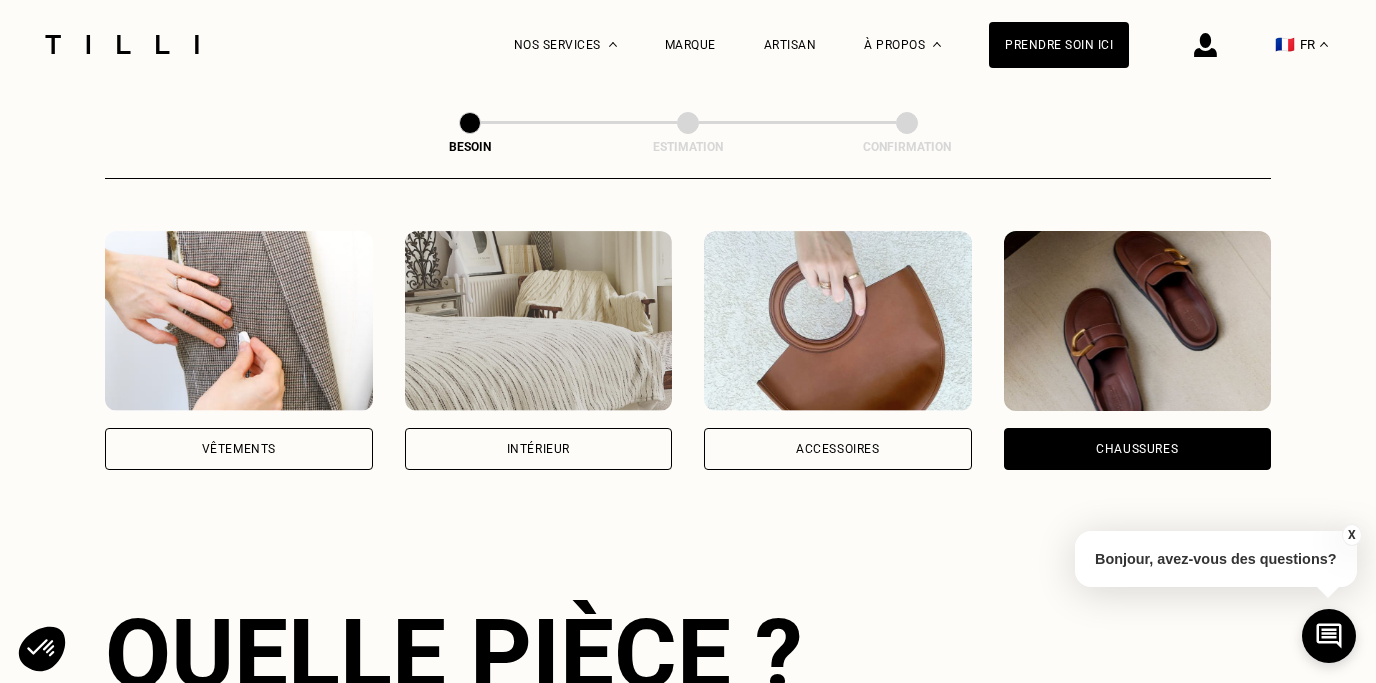 scroll, scrollTop: 234, scrollLeft: 0, axis: vertical 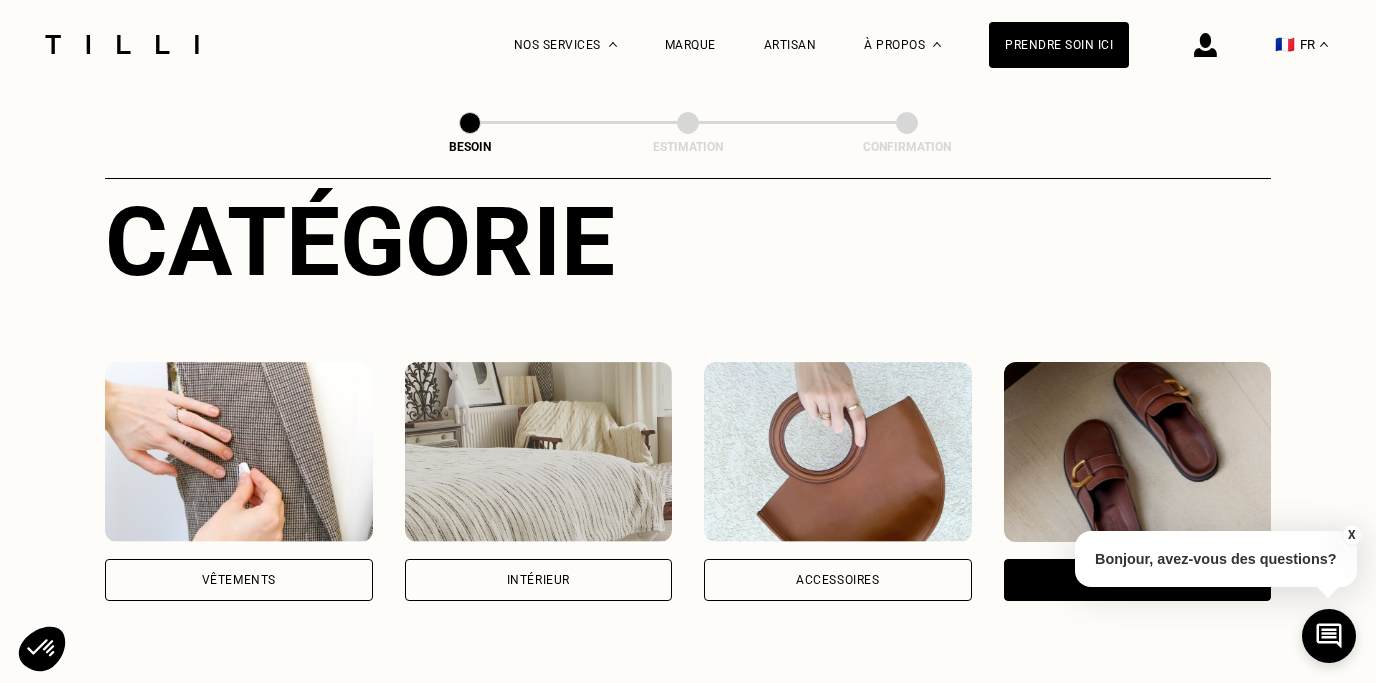 click on "Vêtements" at bounding box center (239, 580) 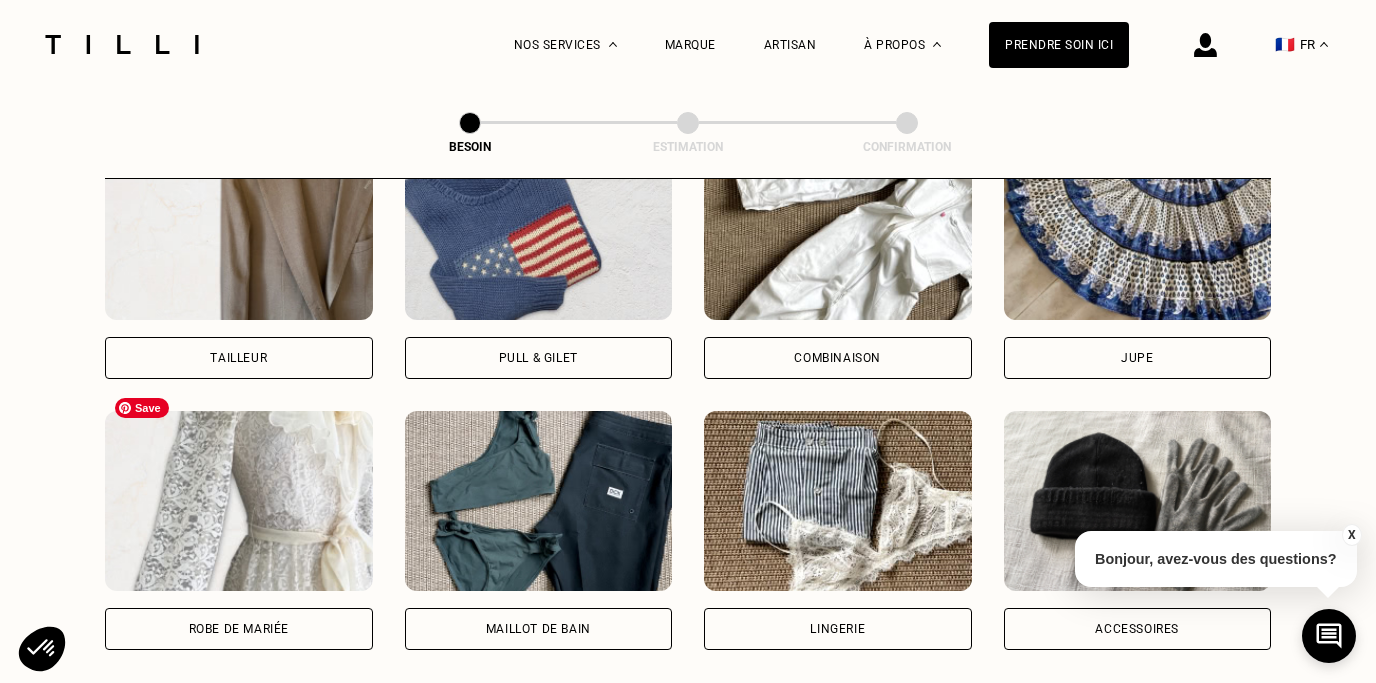 scroll, scrollTop: 1275, scrollLeft: 0, axis: vertical 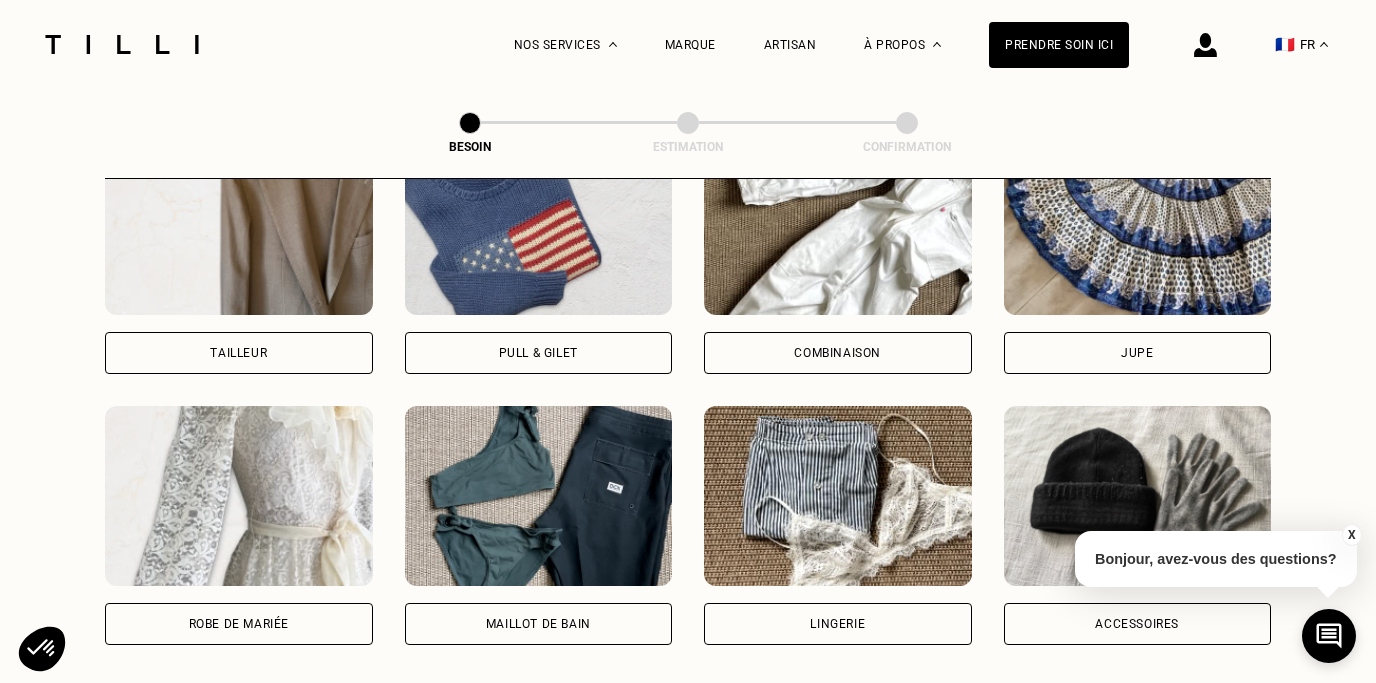 click on "Robe de mariée" at bounding box center (239, 624) 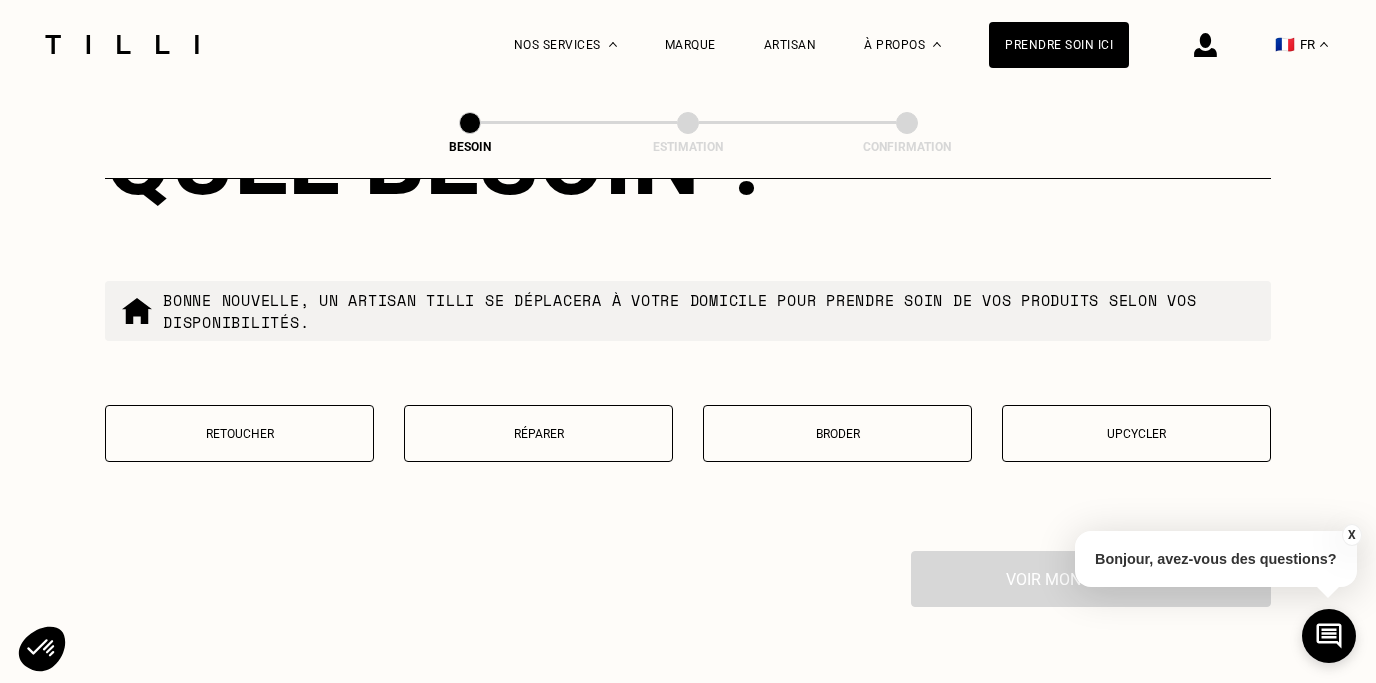 scroll, scrollTop: 2440, scrollLeft: 0, axis: vertical 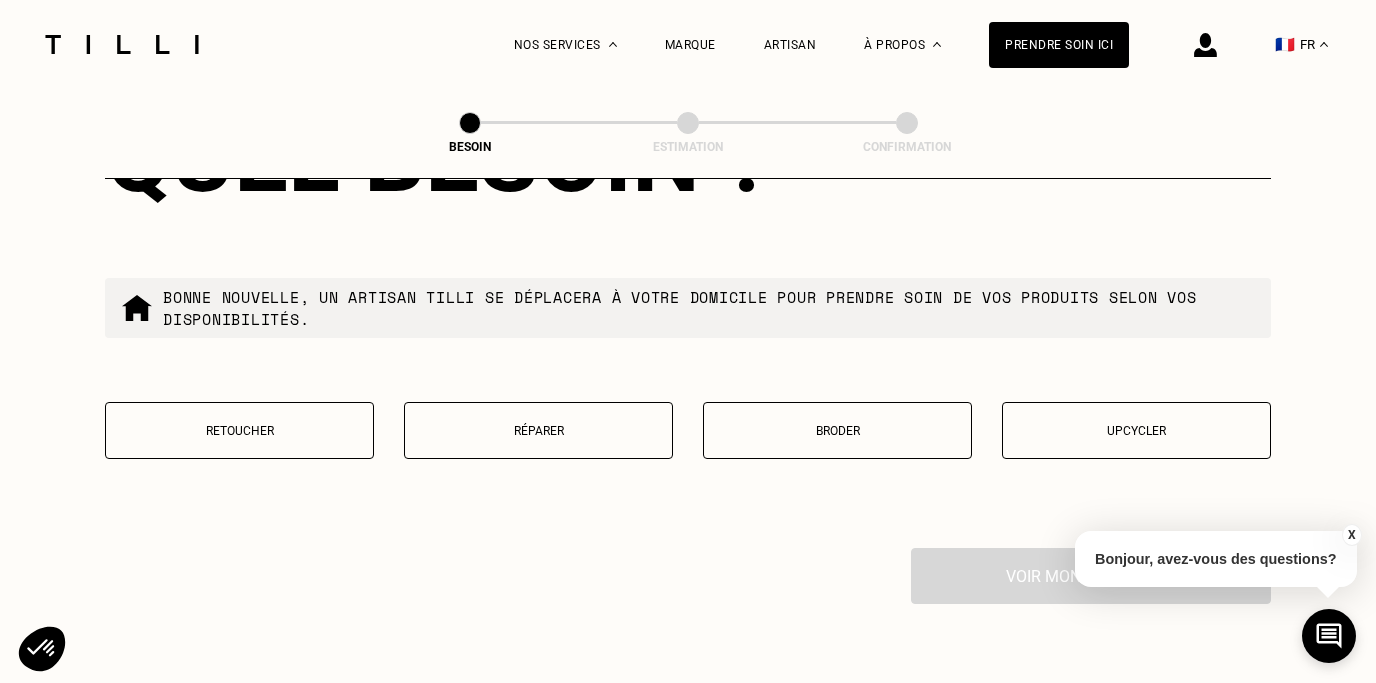click on "Retoucher" at bounding box center (239, 430) 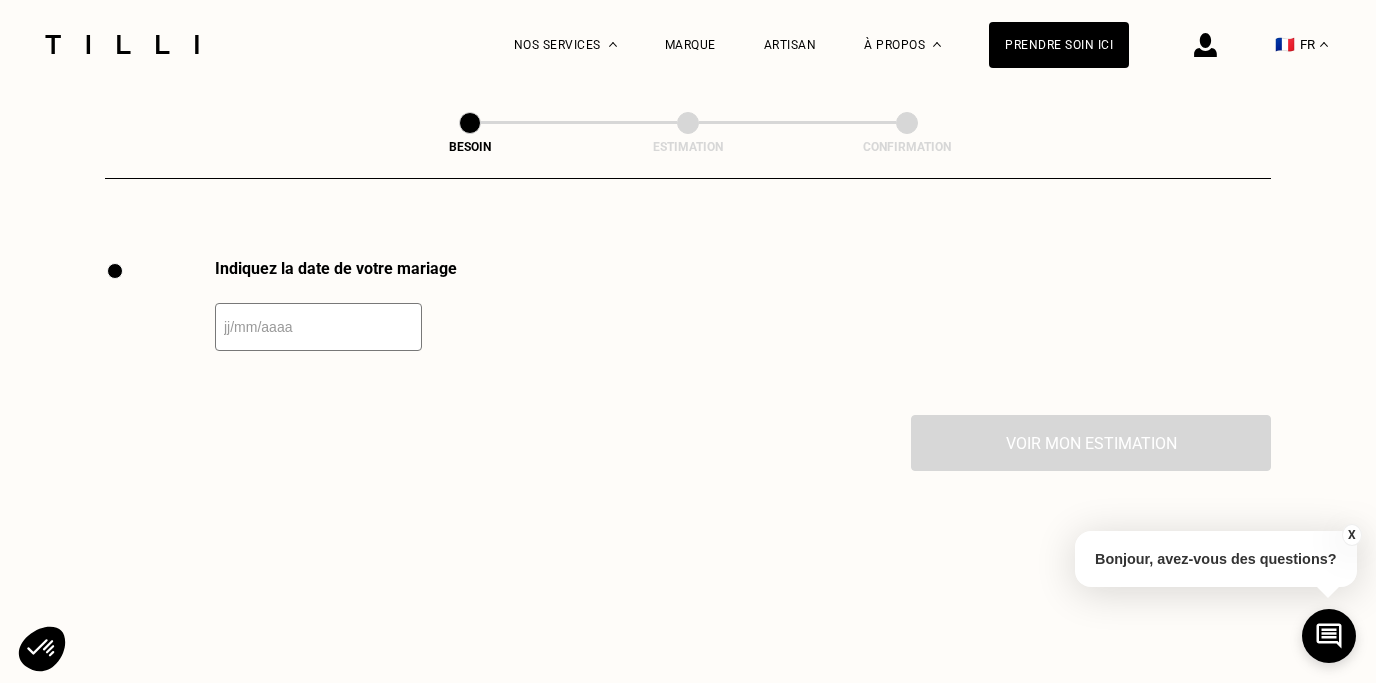 scroll, scrollTop: 2742, scrollLeft: 0, axis: vertical 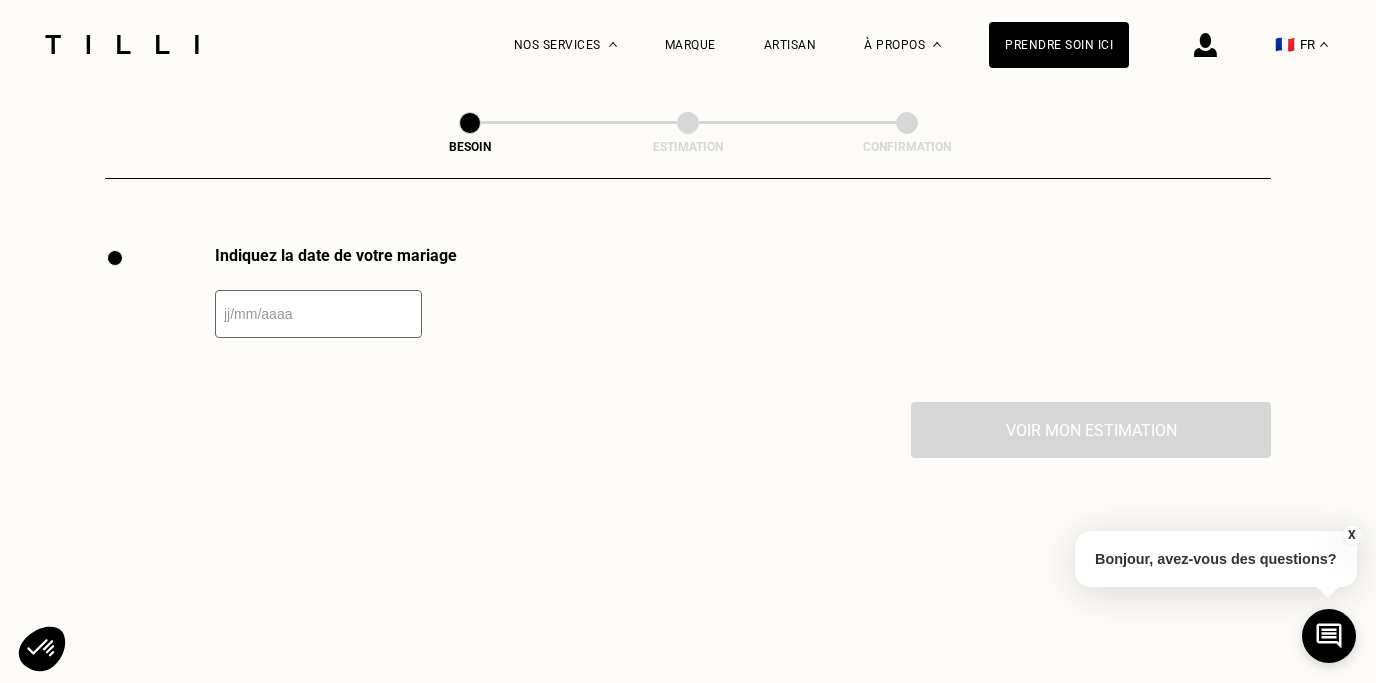 click at bounding box center (318, 314) 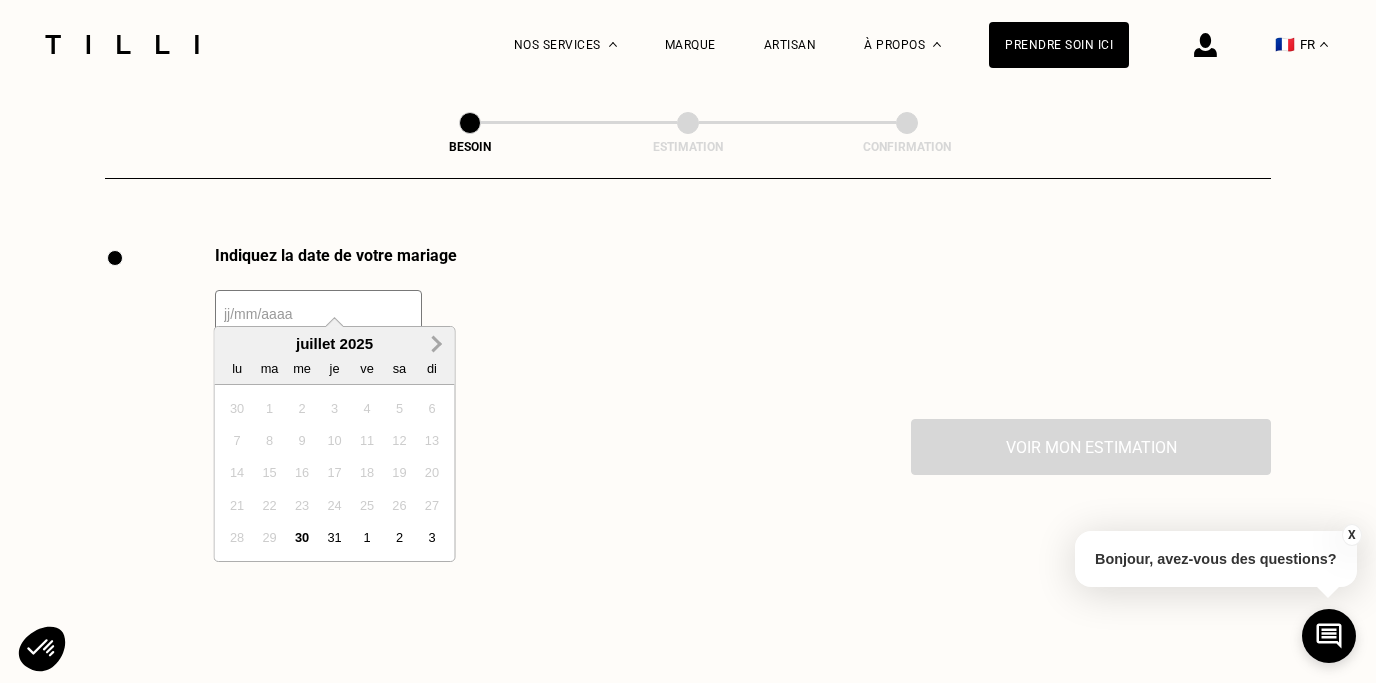 click on "Next Month" at bounding box center (435, 344) 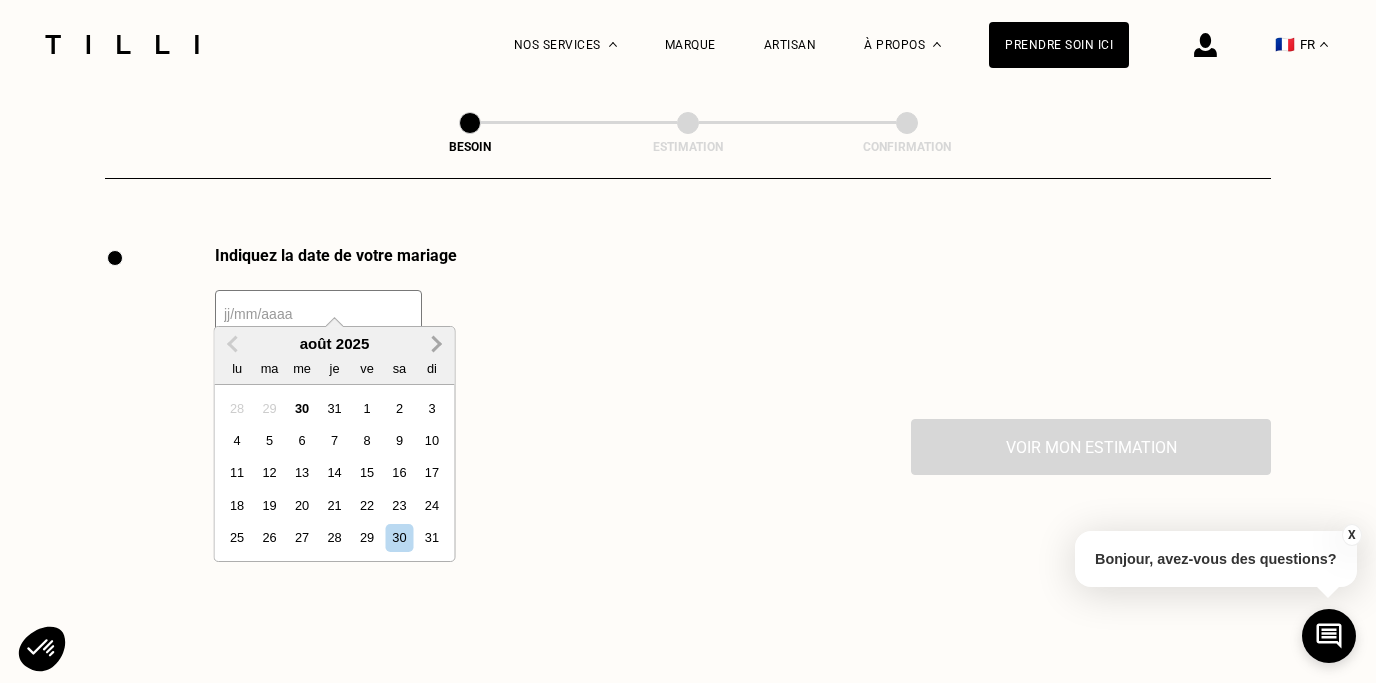 click on "Next Month" at bounding box center [435, 344] 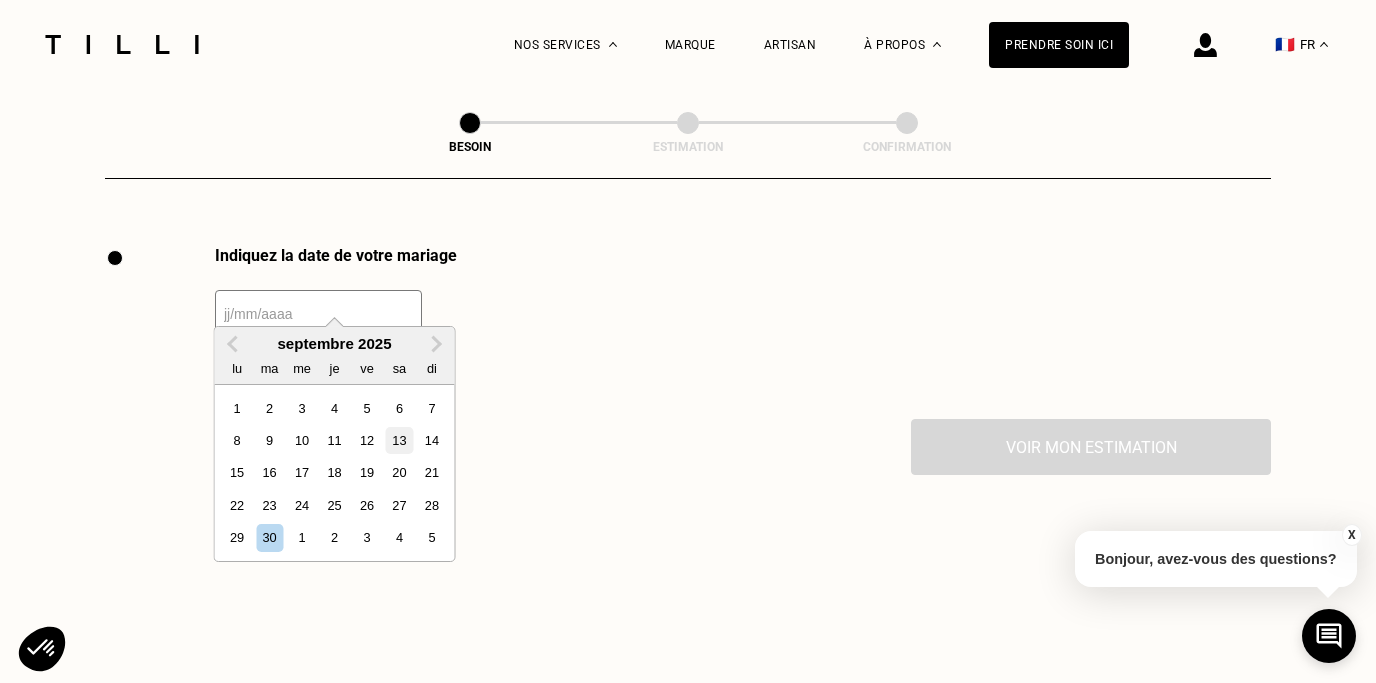 click on "13" at bounding box center [399, 440] 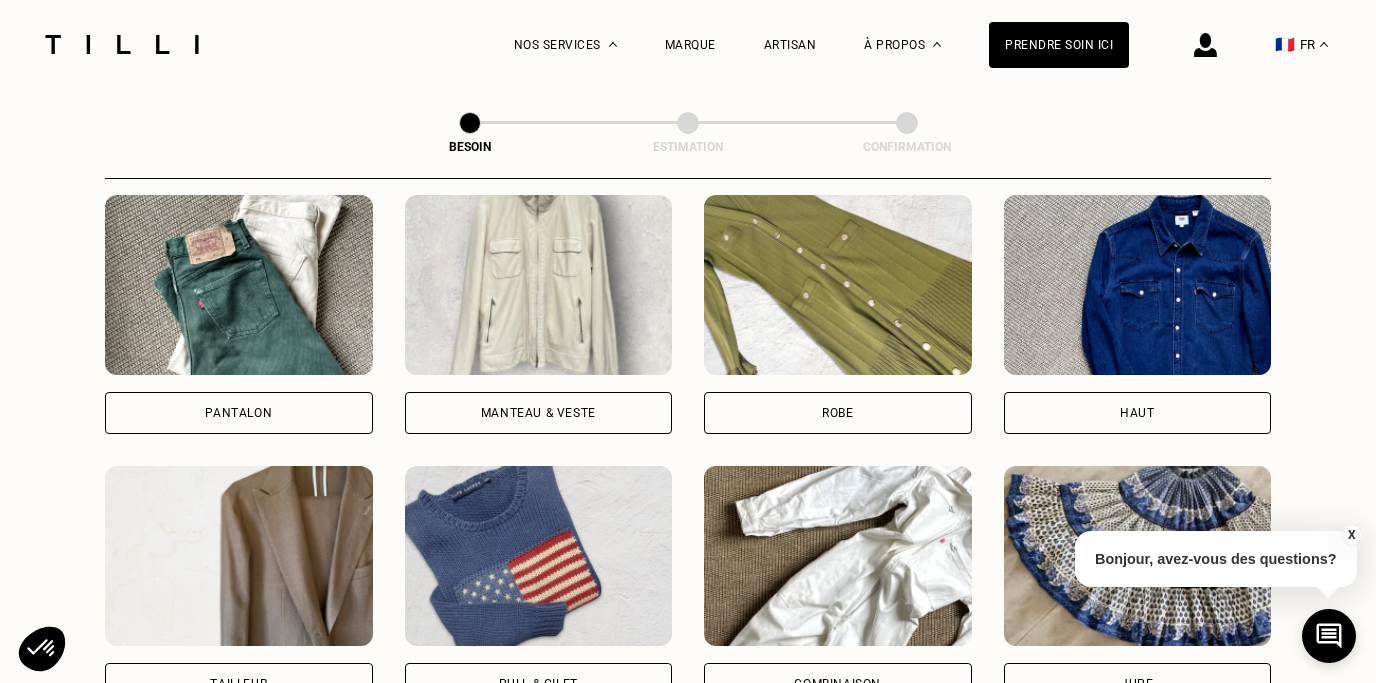 scroll, scrollTop: 972, scrollLeft: 0, axis: vertical 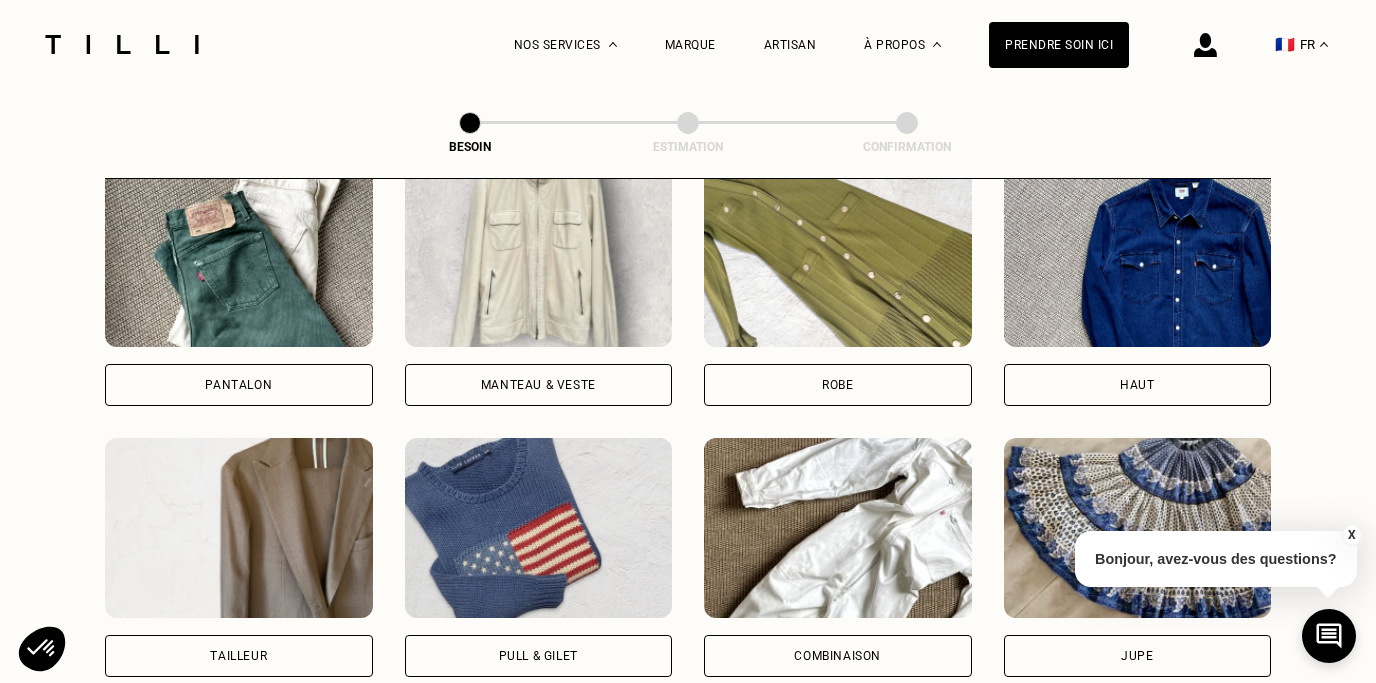 click on "Haut" at bounding box center (1138, 385) 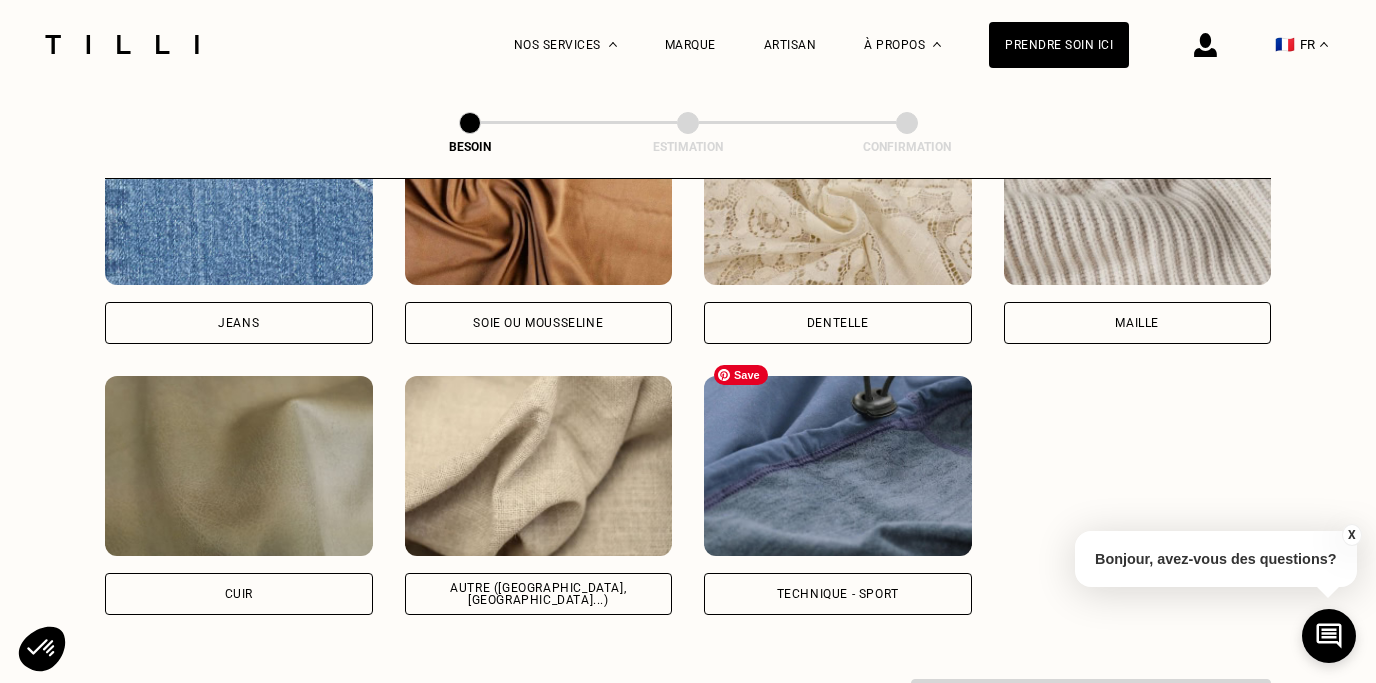 scroll, scrollTop: 2251, scrollLeft: 0, axis: vertical 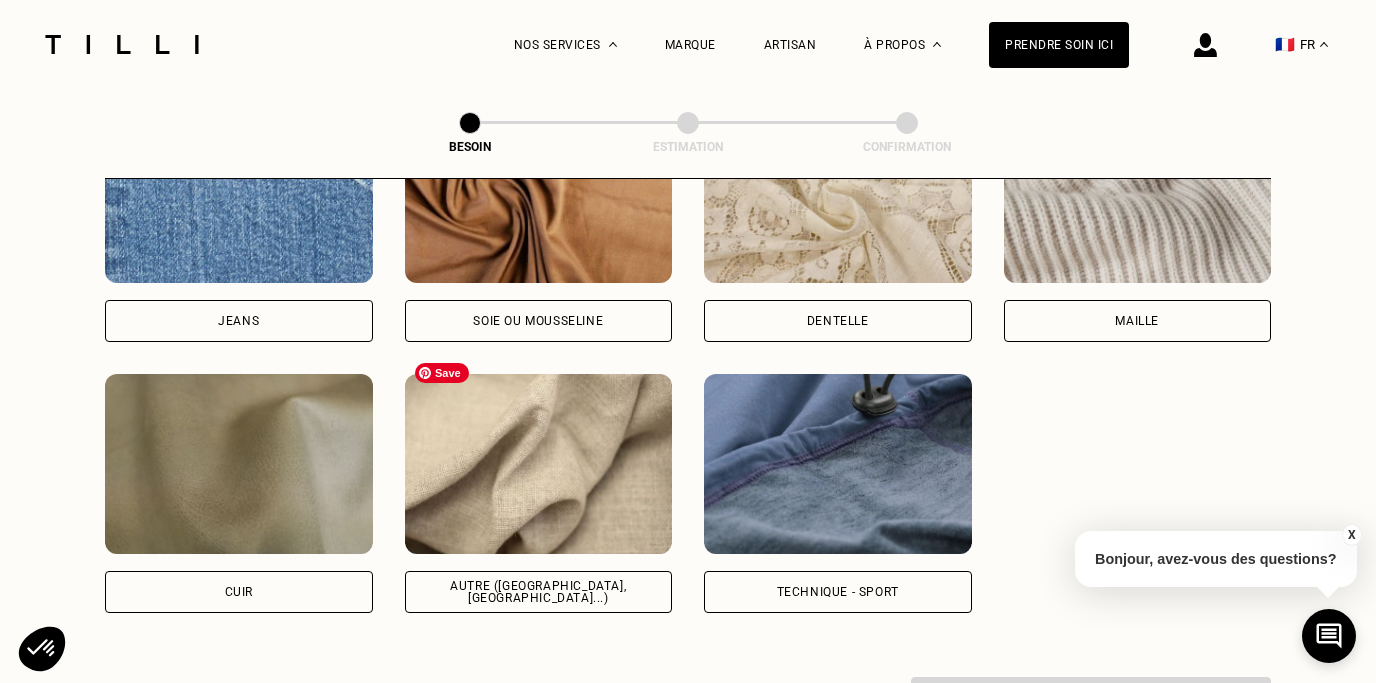 click at bounding box center (539, 464) 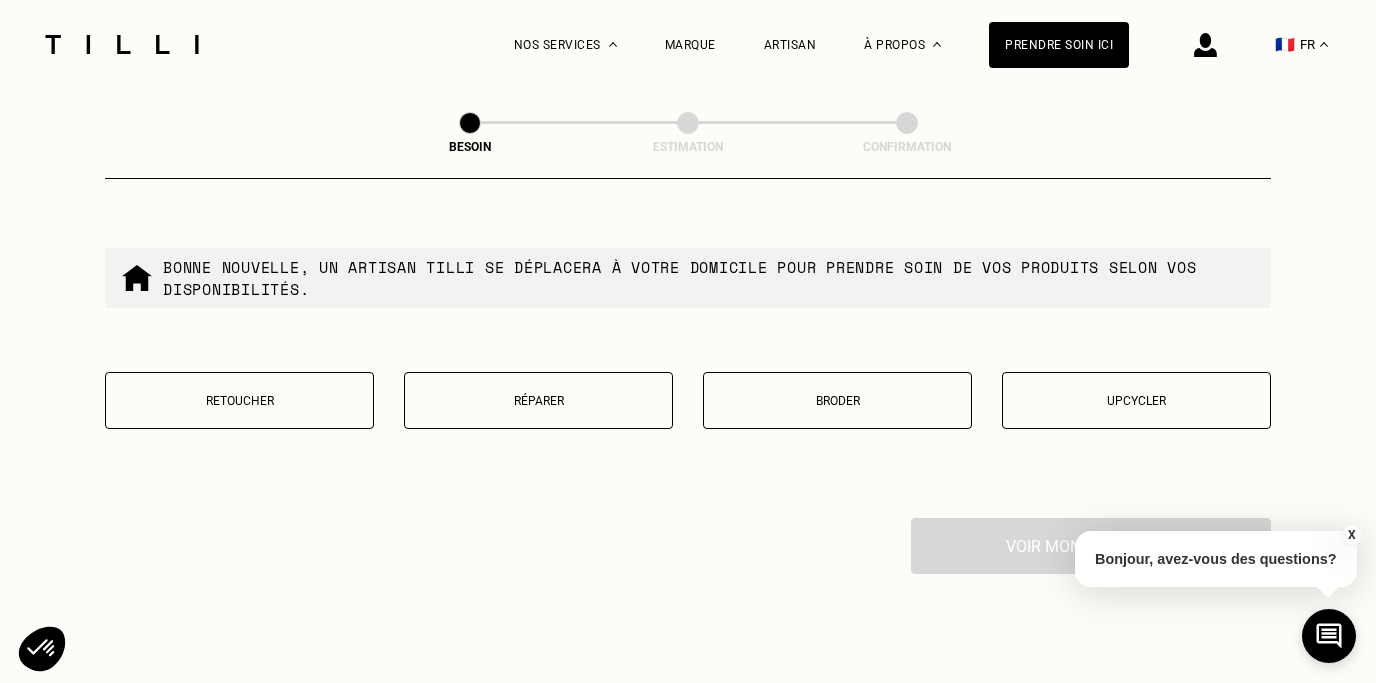 scroll, scrollTop: 3416, scrollLeft: 0, axis: vertical 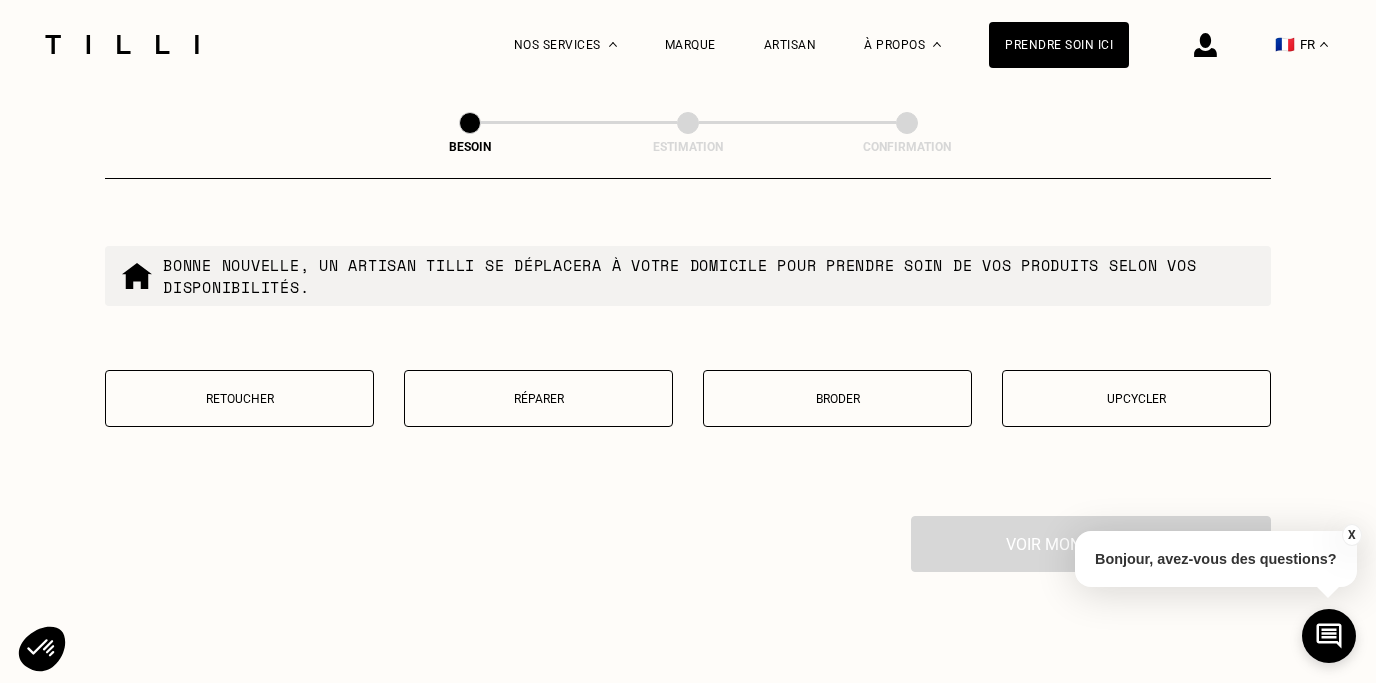 click on "Réparer" at bounding box center [538, 398] 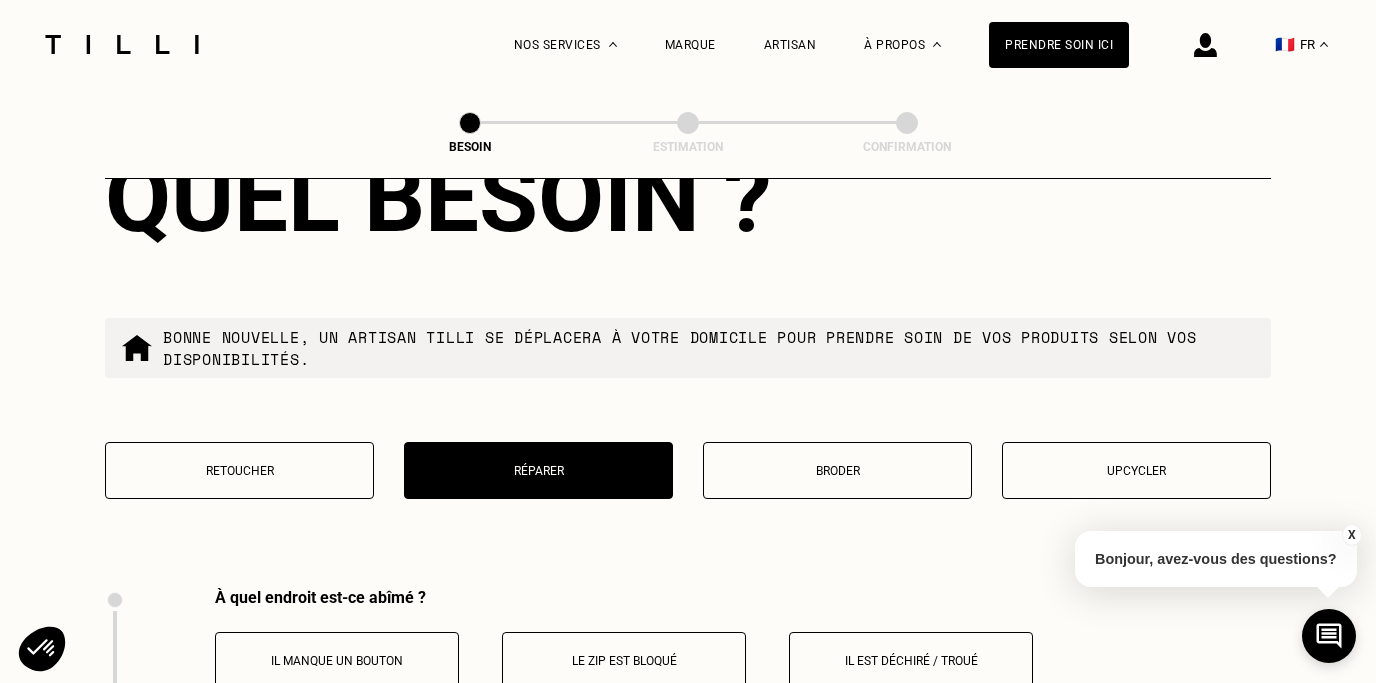 scroll, scrollTop: 3311, scrollLeft: 0, axis: vertical 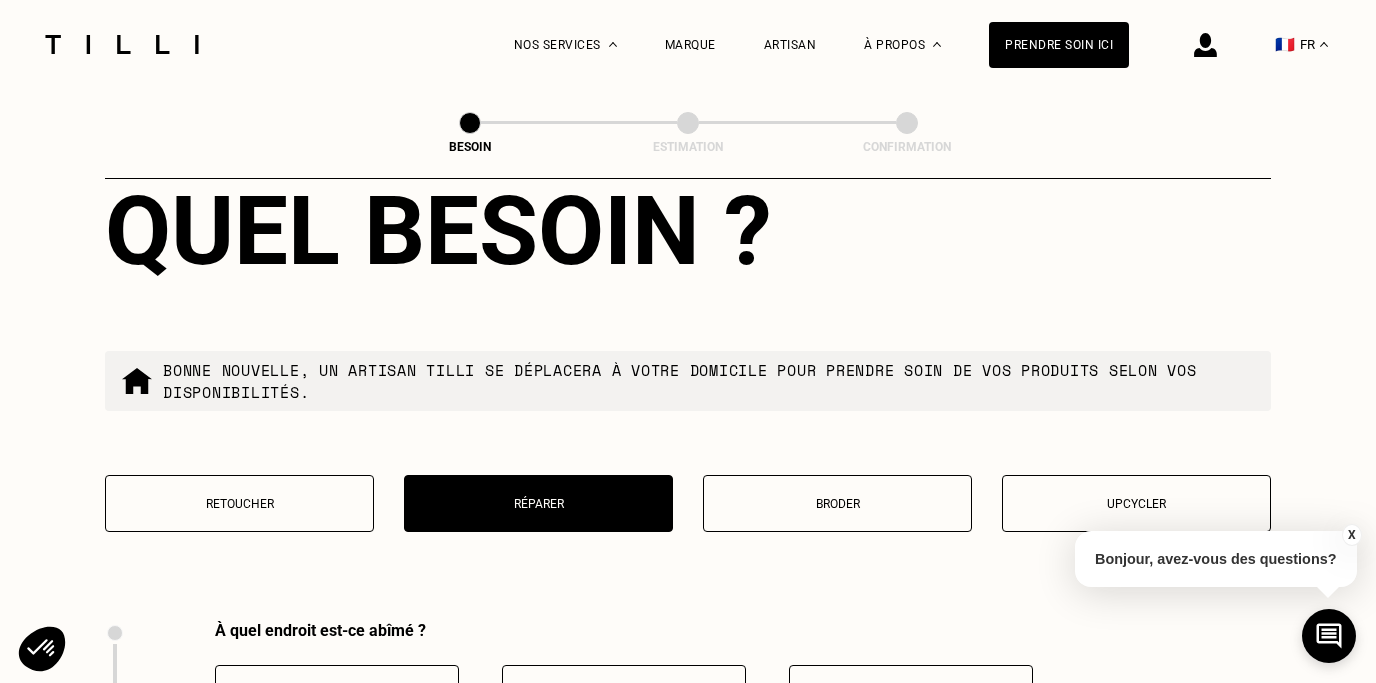 click on "Broder" at bounding box center (837, 503) 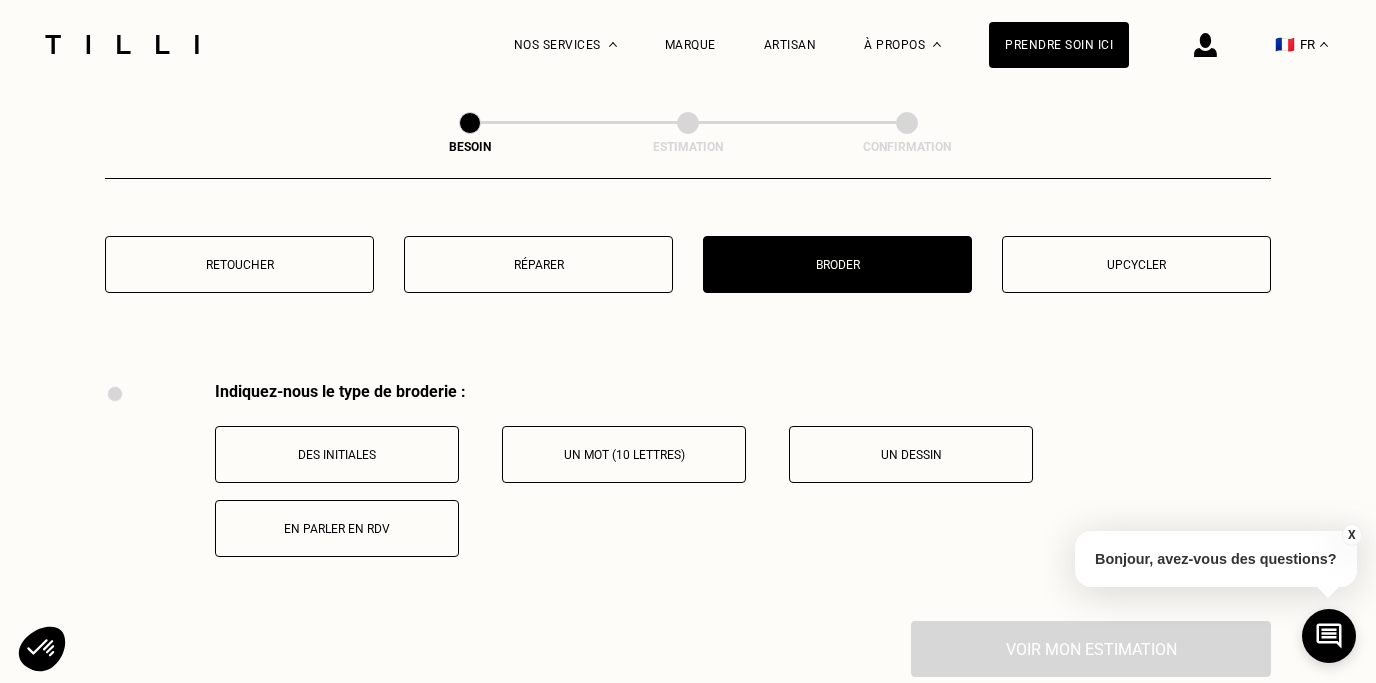 scroll, scrollTop: 3534, scrollLeft: 0, axis: vertical 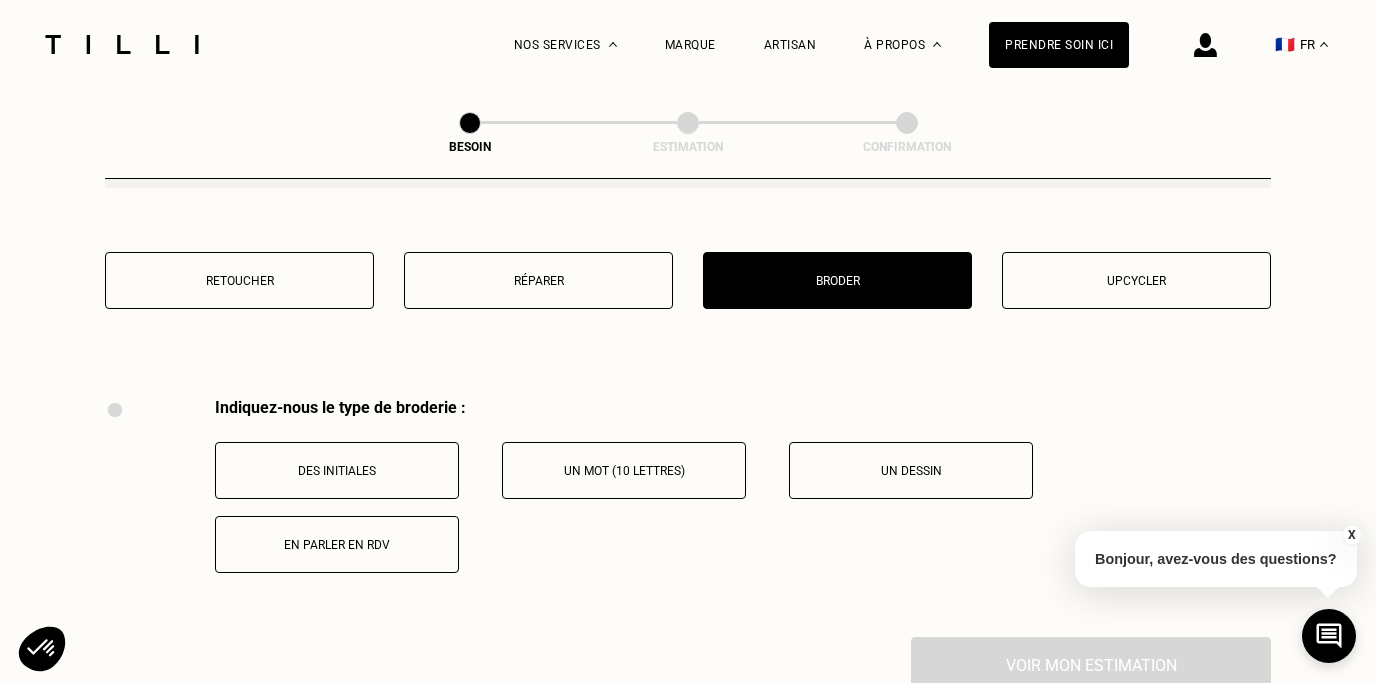 click on "Upcycler" at bounding box center (1136, 280) 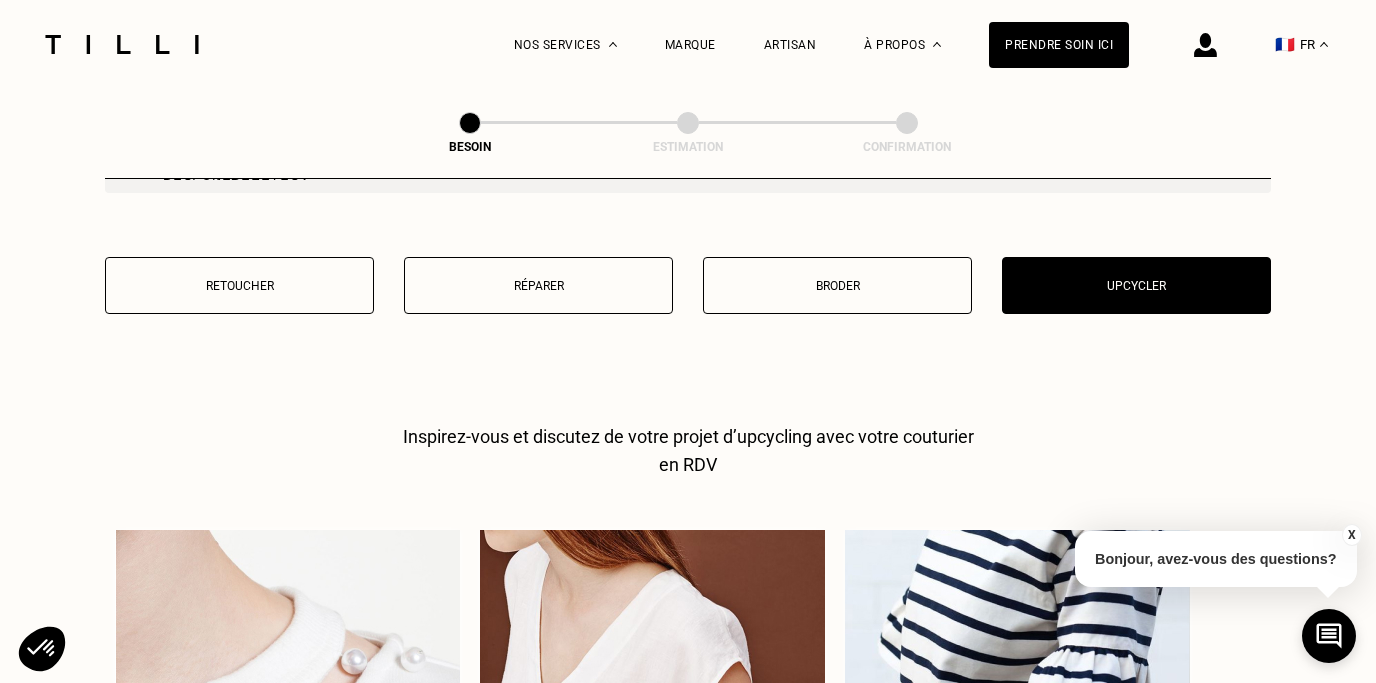 scroll, scrollTop: 3514, scrollLeft: 0, axis: vertical 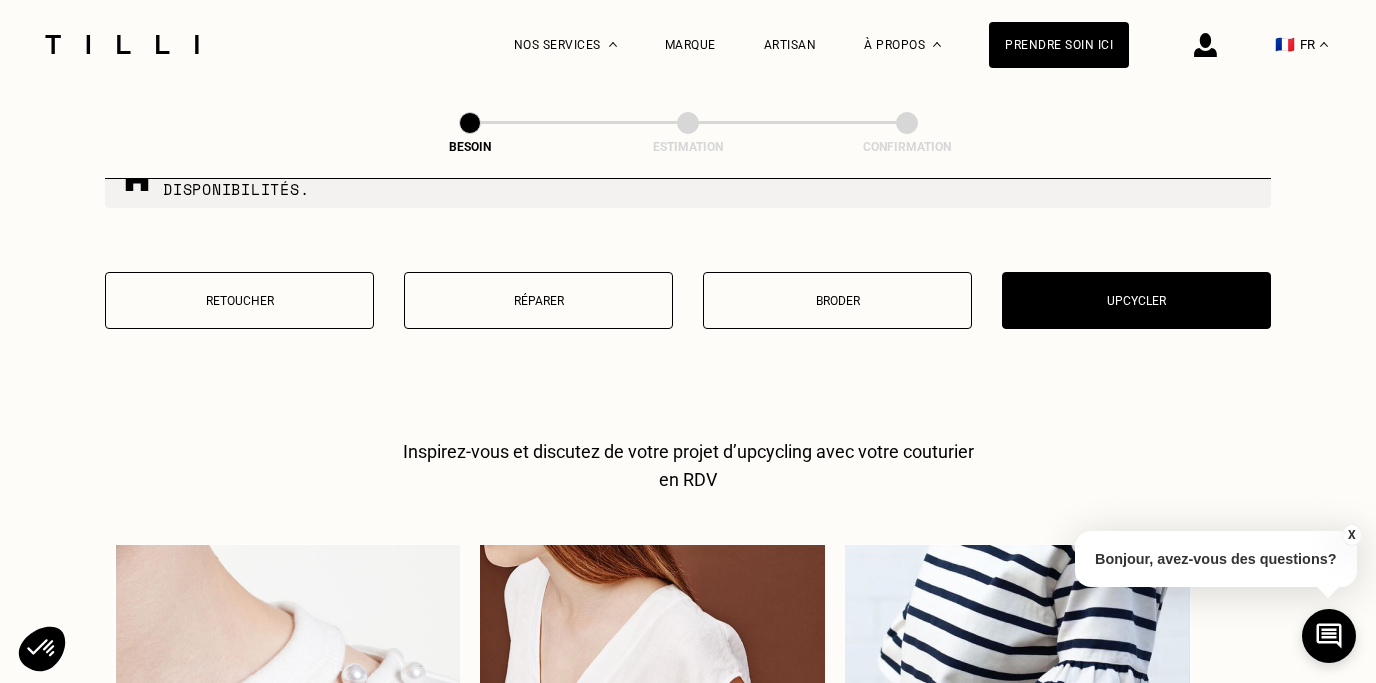 click on "Réparer" at bounding box center (538, 301) 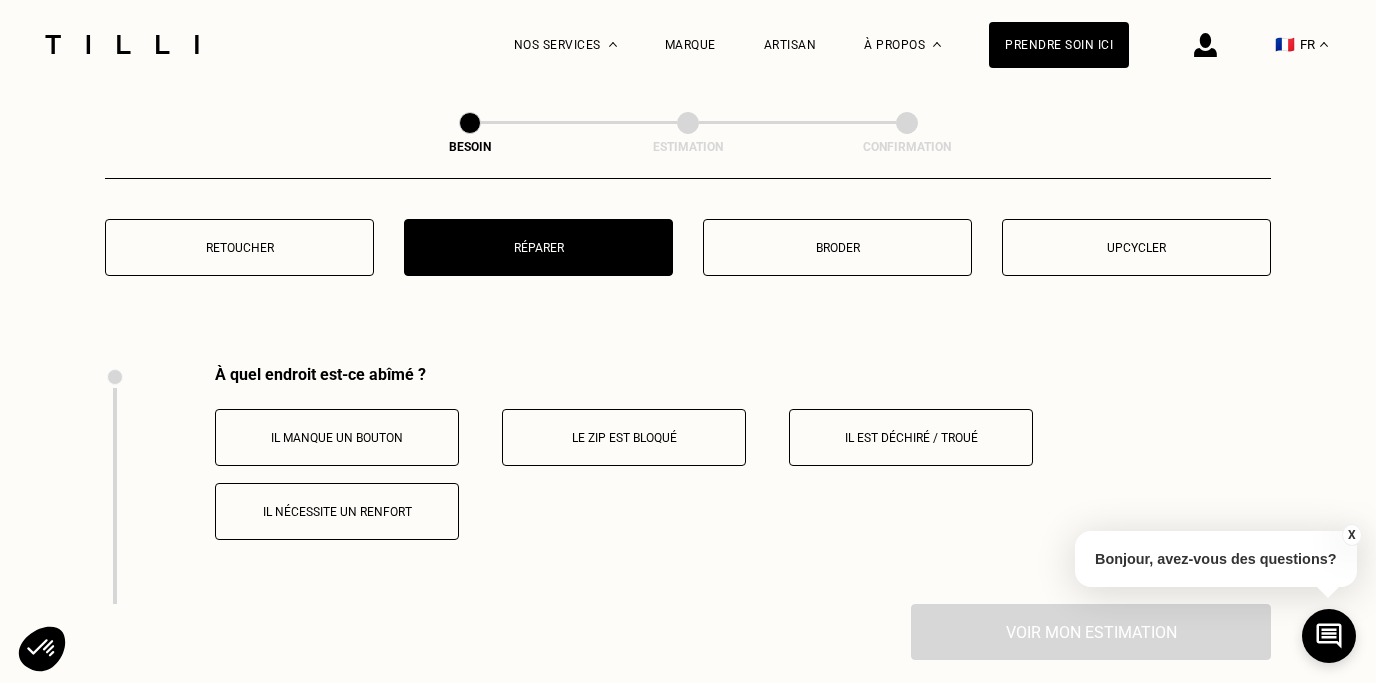 scroll, scrollTop: 3565, scrollLeft: 0, axis: vertical 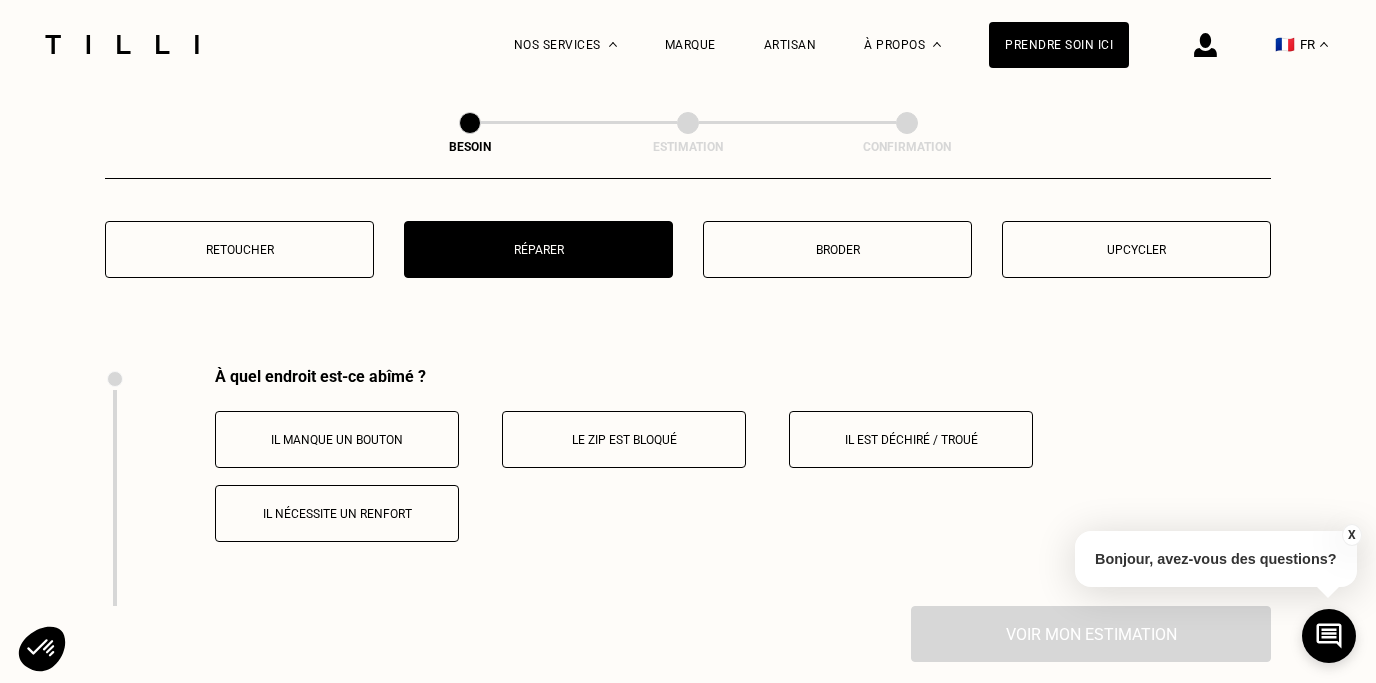click on "Retoucher" at bounding box center (239, 249) 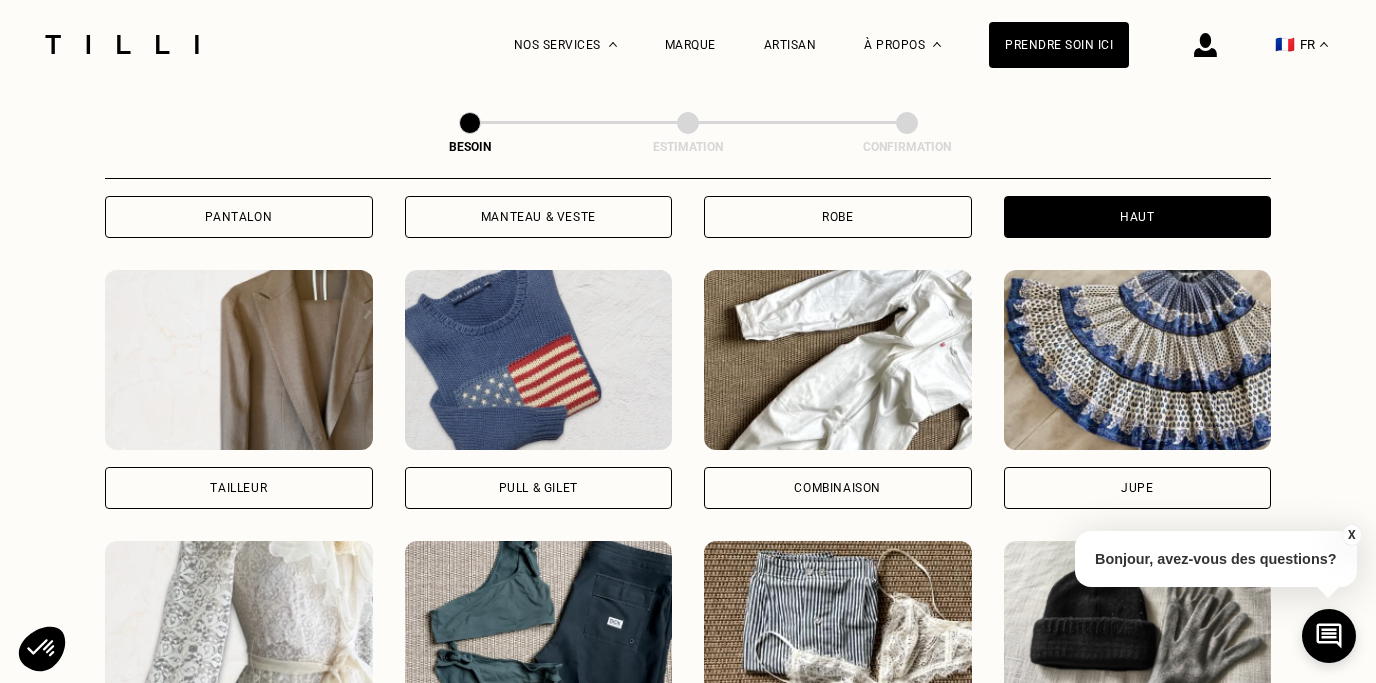 scroll, scrollTop: 1127, scrollLeft: 0, axis: vertical 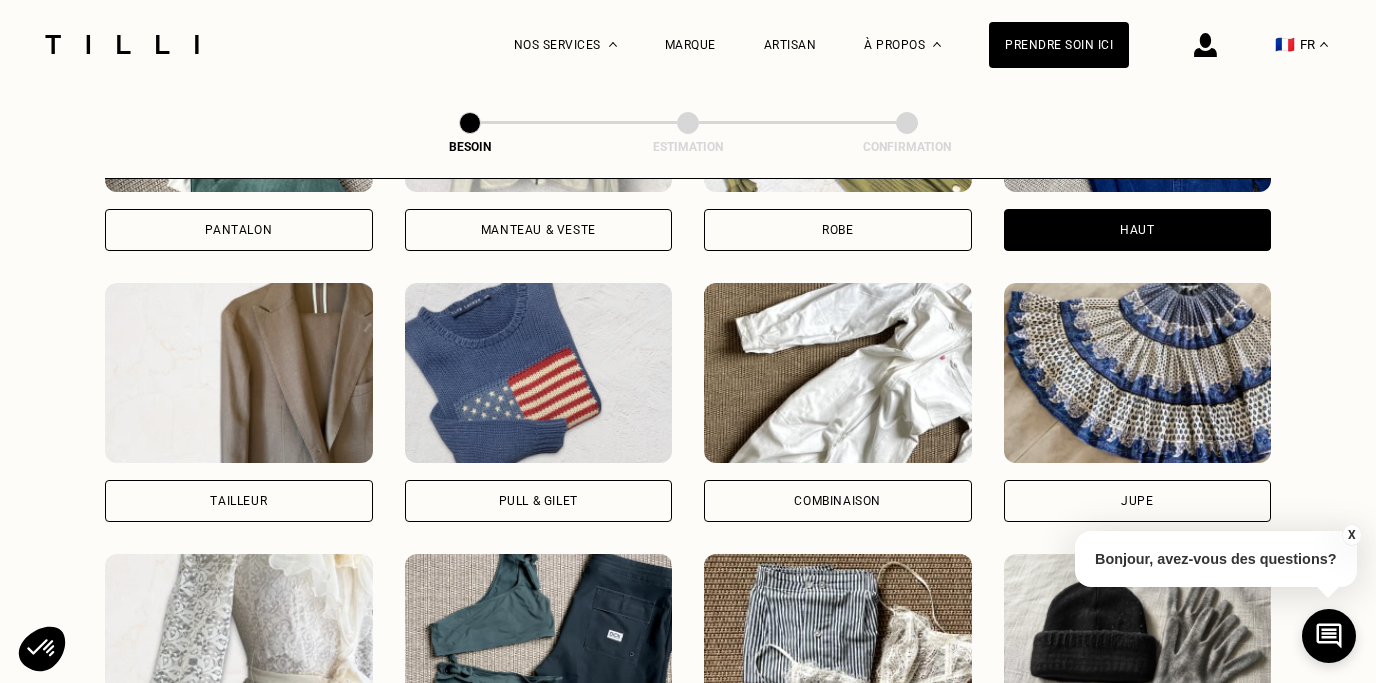 click on "Jupe" at bounding box center (1138, 501) 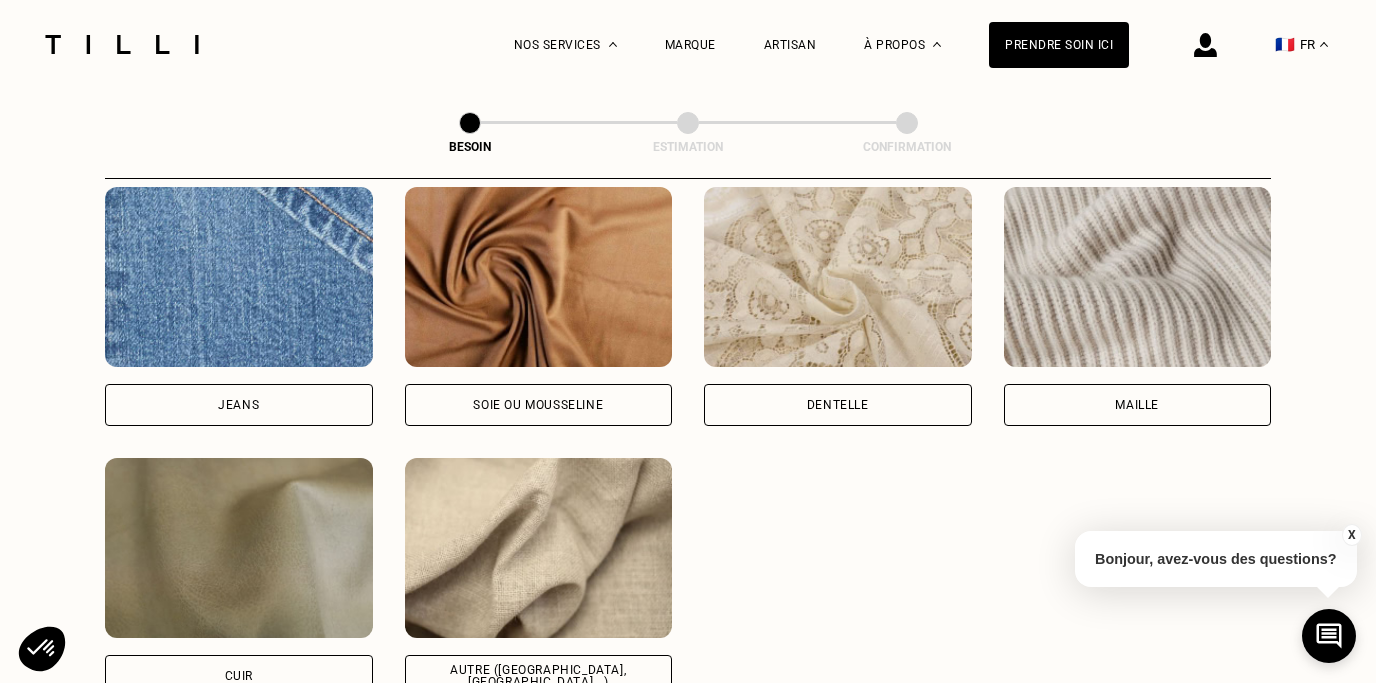 scroll, scrollTop: 2186, scrollLeft: 0, axis: vertical 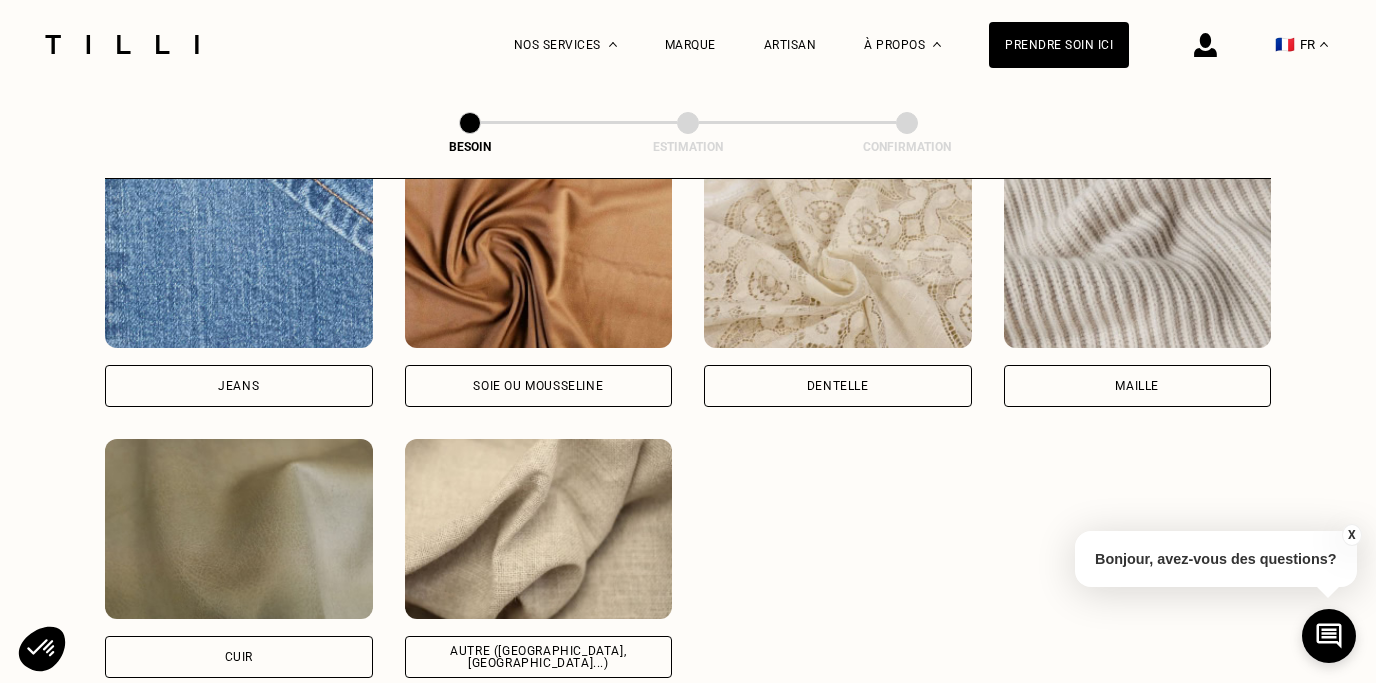 click on "Dentelle" at bounding box center [838, 386] 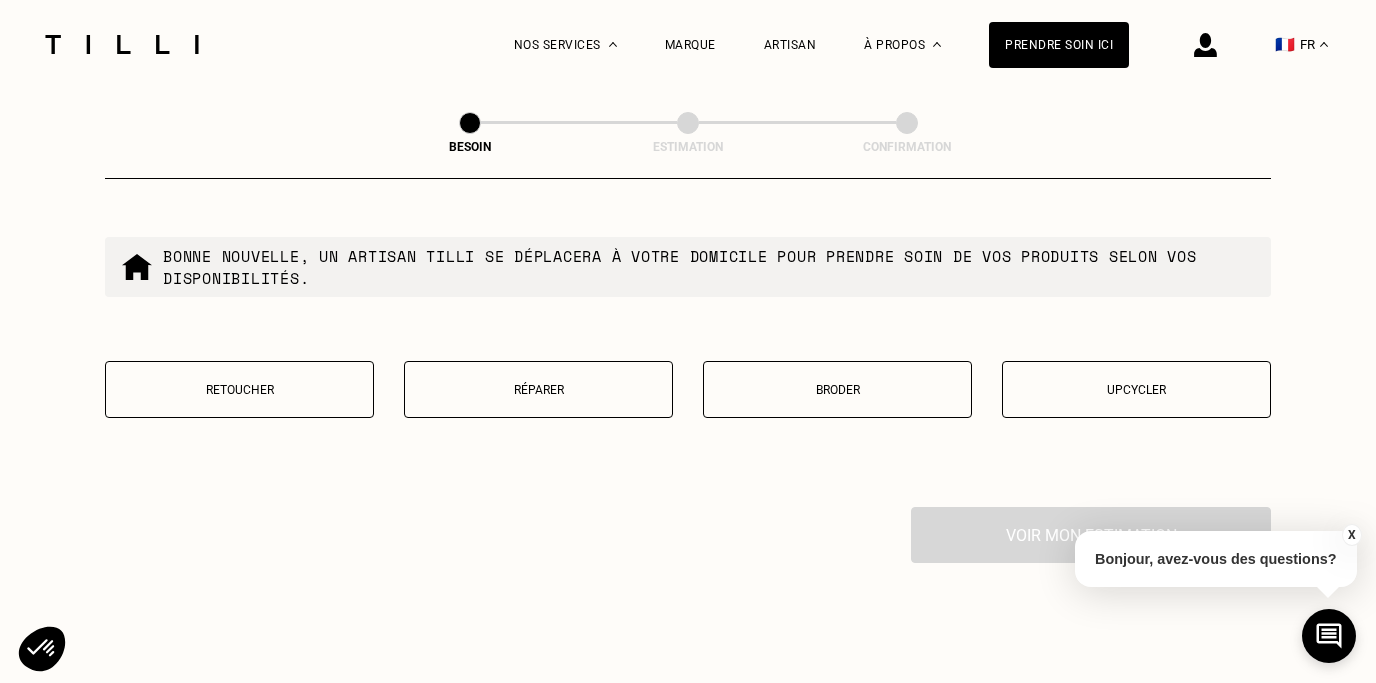 scroll, scrollTop: 3428, scrollLeft: 0, axis: vertical 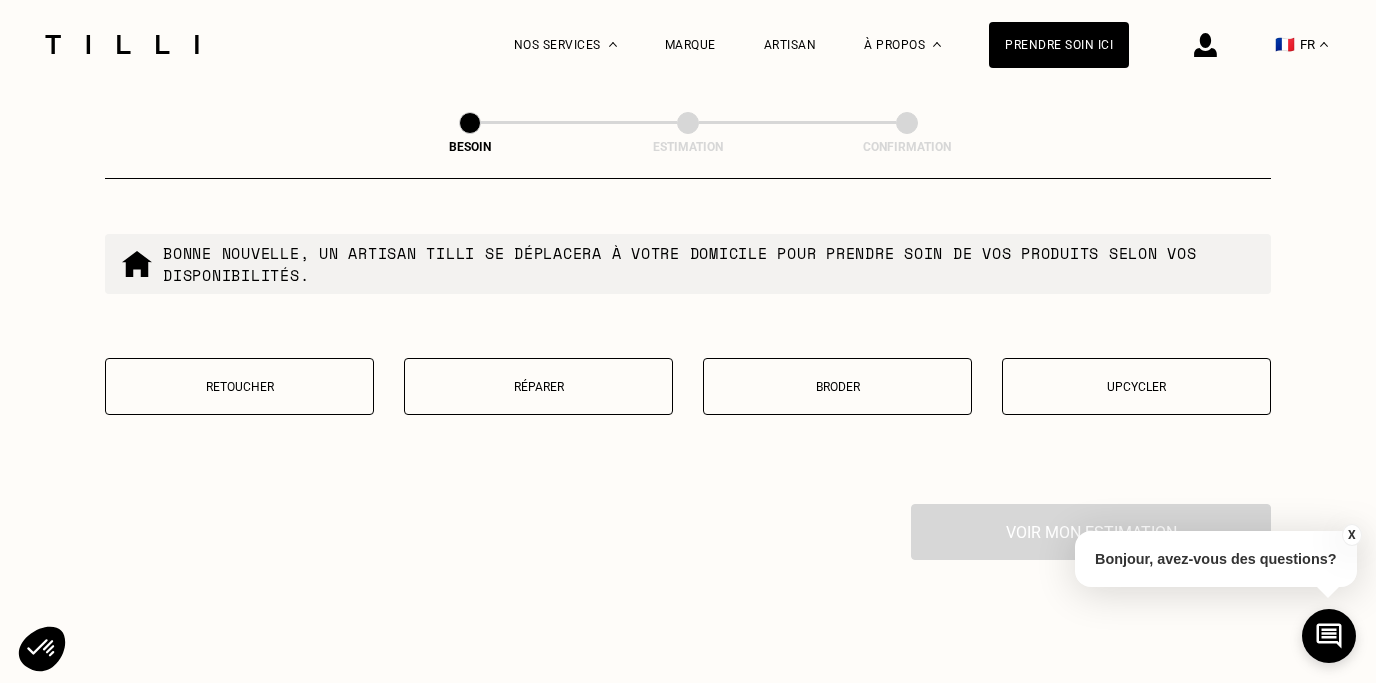 click on "Retoucher" at bounding box center [239, 387] 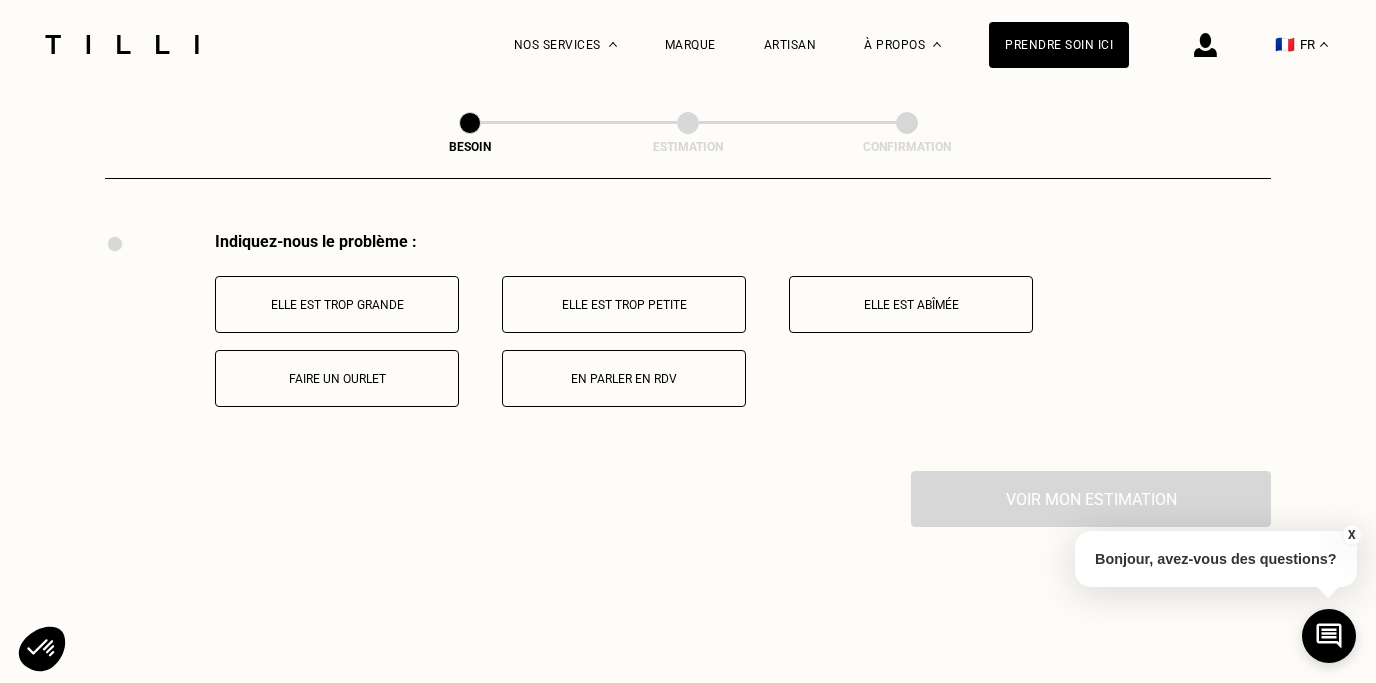 scroll, scrollTop: 3701, scrollLeft: 0, axis: vertical 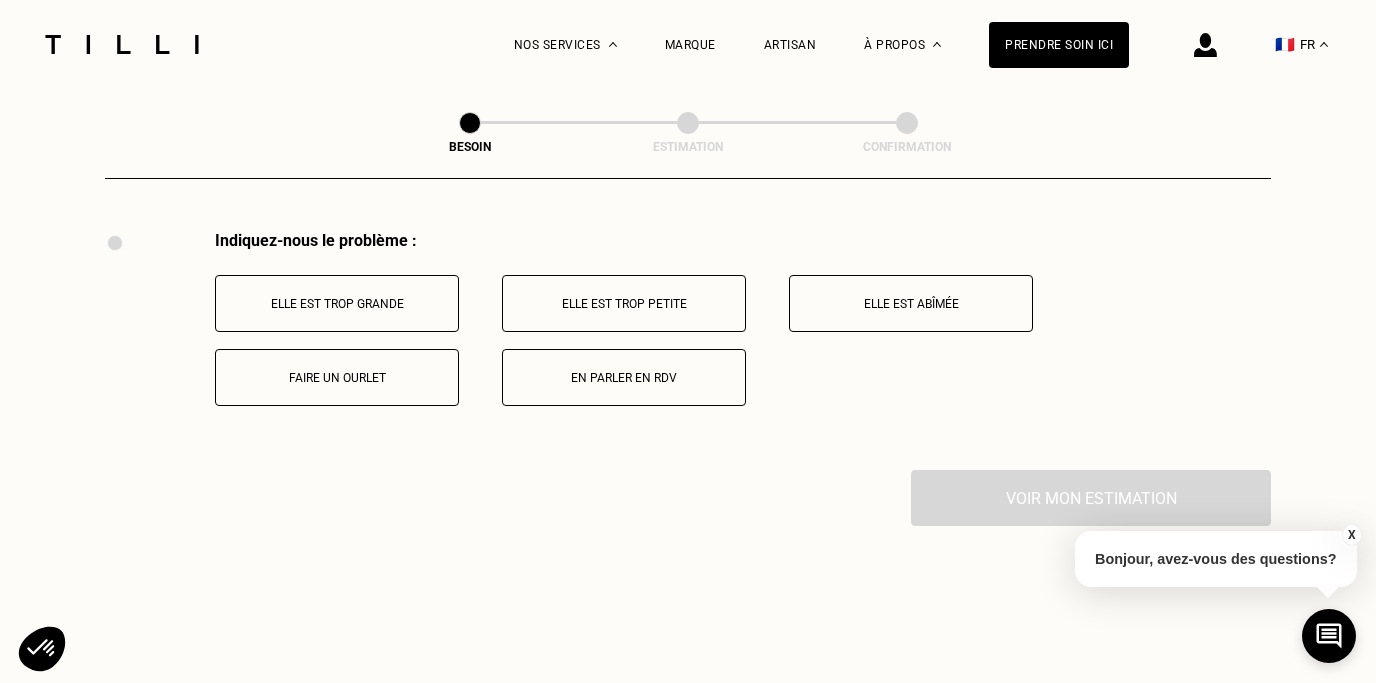 click on "Elle est trop grande" at bounding box center (337, 304) 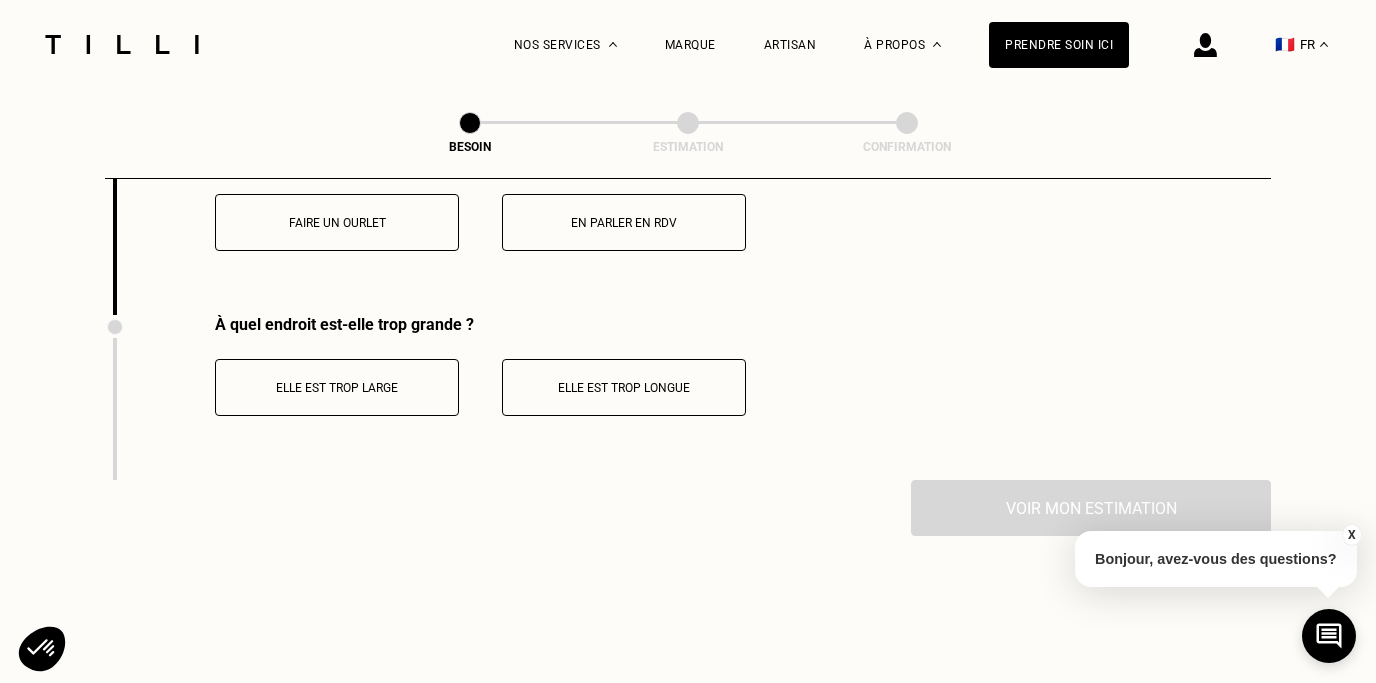 scroll, scrollTop: 3927, scrollLeft: 0, axis: vertical 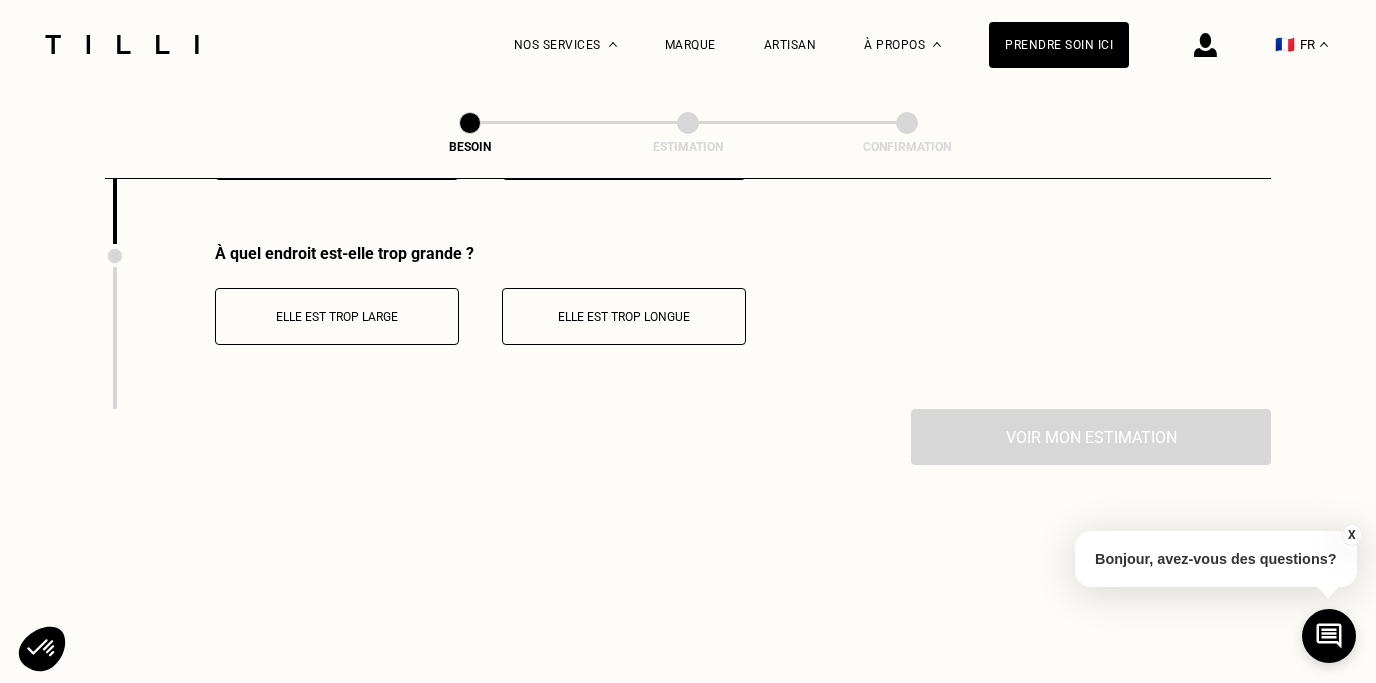 click on "Elle est trop large" at bounding box center (337, 316) 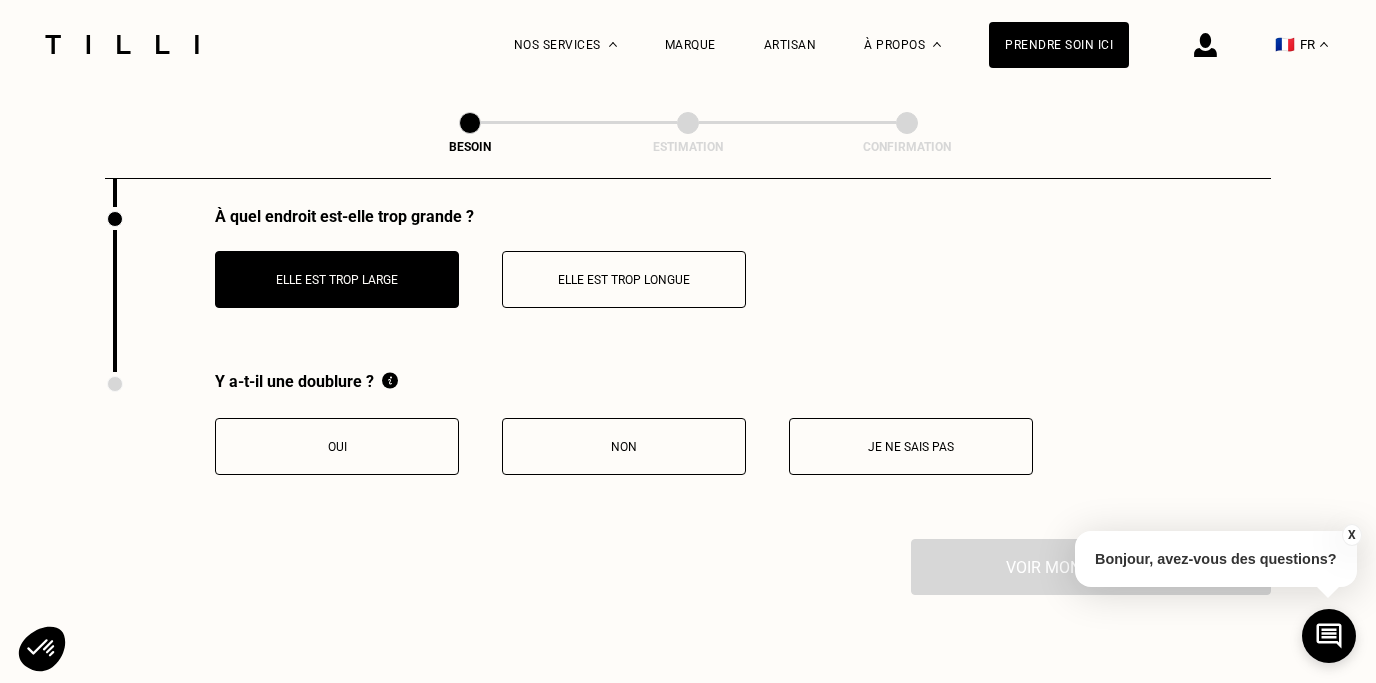 scroll, scrollTop: 3967, scrollLeft: 0, axis: vertical 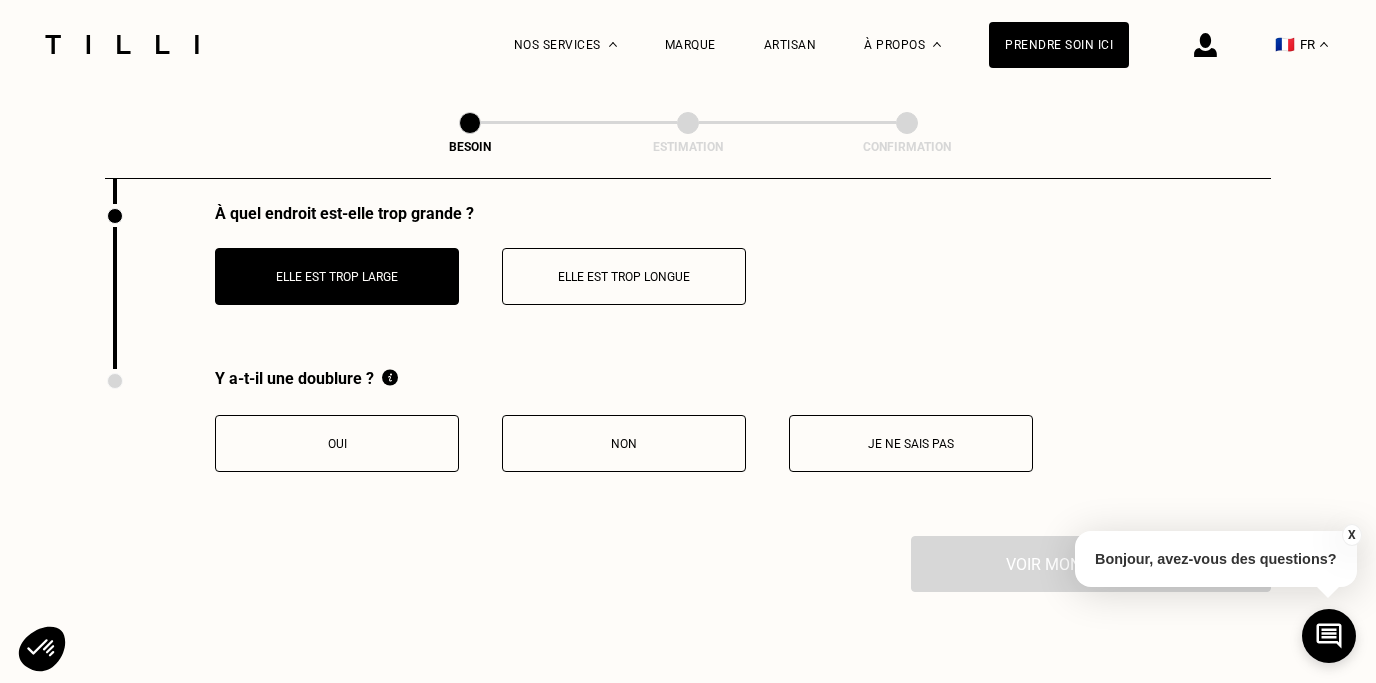 click on "Oui" at bounding box center (337, 443) 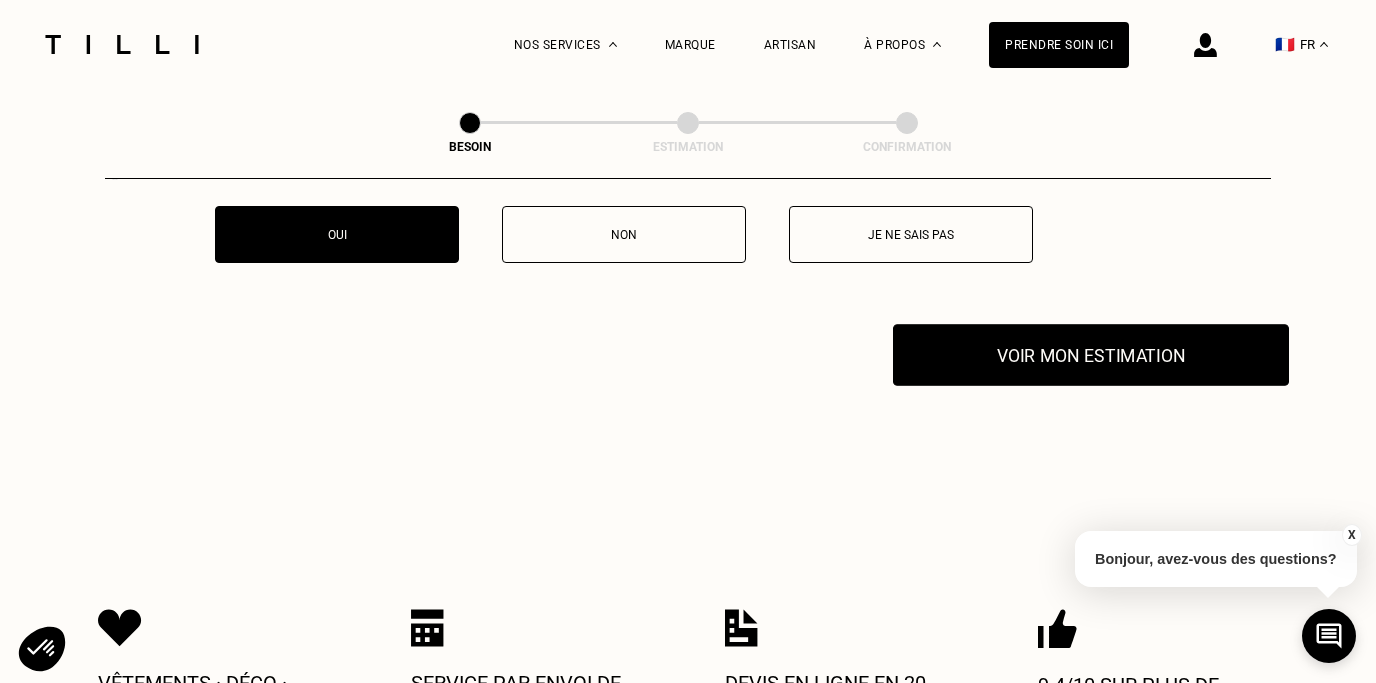 scroll, scrollTop: 4180, scrollLeft: 0, axis: vertical 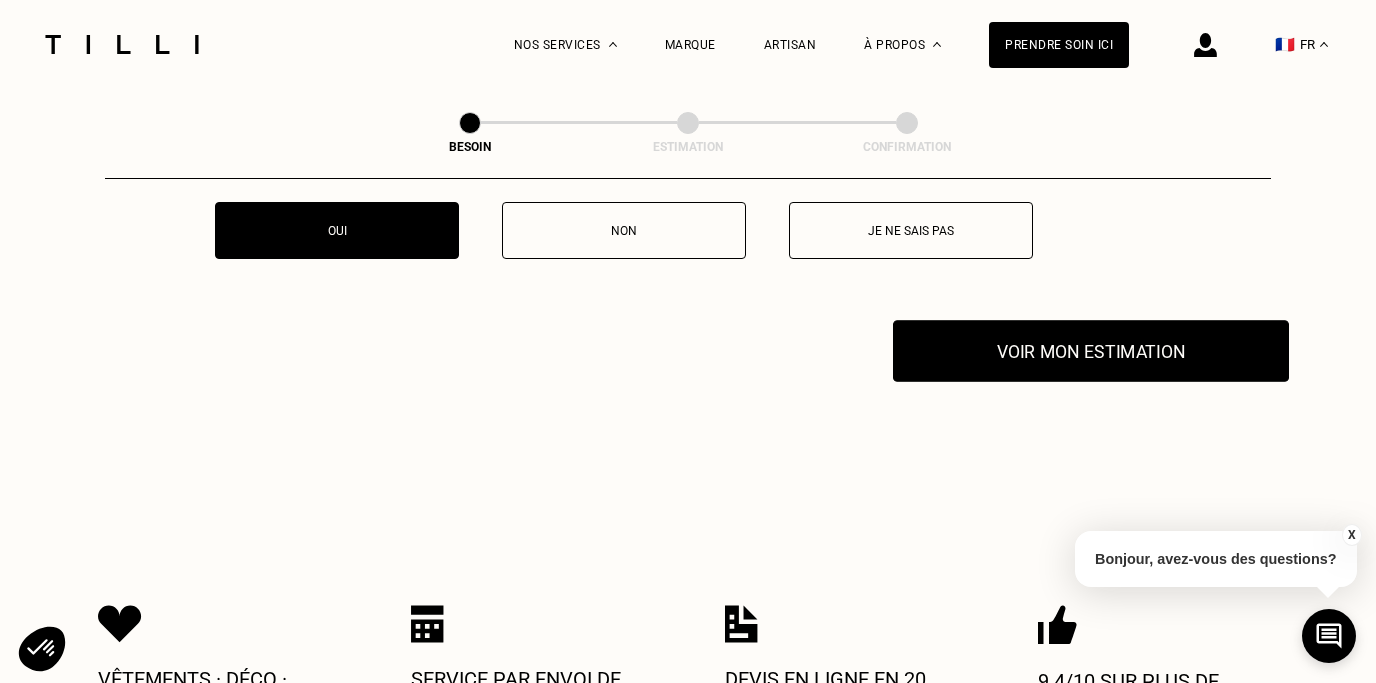click on "Voir mon estimation" at bounding box center (1091, 351) 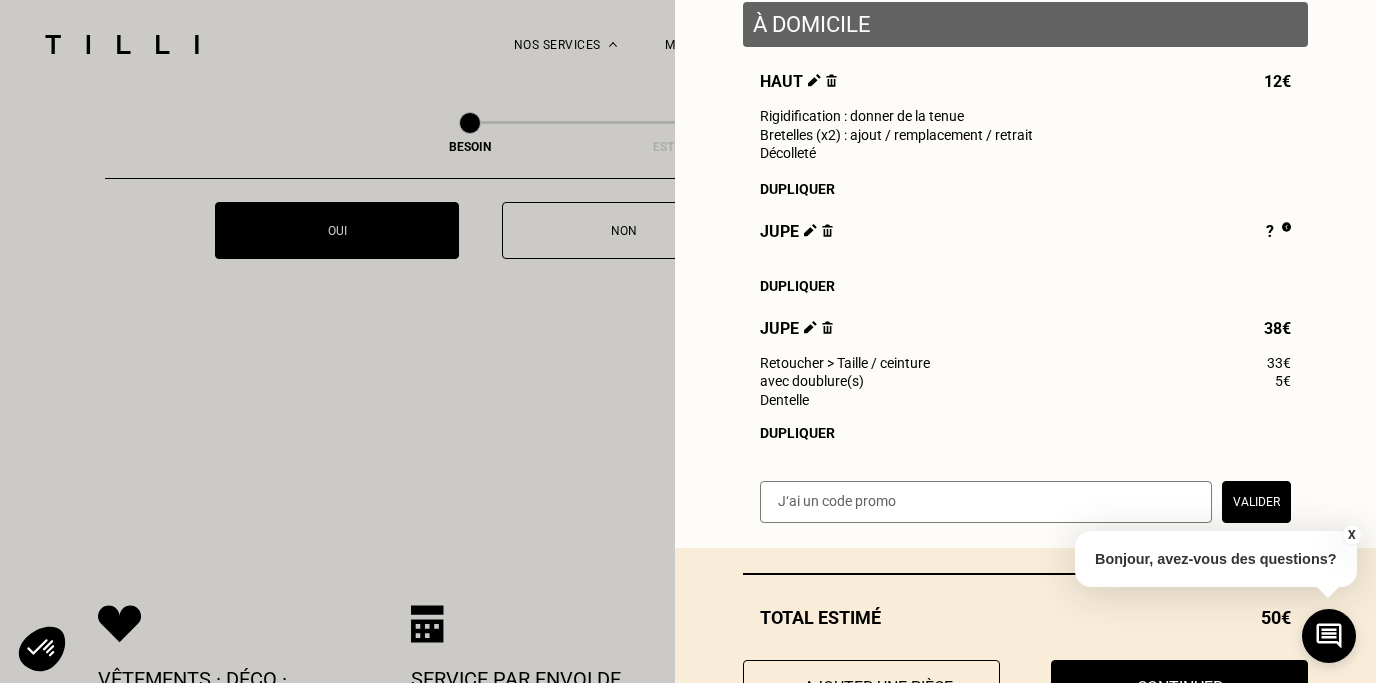 scroll, scrollTop: 321, scrollLeft: 0, axis: vertical 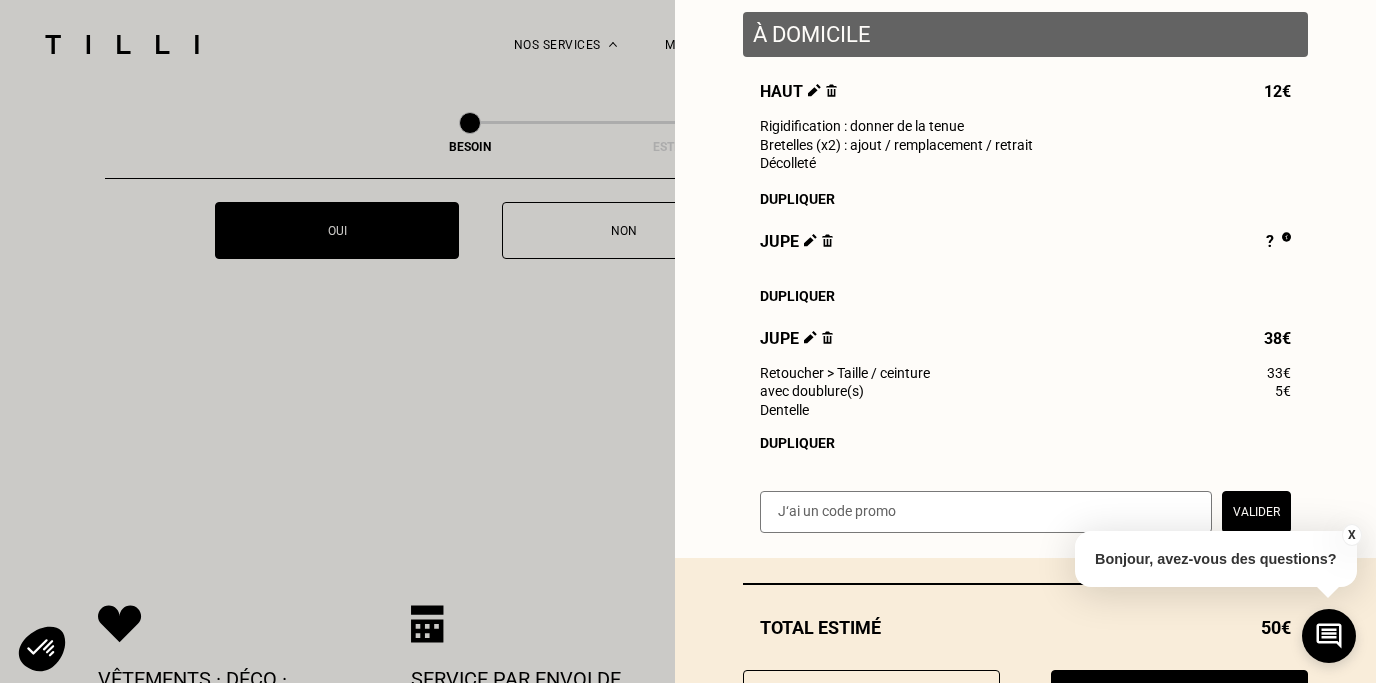 click at bounding box center [827, 337] 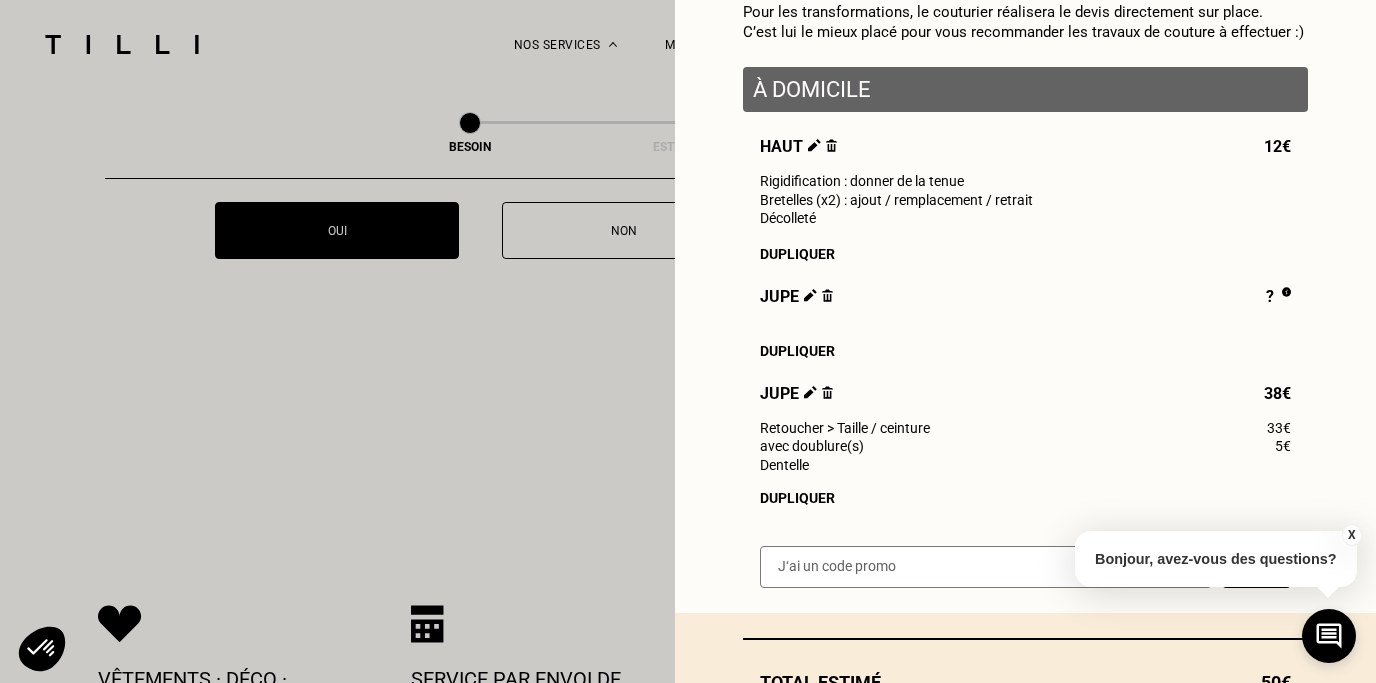 scroll, scrollTop: 268, scrollLeft: 0, axis: vertical 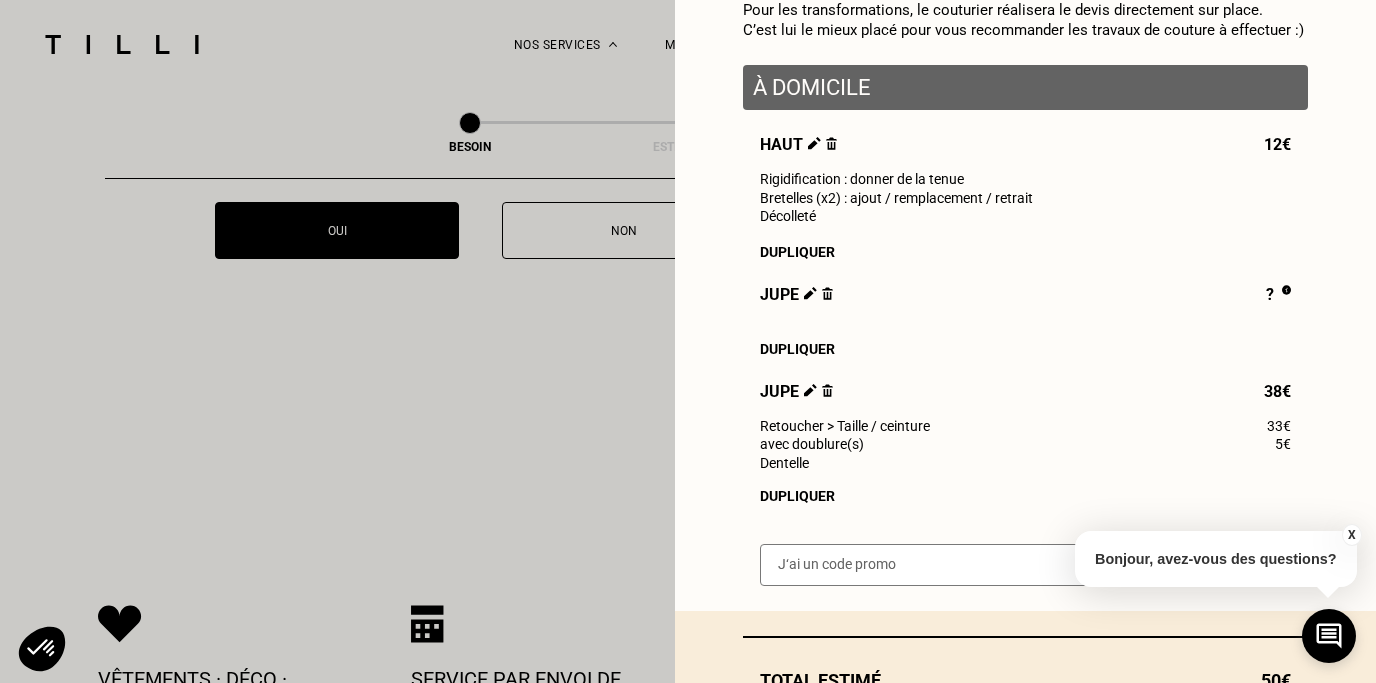 click at bounding box center [827, 390] 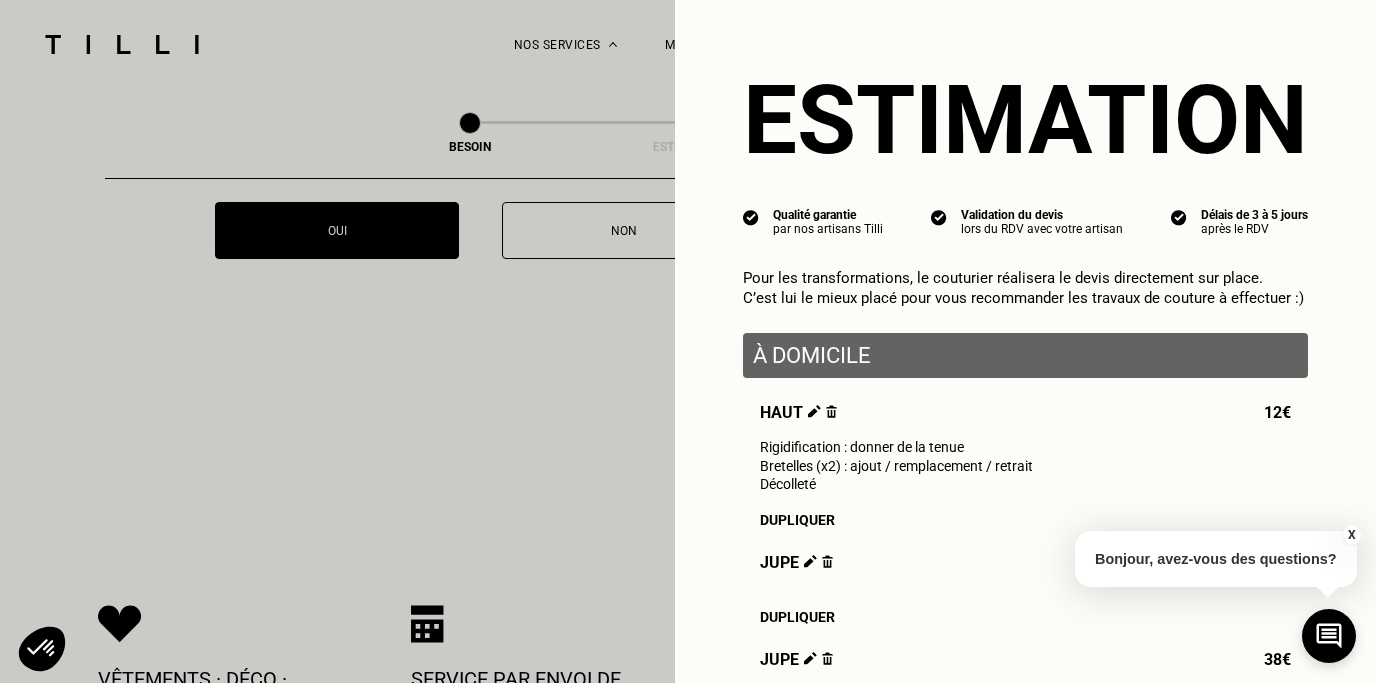 scroll, scrollTop: 418, scrollLeft: 0, axis: vertical 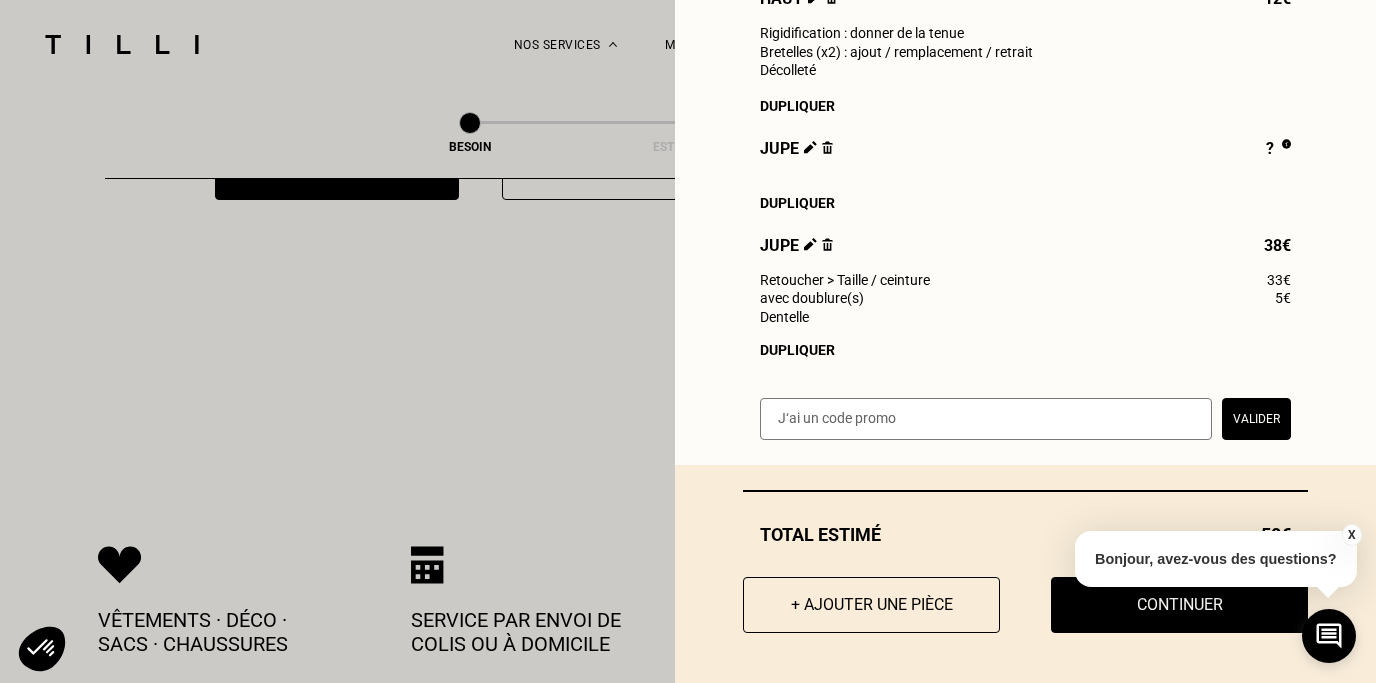click on "Continuer" at bounding box center (1179, 605) 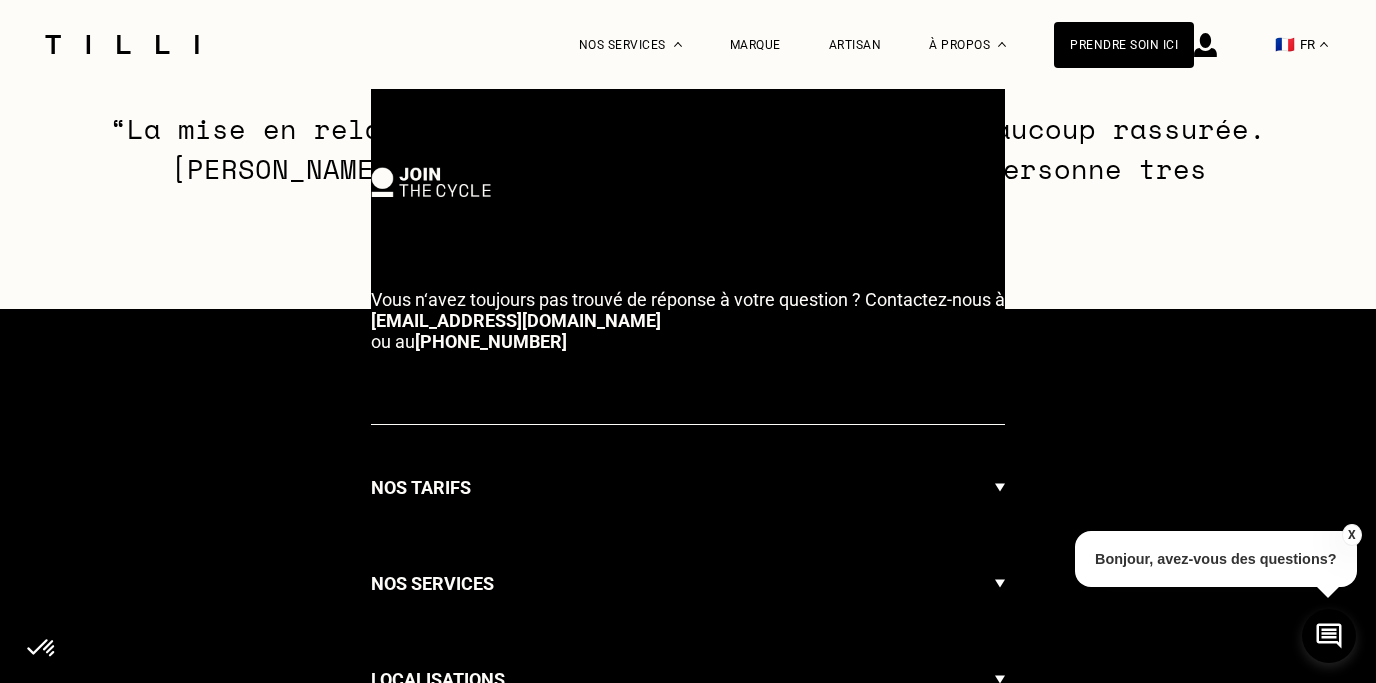 select on "FR" 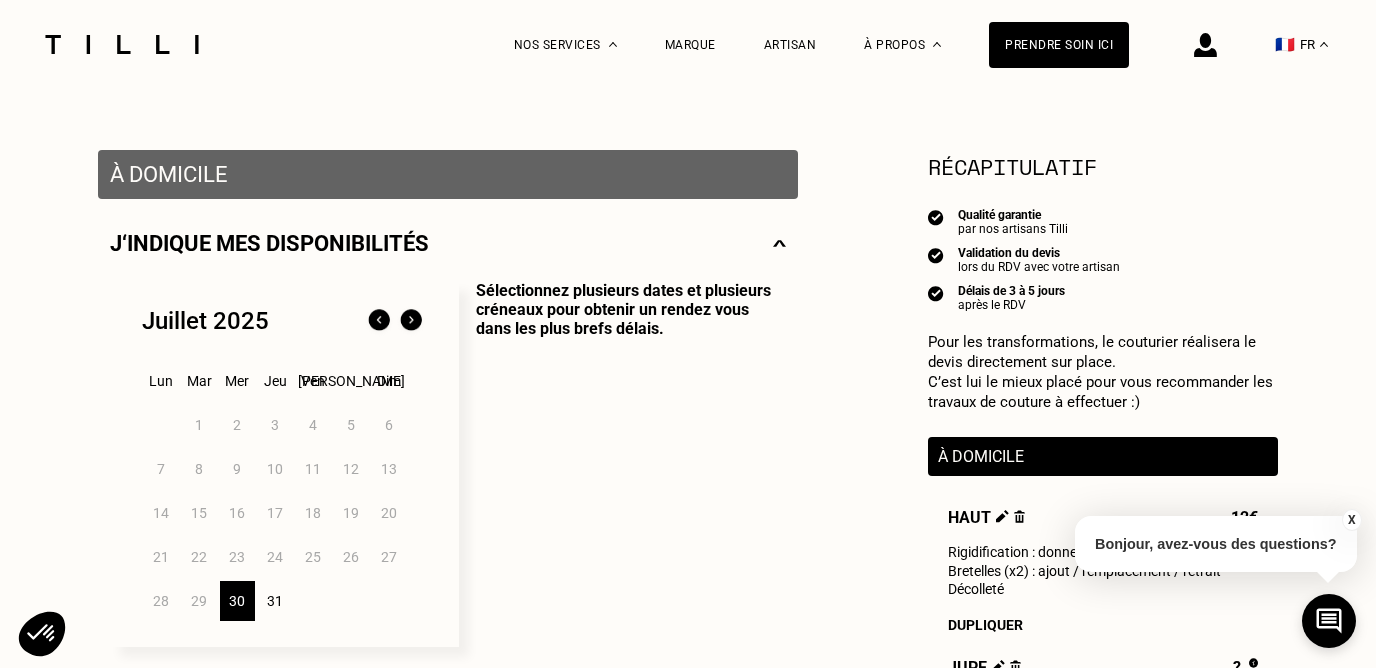 scroll, scrollTop: 338, scrollLeft: 0, axis: vertical 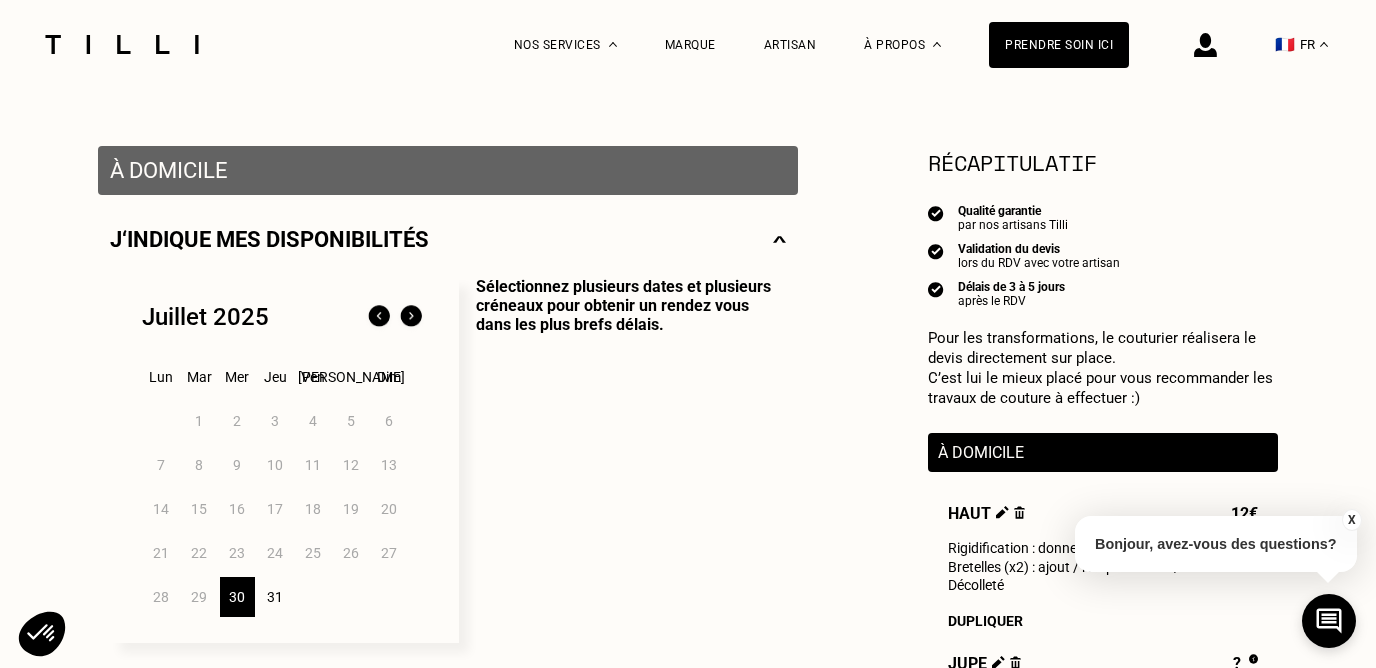 click at bounding box center (411, 317) 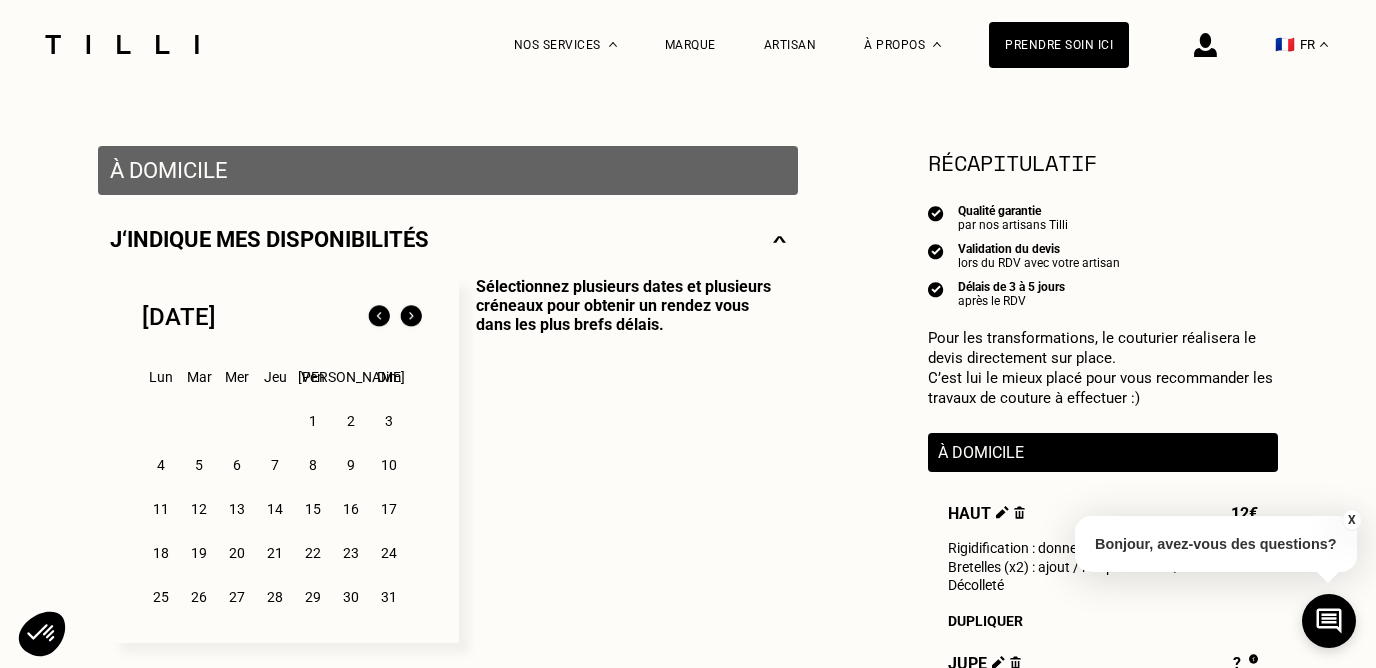 click on "1" at bounding box center [313, 421] 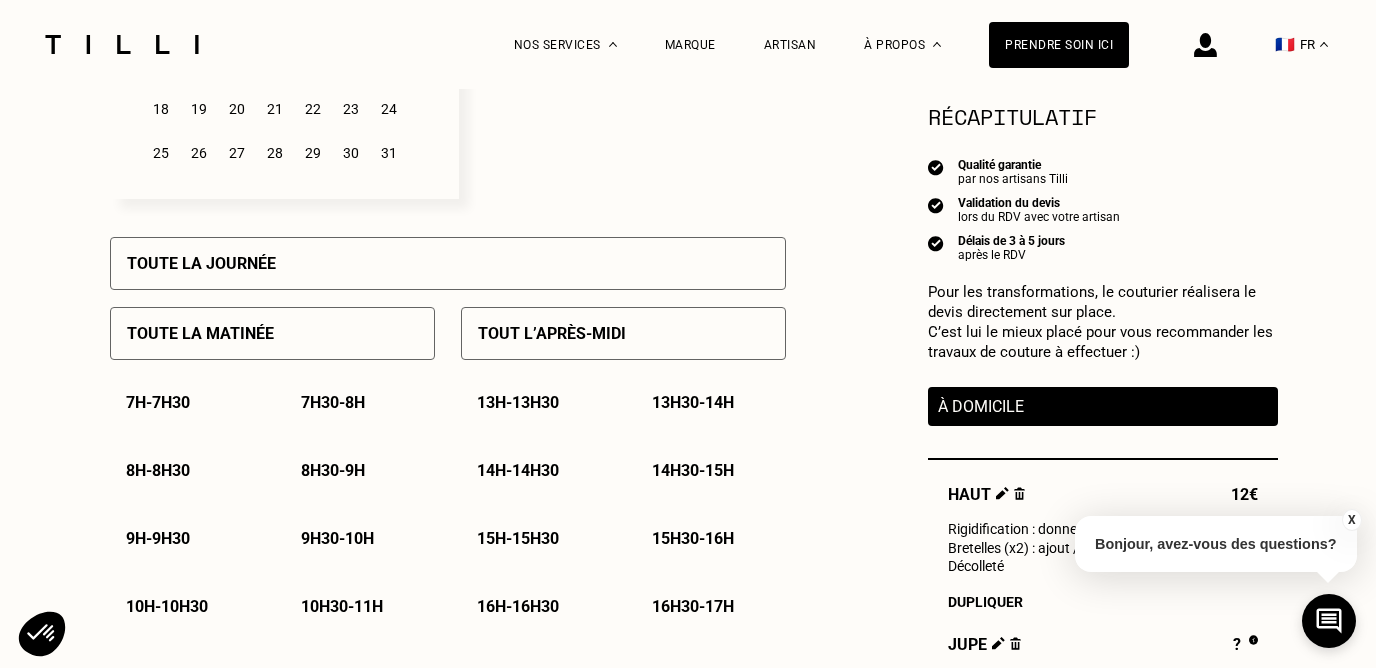 scroll, scrollTop: 785, scrollLeft: 0, axis: vertical 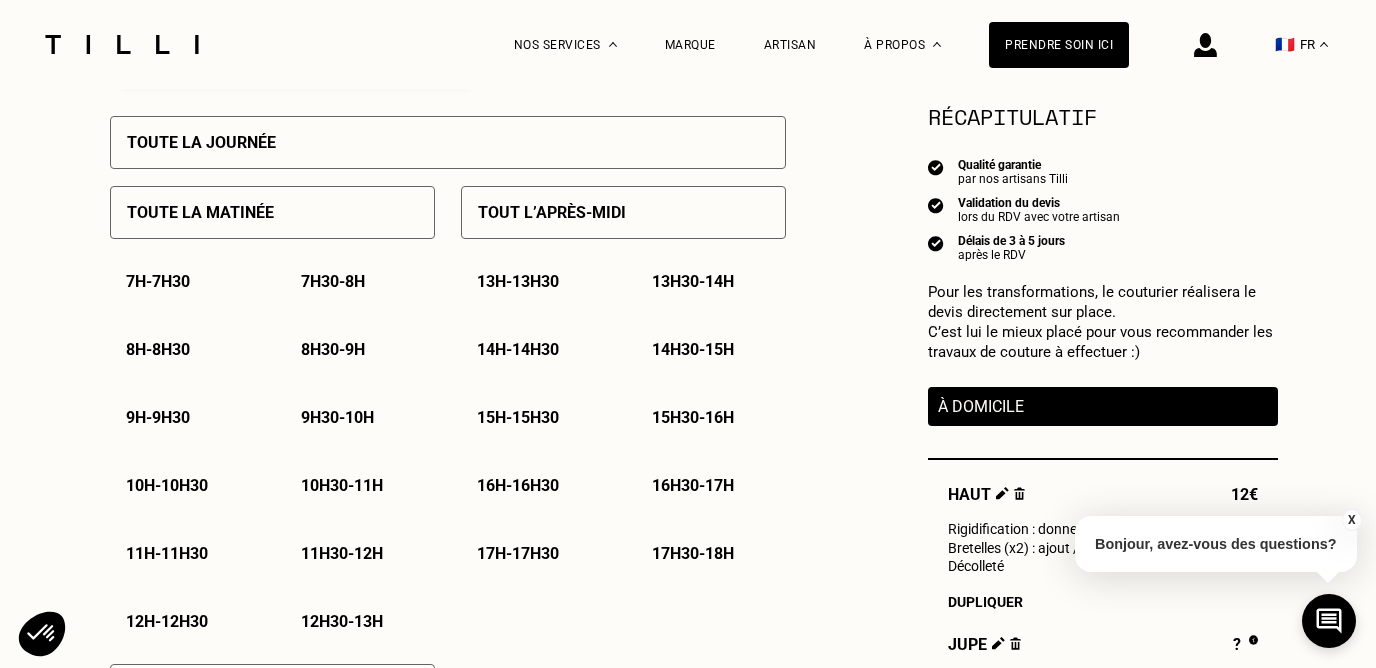 click on "11h30  -  12h" at bounding box center [342, 553] 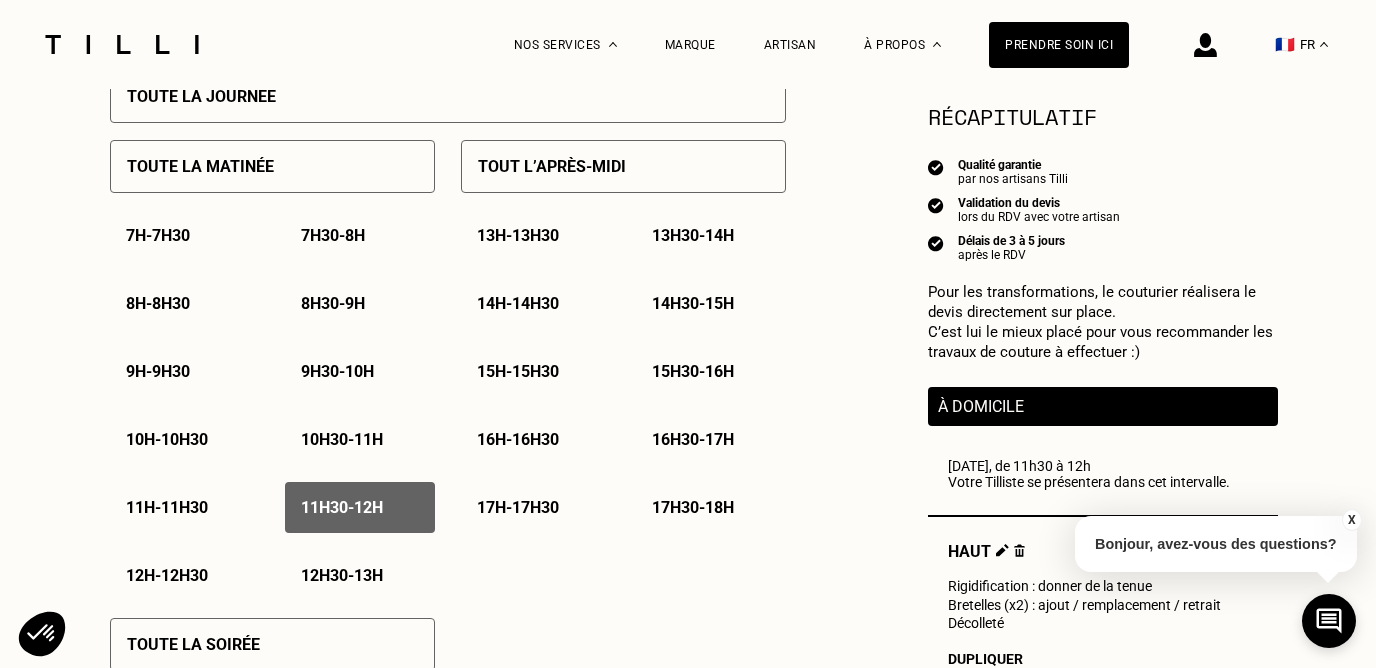 scroll, scrollTop: 961, scrollLeft: 0, axis: vertical 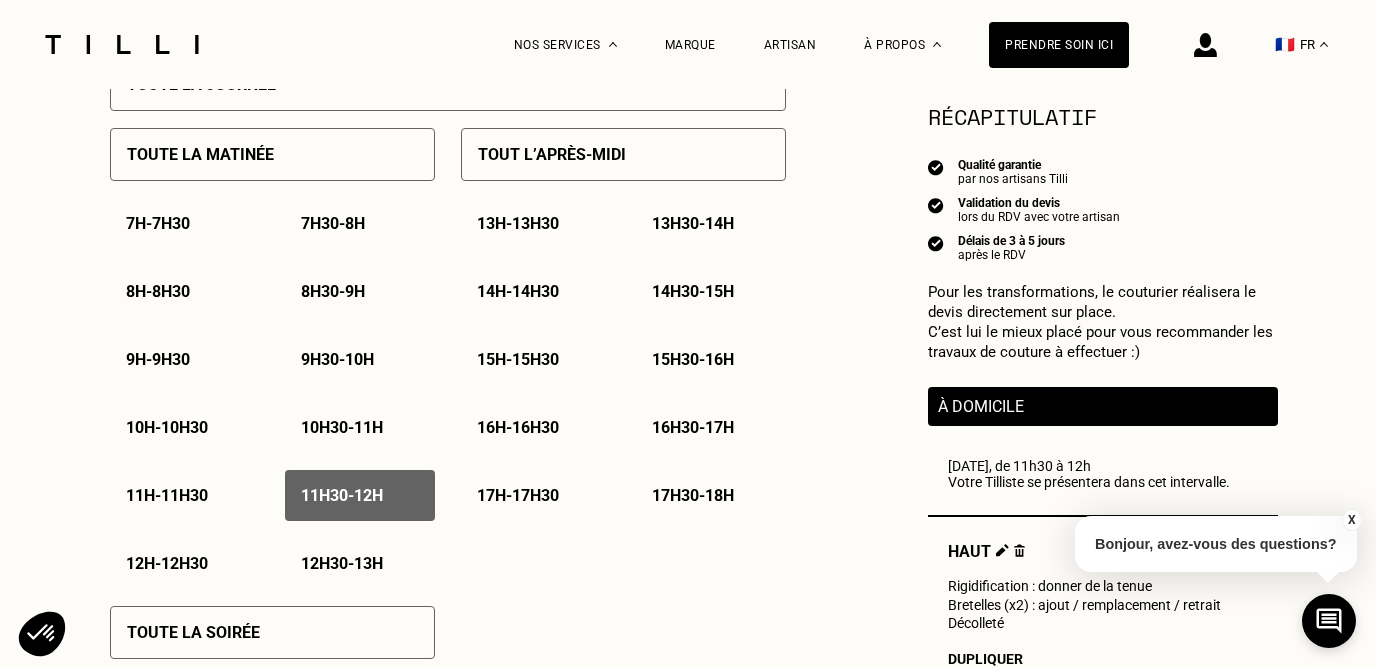 click on "12h  -  12h30" at bounding box center [167, 563] 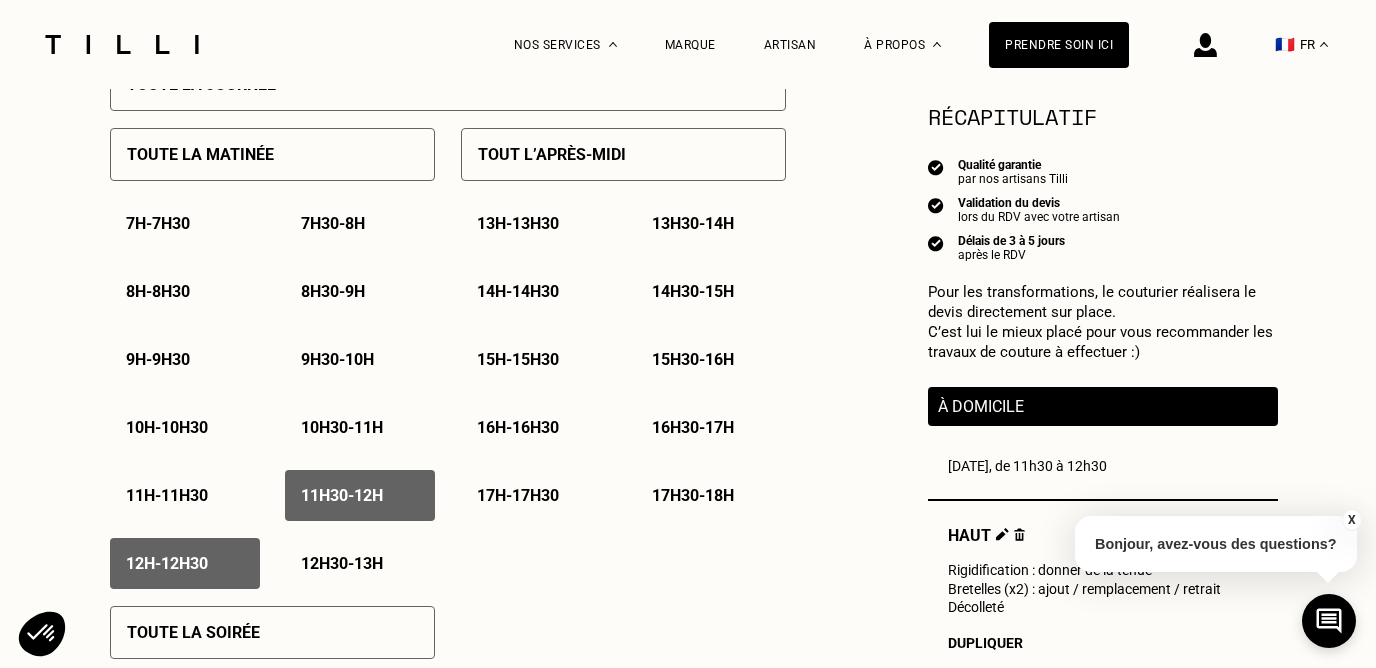 click on "12h30  -  13h" at bounding box center (342, 563) 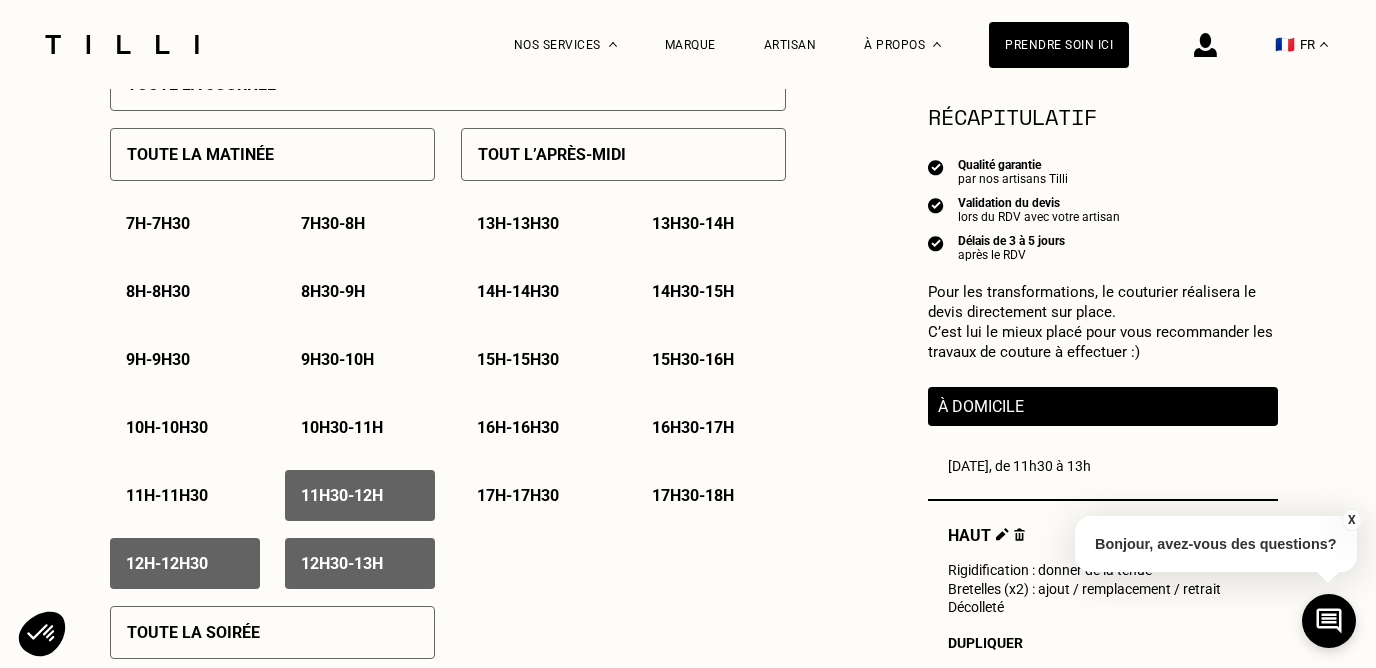 click on "Tout l’après-midi" at bounding box center [552, 154] 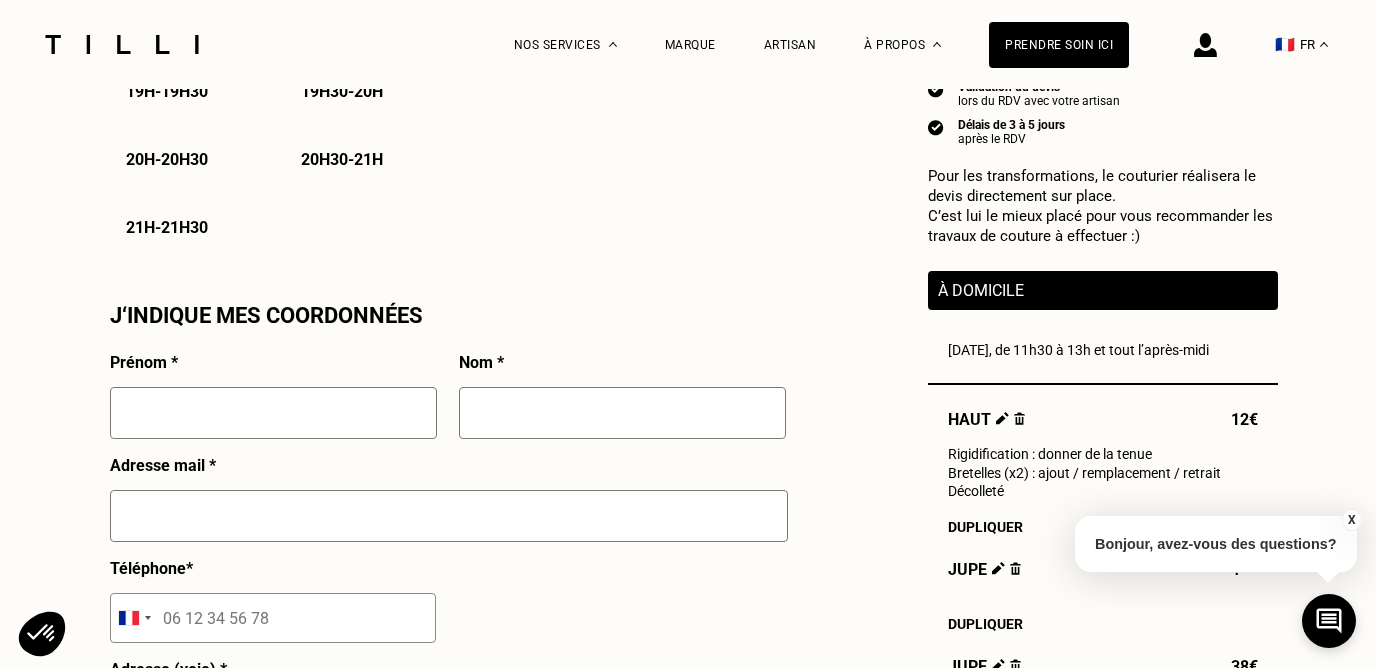 scroll, scrollTop: 1638, scrollLeft: 0, axis: vertical 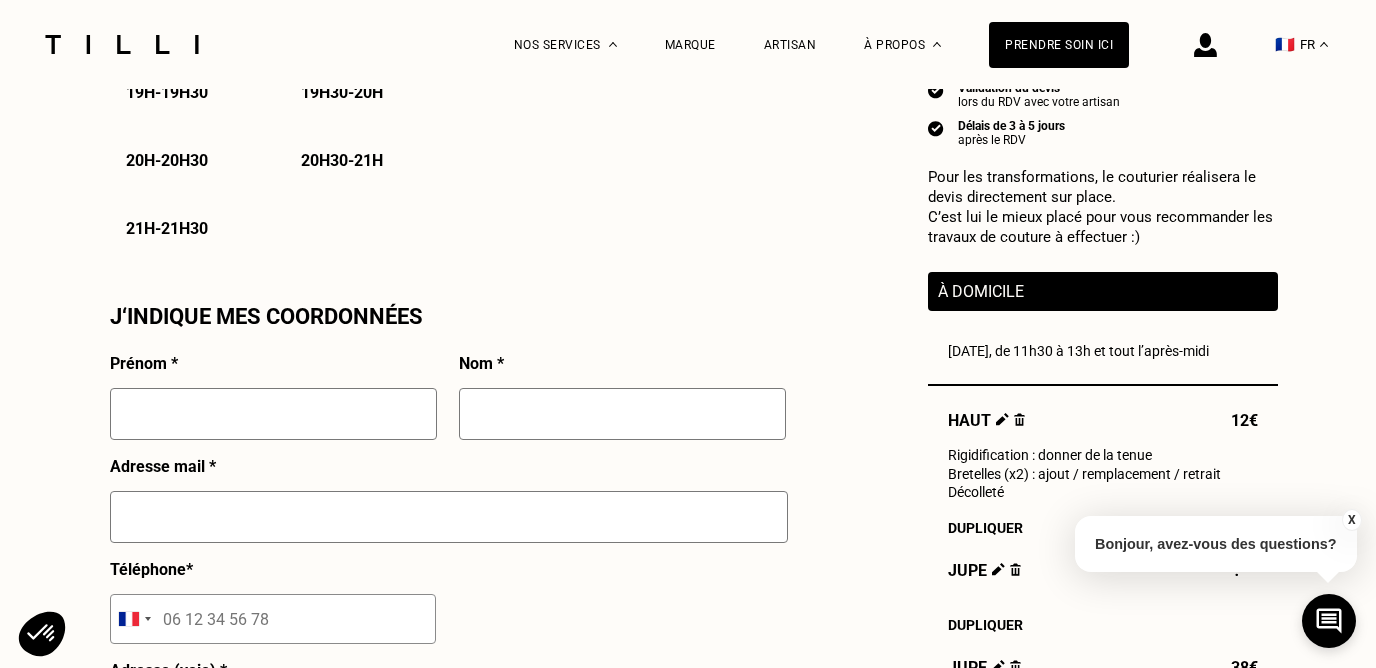 click at bounding box center [273, 414] 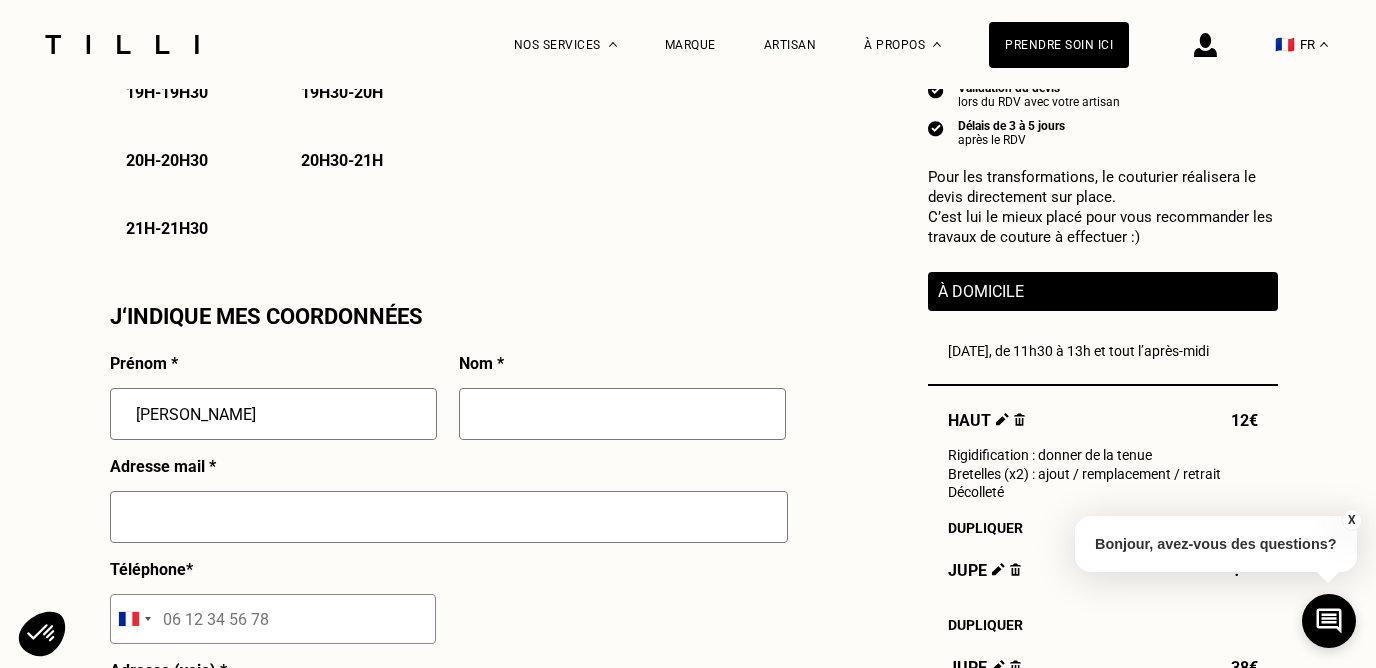 type on "[PERSON_NAME]" 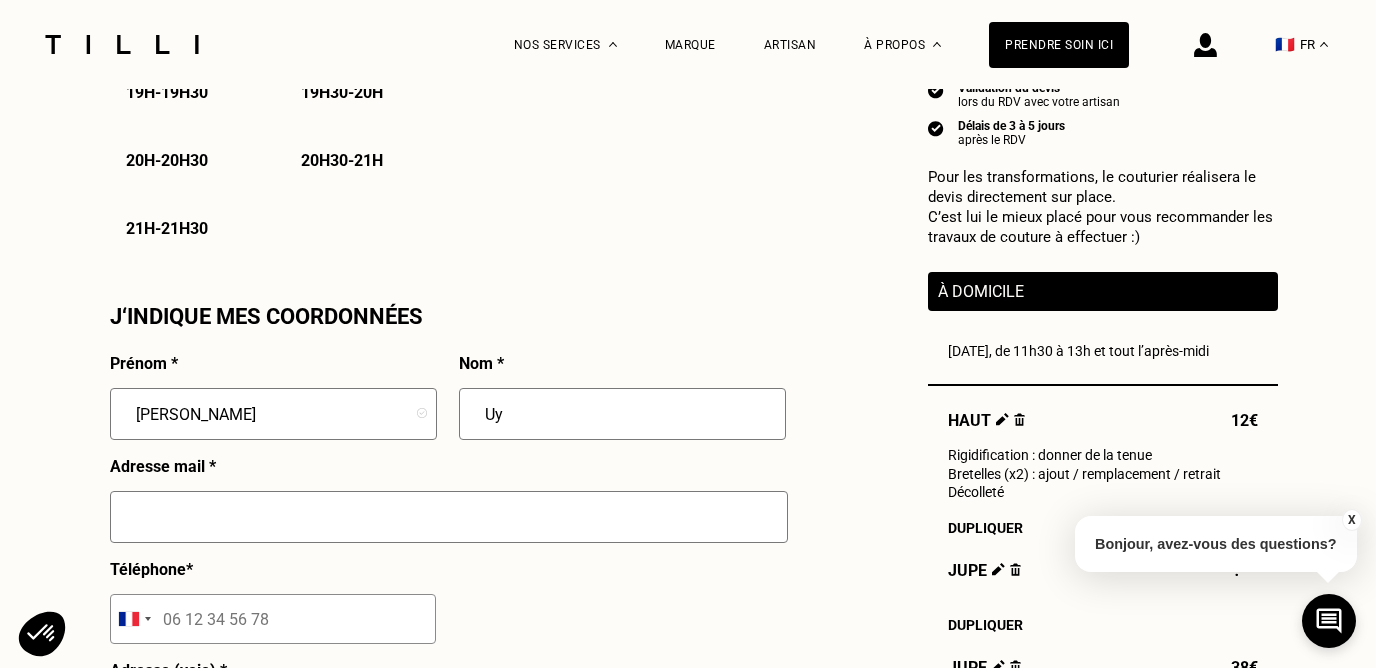type on "Uy" 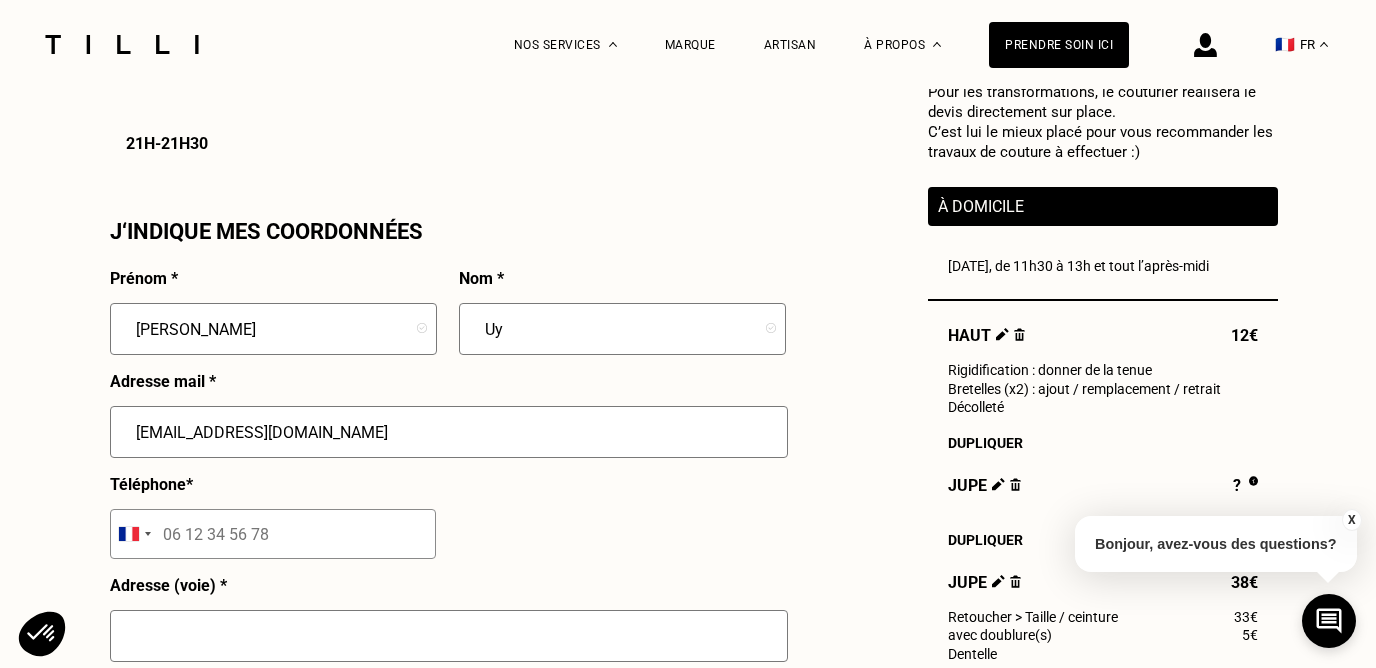 scroll, scrollTop: 1739, scrollLeft: 0, axis: vertical 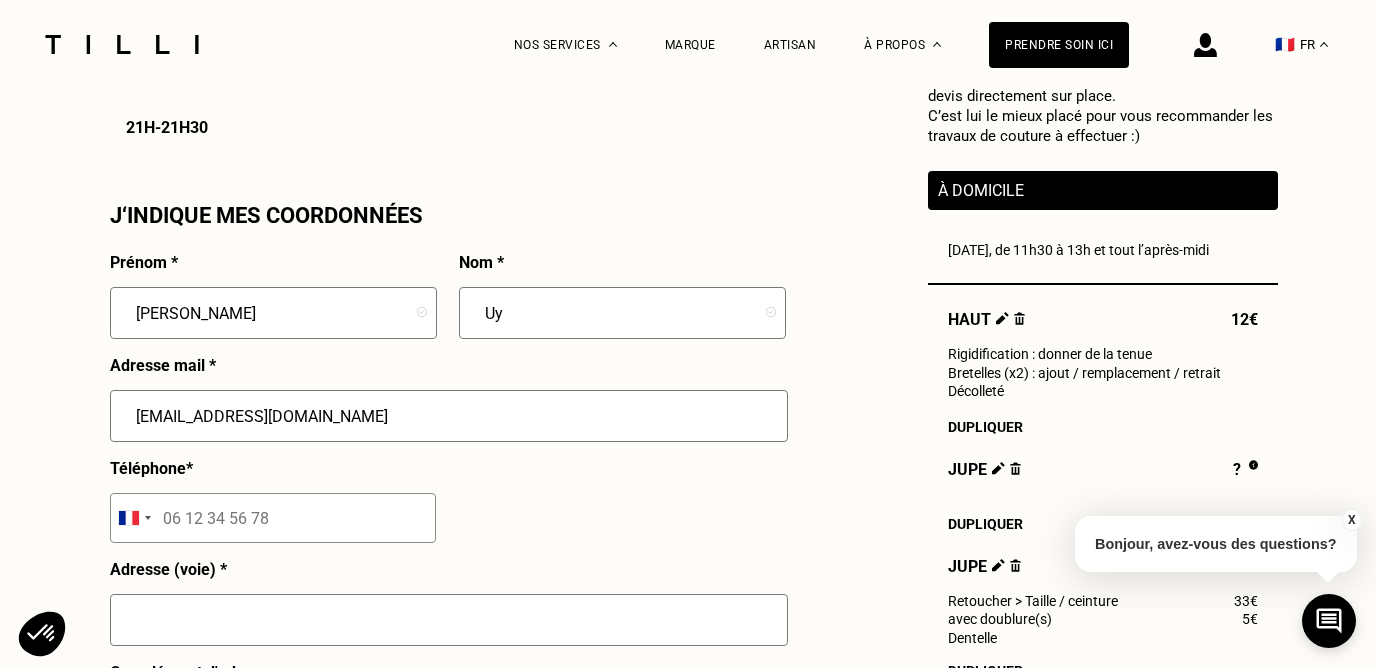 type on "[EMAIL_ADDRESS][DOMAIN_NAME]" 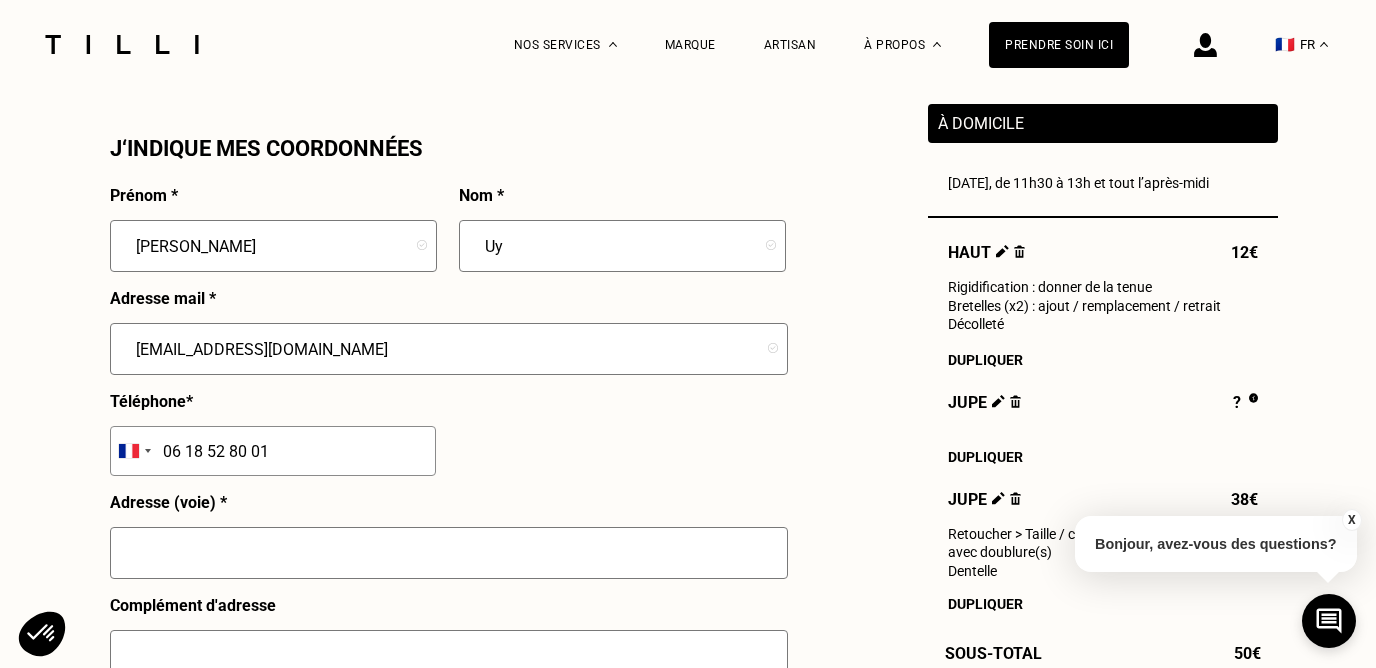 scroll, scrollTop: 1811, scrollLeft: 0, axis: vertical 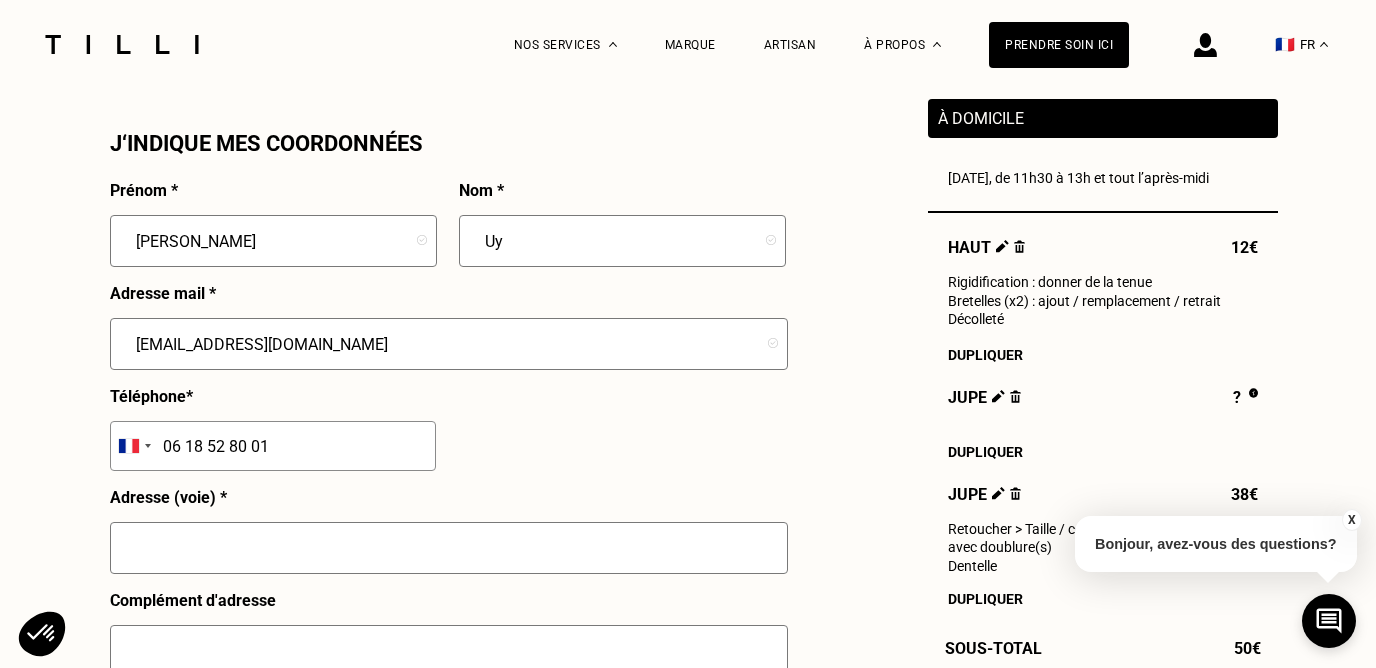 type on "06 18 52 80 01" 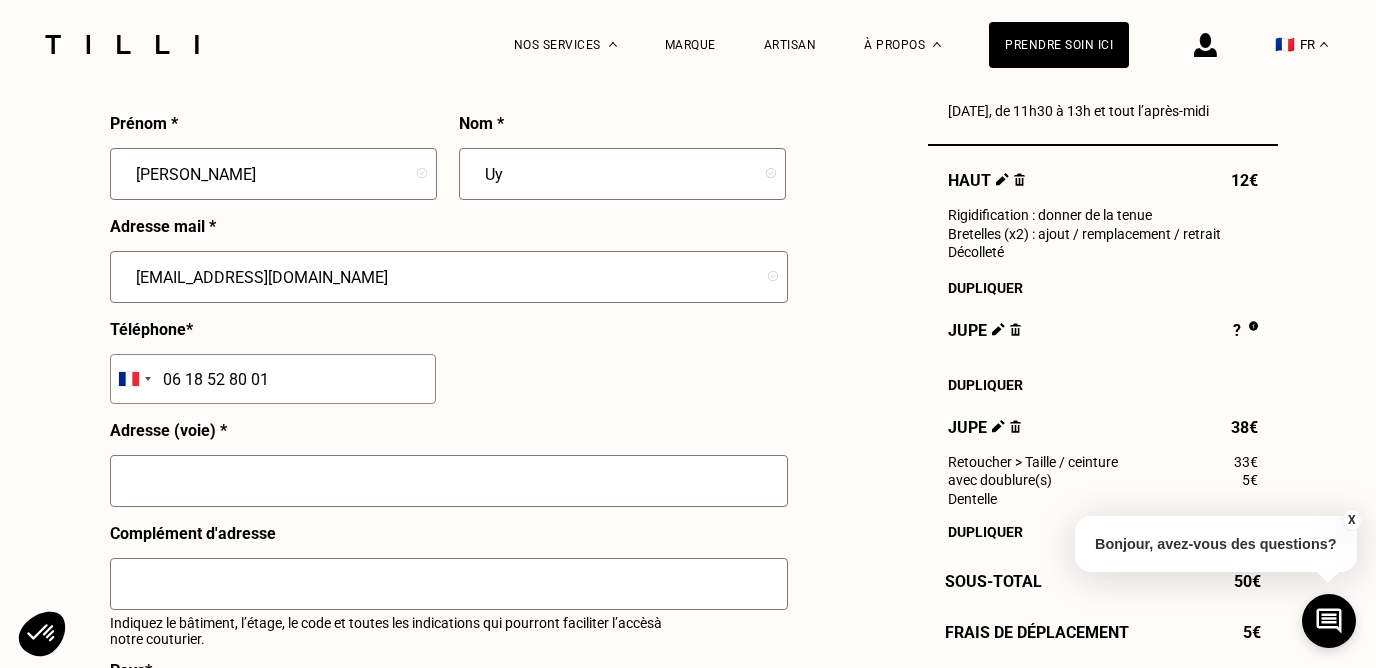 scroll, scrollTop: 1893, scrollLeft: 0, axis: vertical 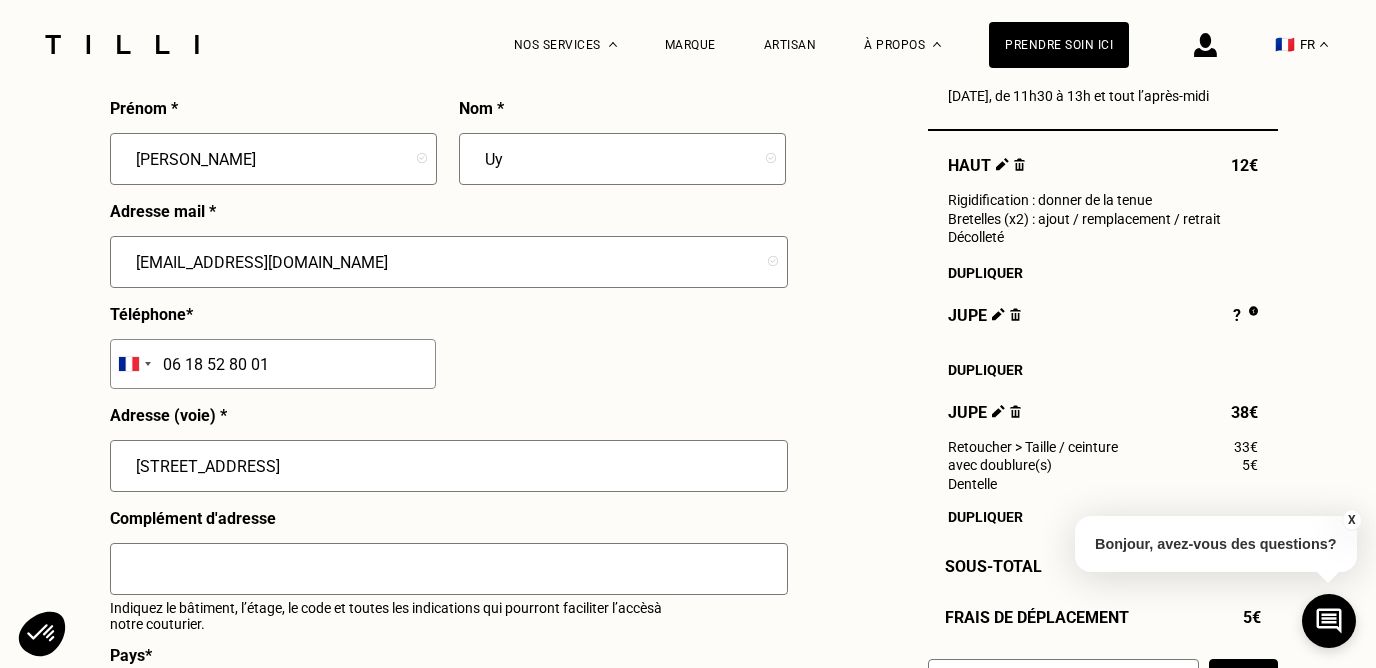 type on "[STREET_ADDRESS]" 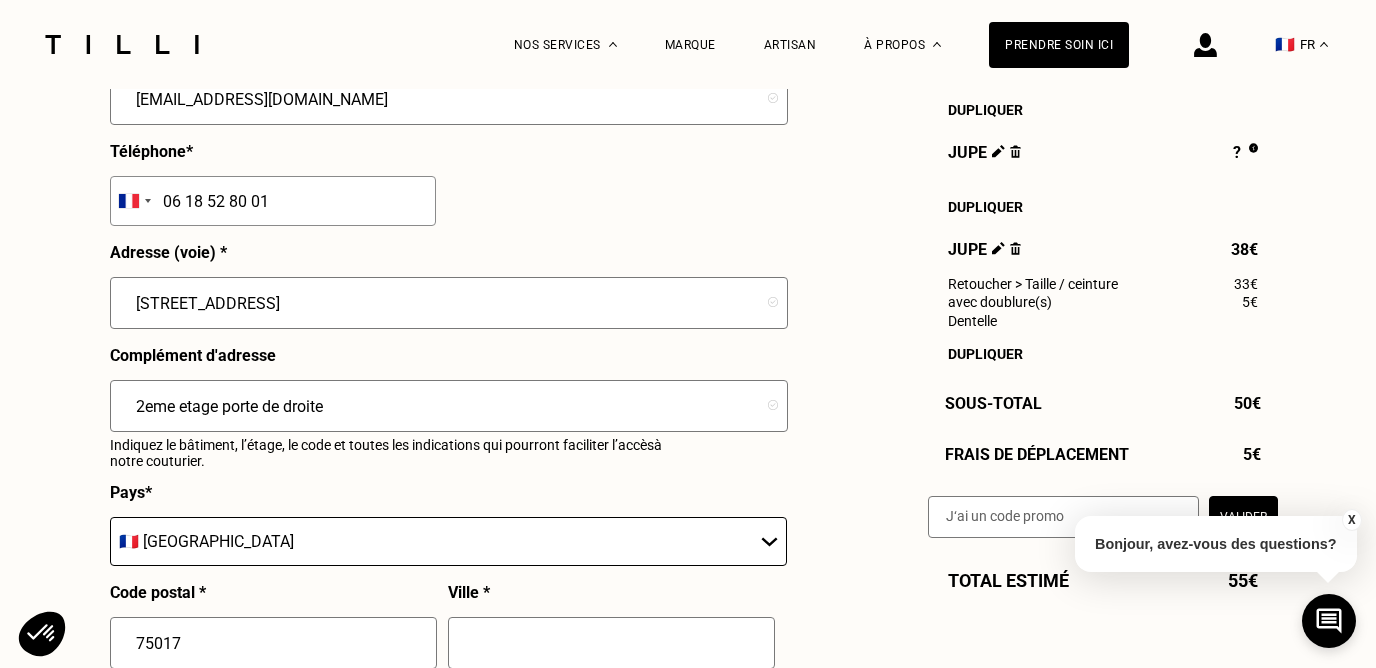 scroll, scrollTop: 2058, scrollLeft: 0, axis: vertical 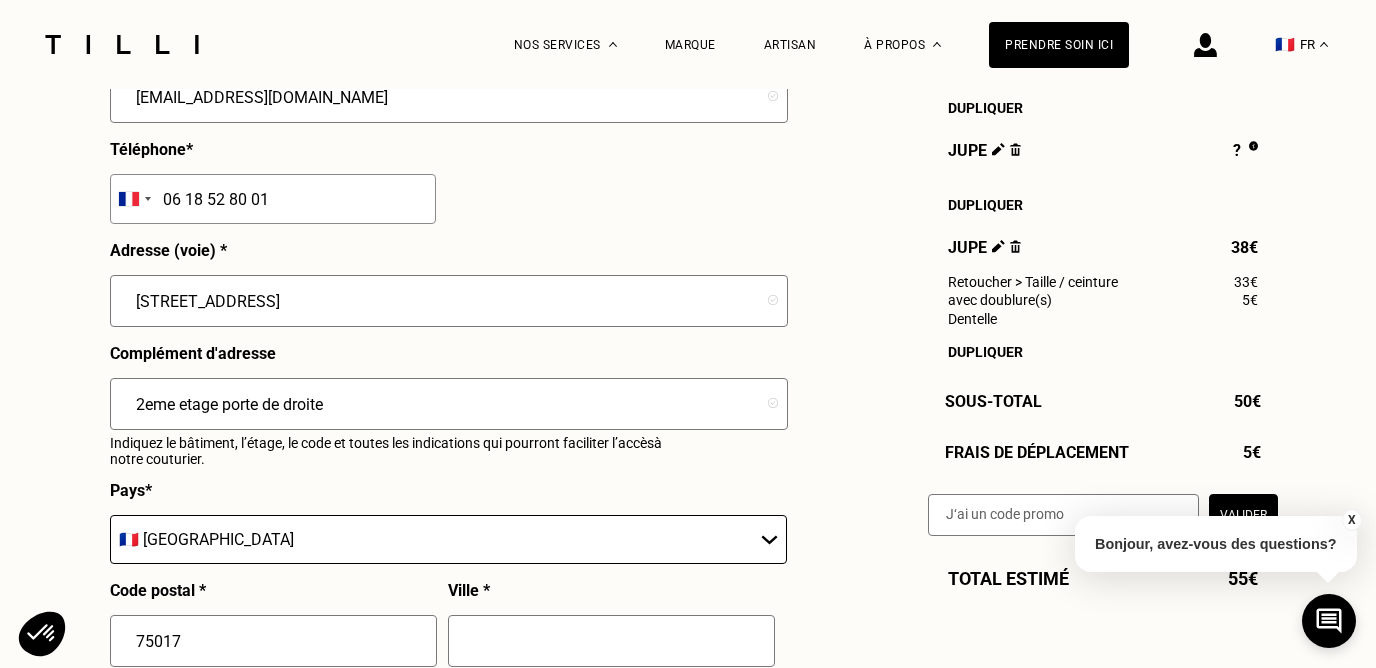 click on "2eme etage porte de droite" at bounding box center [449, 404] 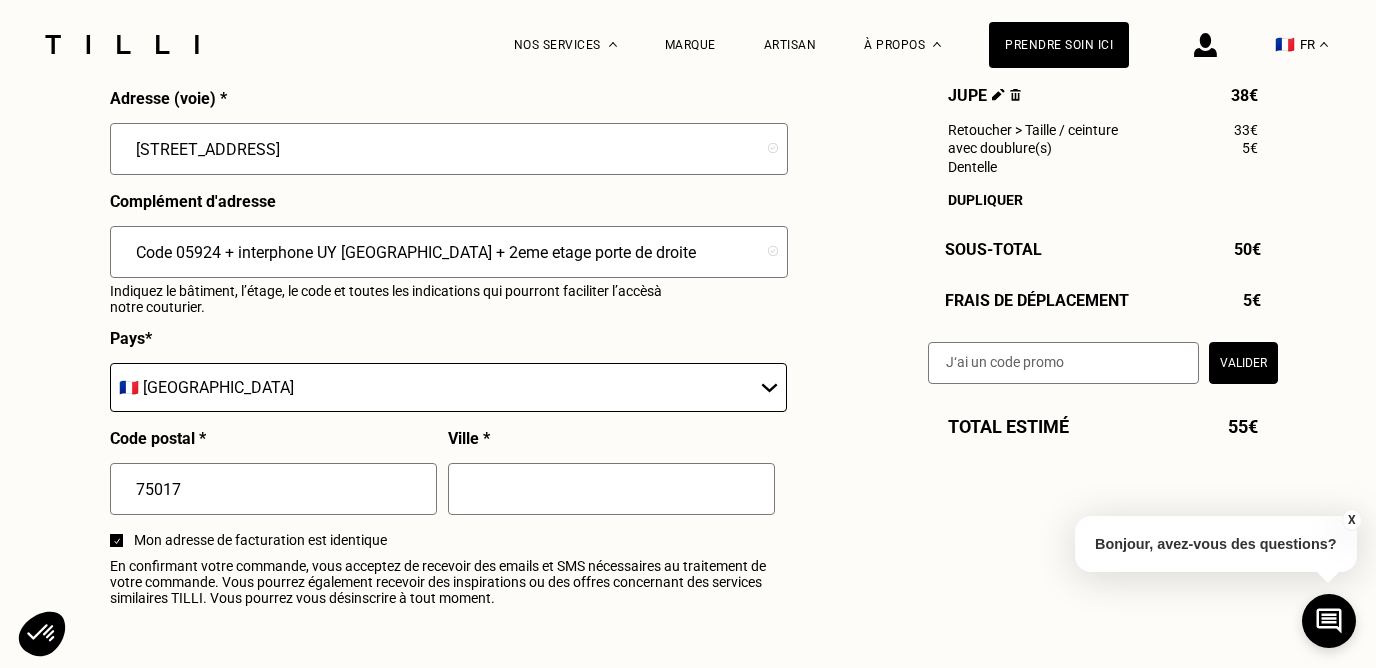 scroll, scrollTop: 2239, scrollLeft: 0, axis: vertical 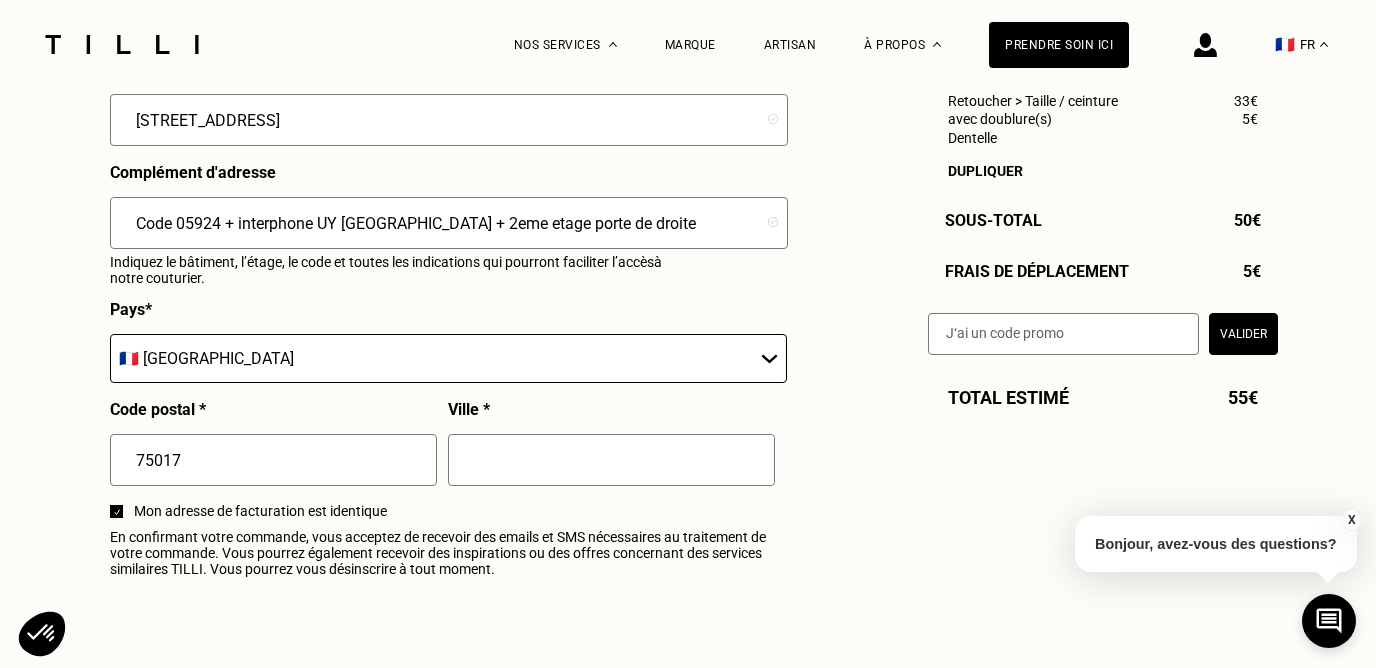 type on "Code 05924 + interphone UY [GEOGRAPHIC_DATA] + 2eme etage porte de droite" 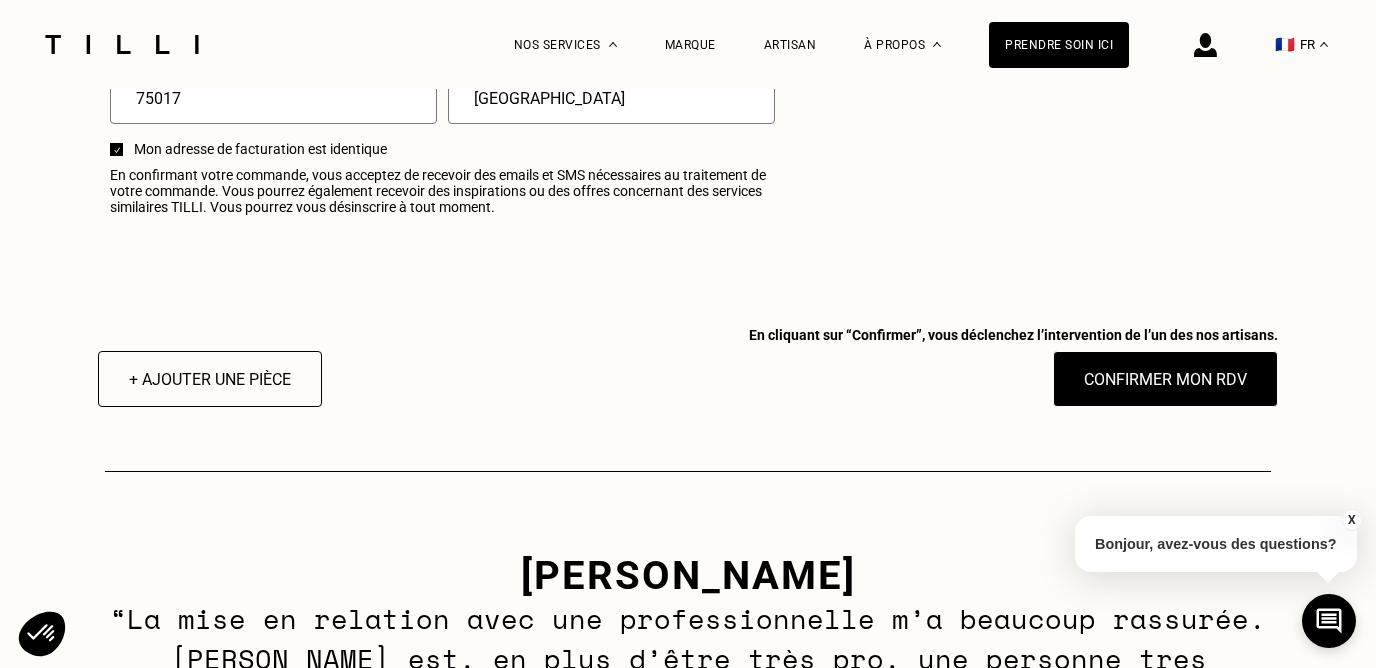 scroll, scrollTop: 2619, scrollLeft: 0, axis: vertical 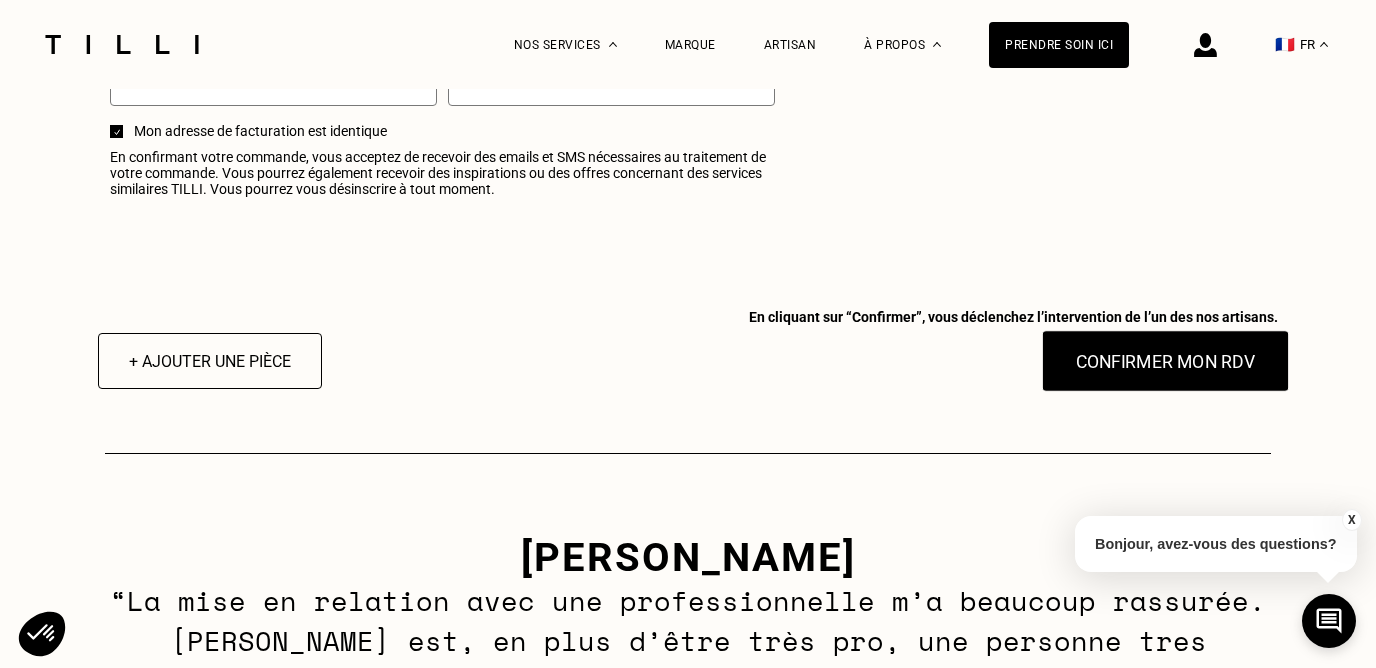type on "[GEOGRAPHIC_DATA]" 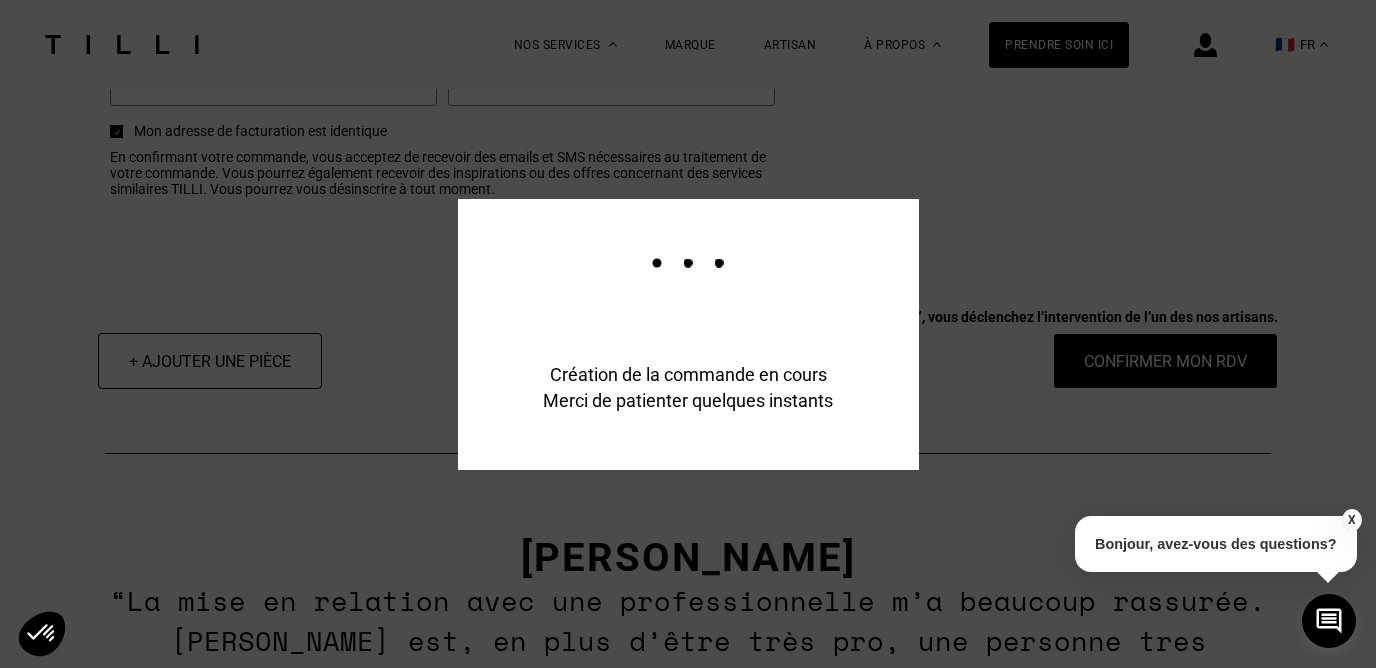 scroll, scrollTop: 2667, scrollLeft: 0, axis: vertical 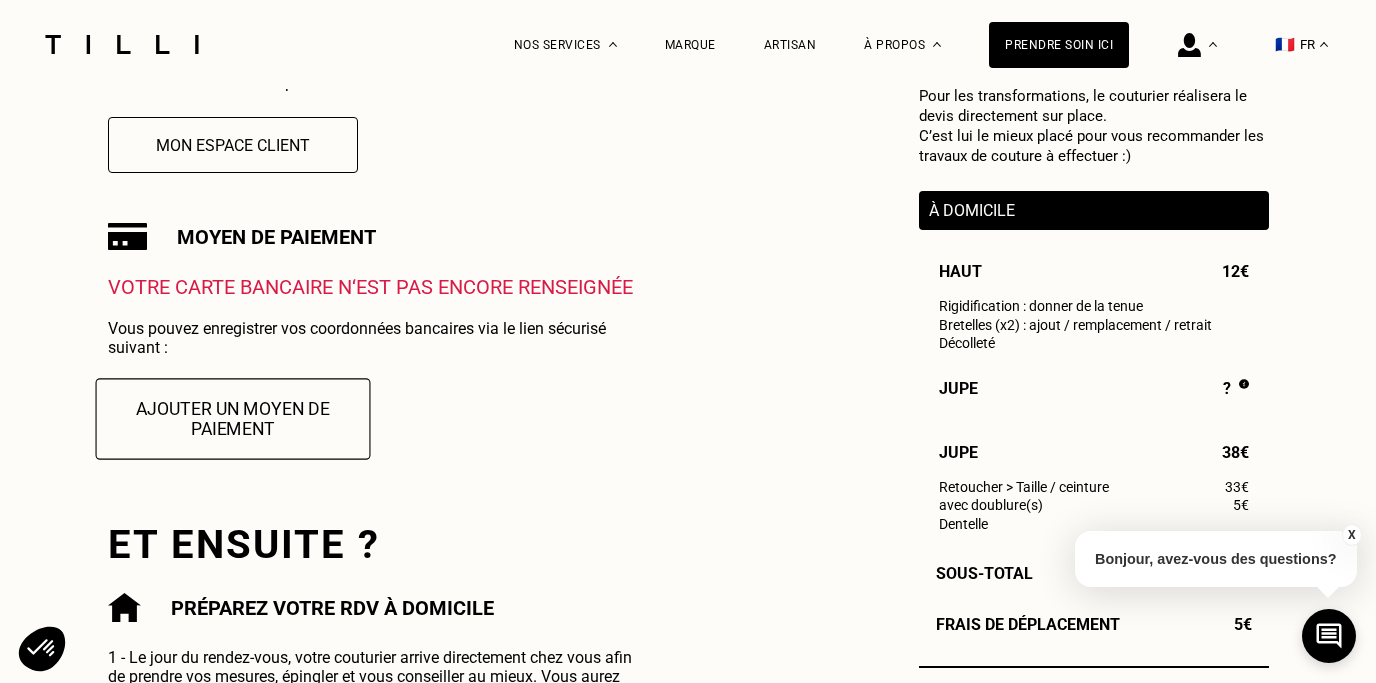 click on "Ajouter un moyen de paiement" at bounding box center [232, 418] 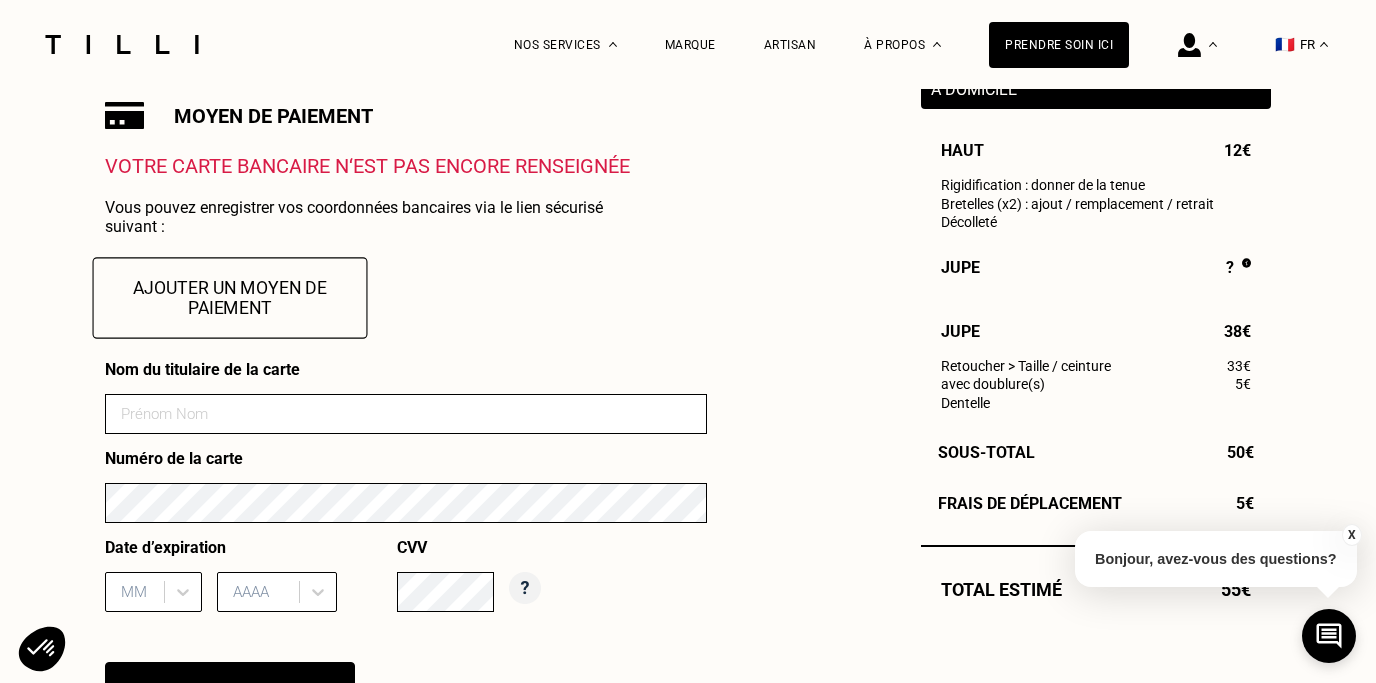 scroll, scrollTop: 787, scrollLeft: 0, axis: vertical 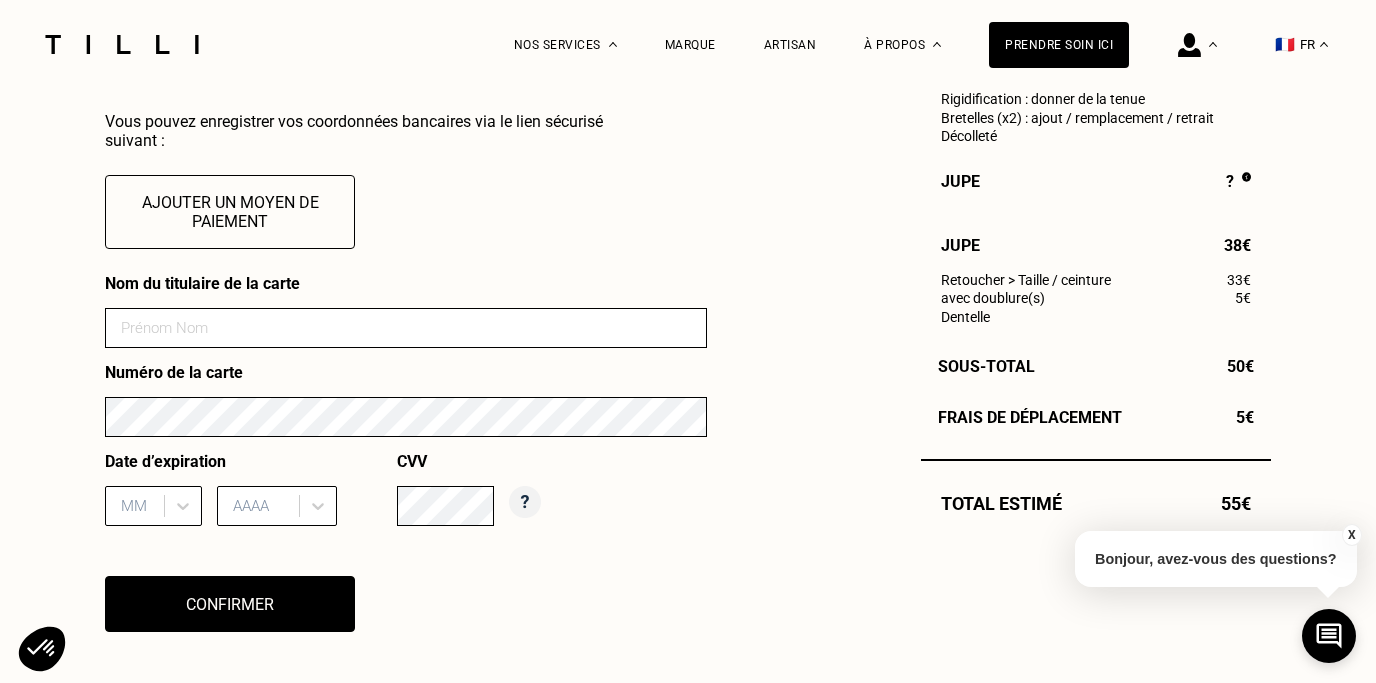 click at bounding box center [406, 328] 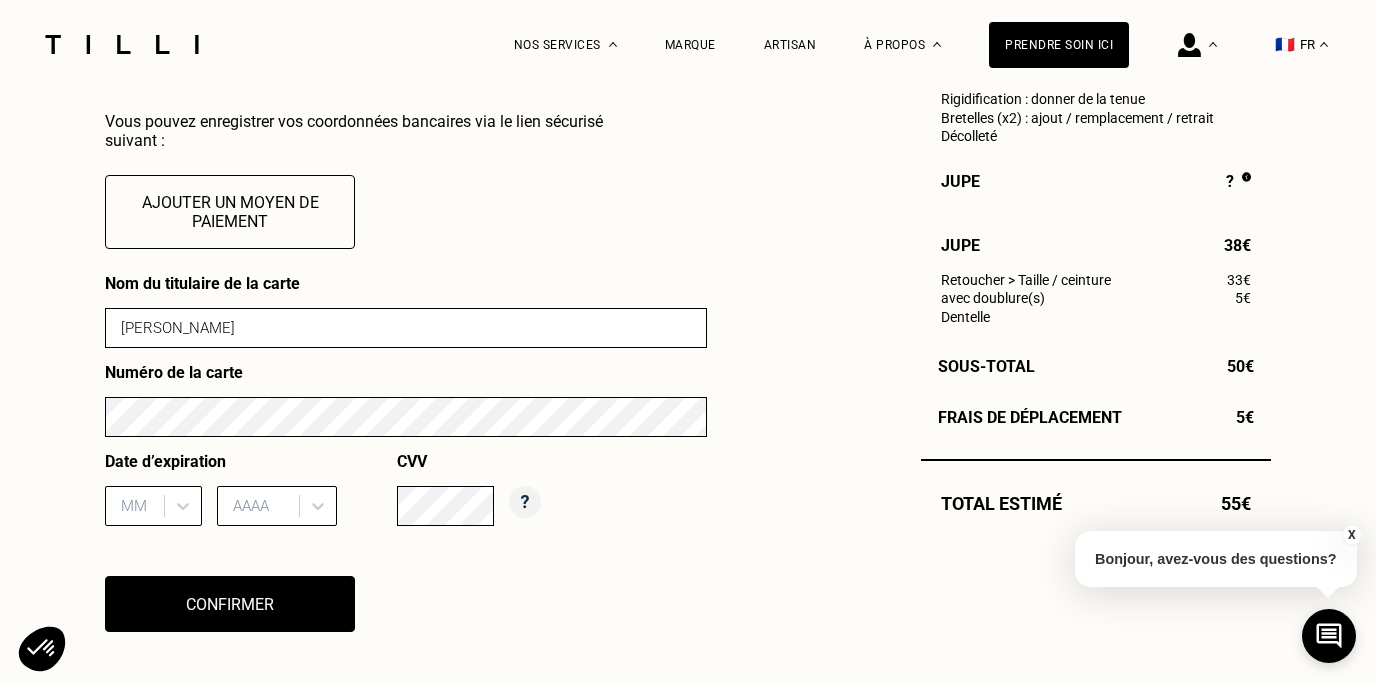 type on "09" 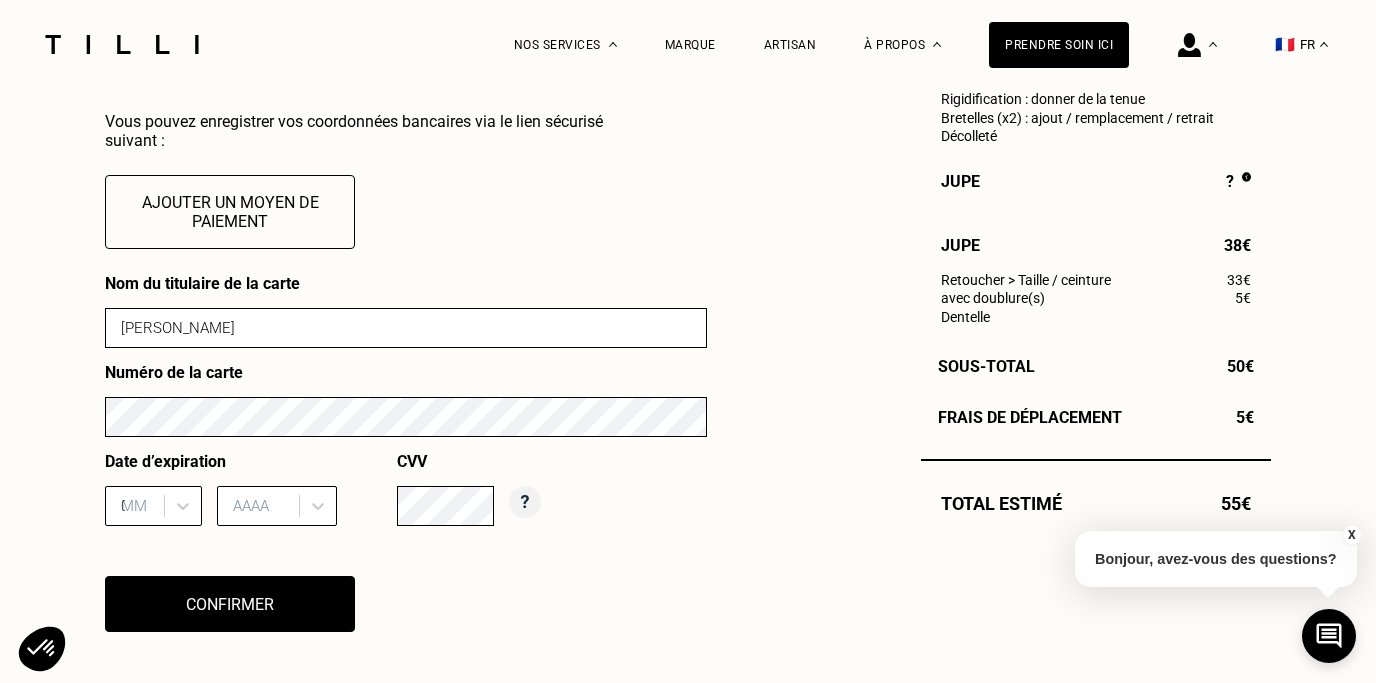 type on "2029" 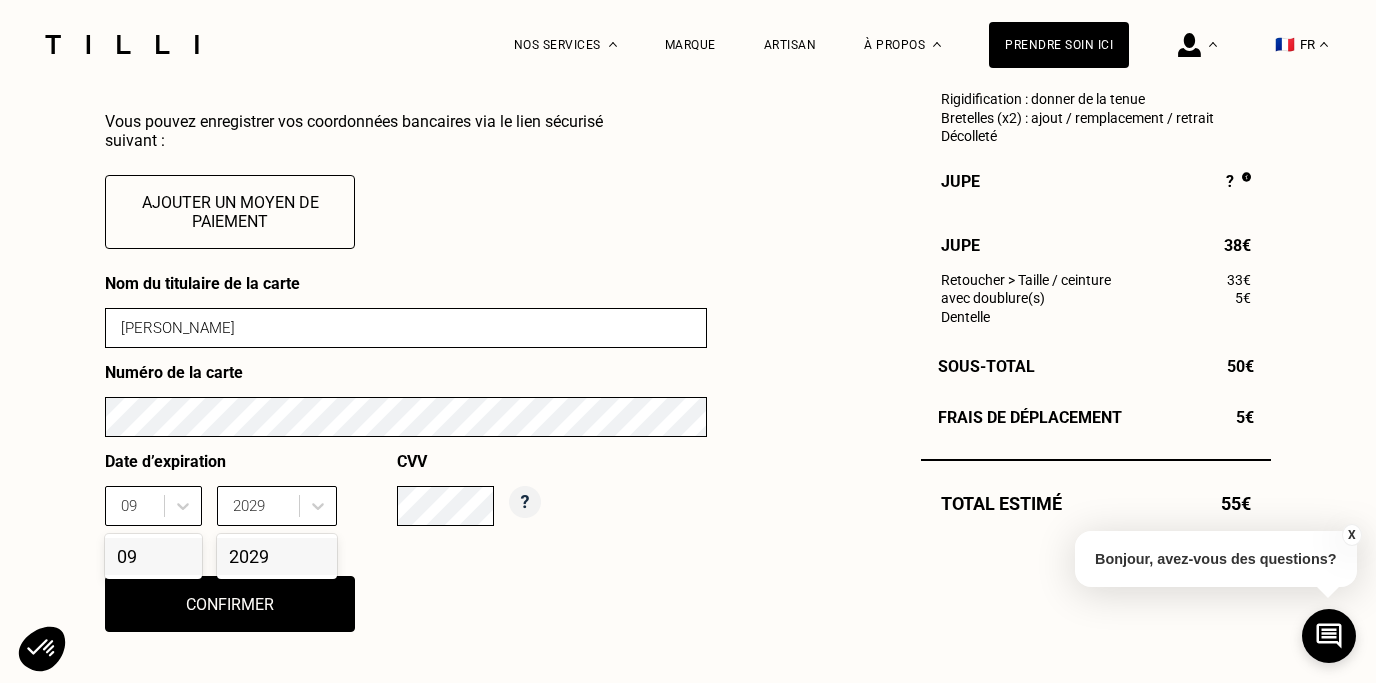 click on "Date d’expiration [DATE] 2029 CVV" at bounding box center (406, 496) 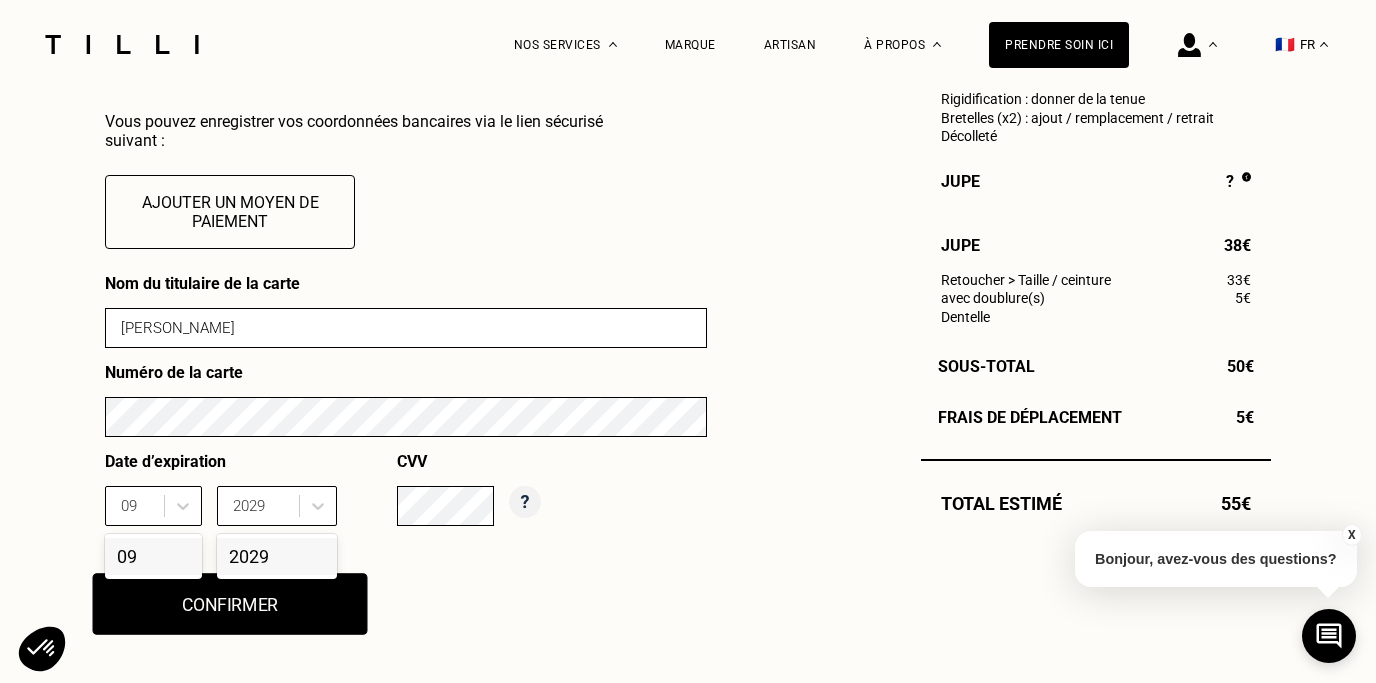 click on "Confirmer" at bounding box center [230, 604] 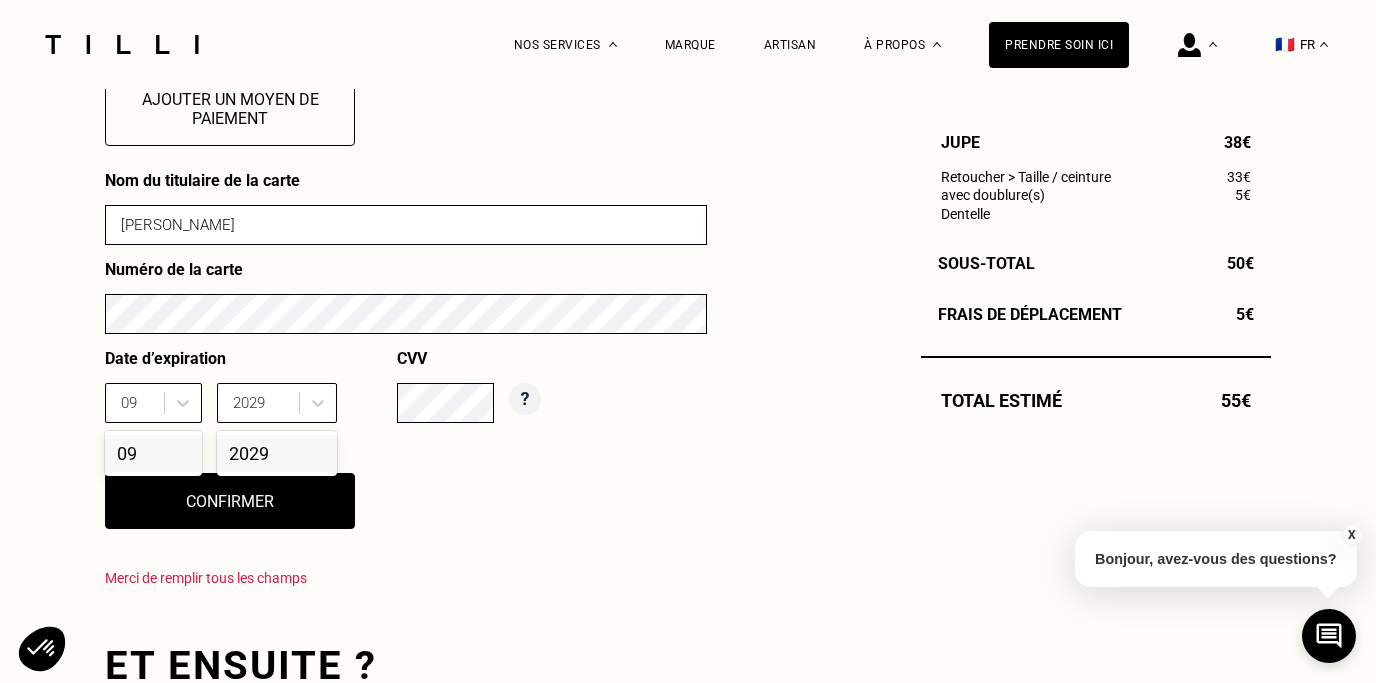 scroll, scrollTop: 891, scrollLeft: 0, axis: vertical 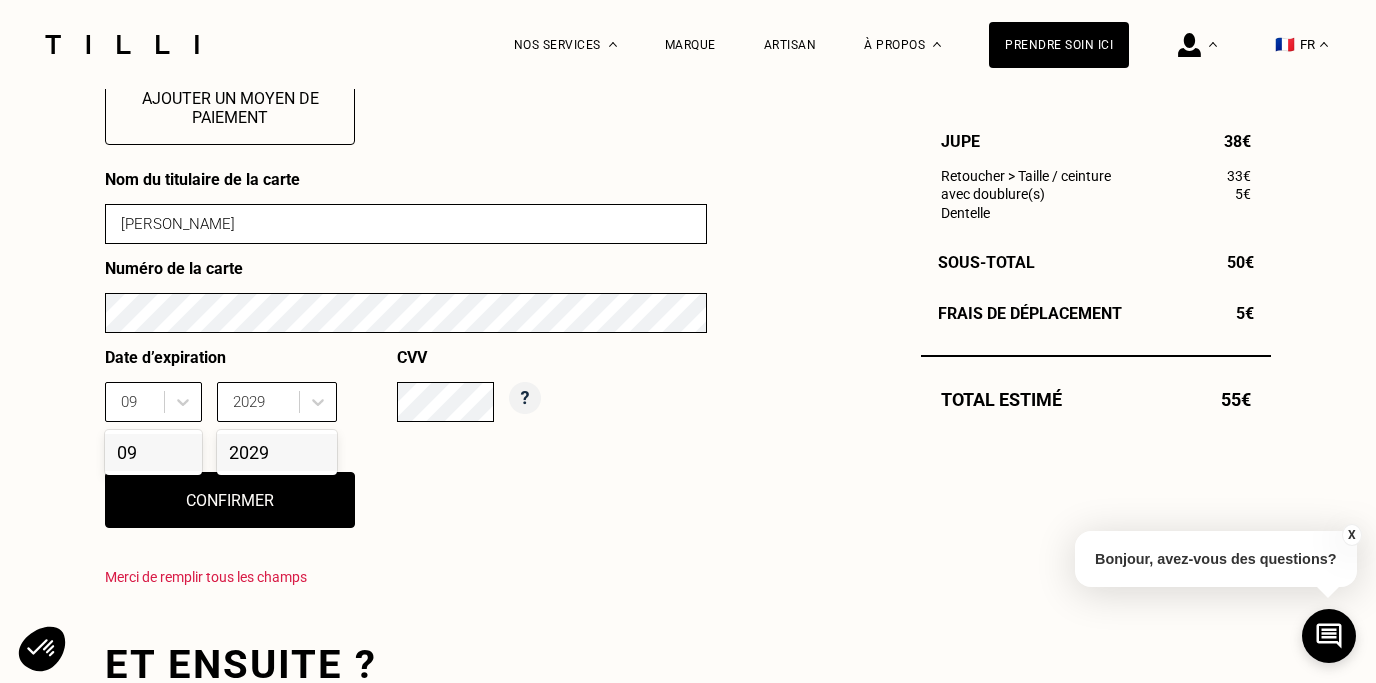 click on "Nom du titulaire de la carte [PERSON_NAME] Numéro de la carte Date d’expiration [DATE] 2029 CVV Confirmer Merci de remplir tous les champs" at bounding box center (406, 385) 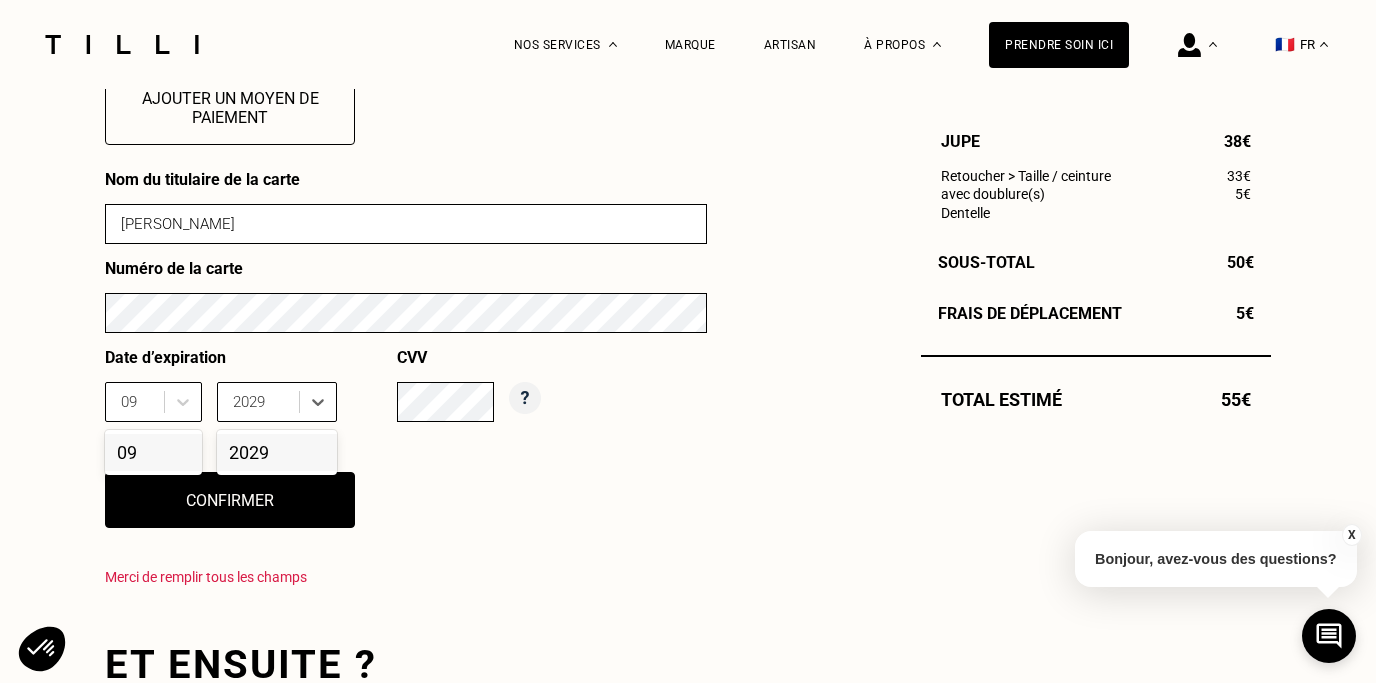 click on "2029" at bounding box center (277, 452) 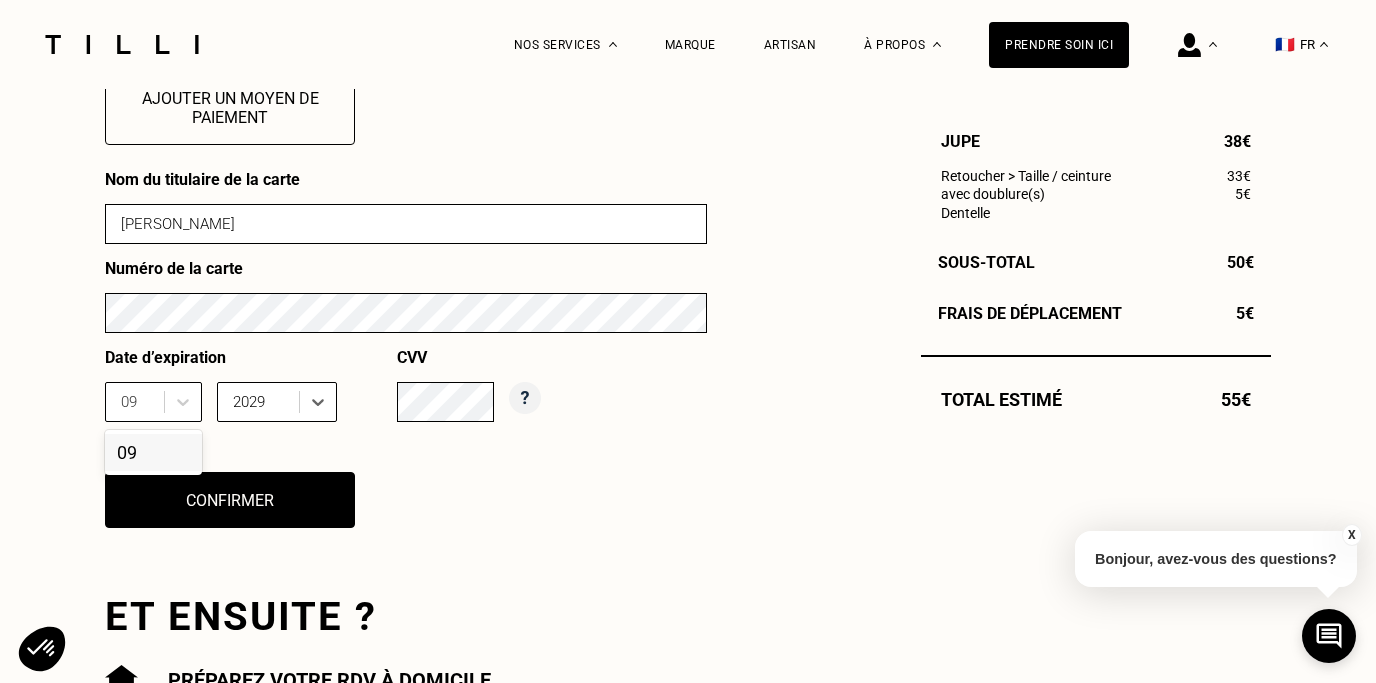 click on "09" at bounding box center [153, 452] 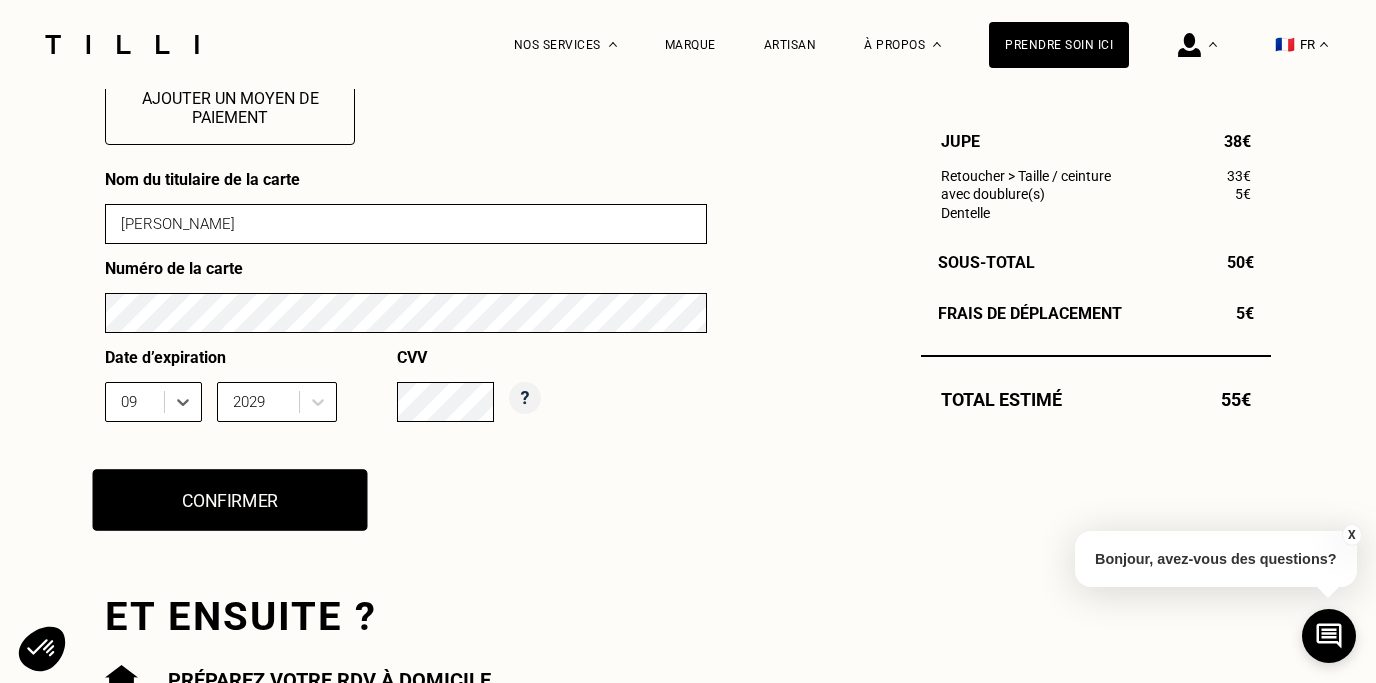 click on "Confirmer" at bounding box center (230, 500) 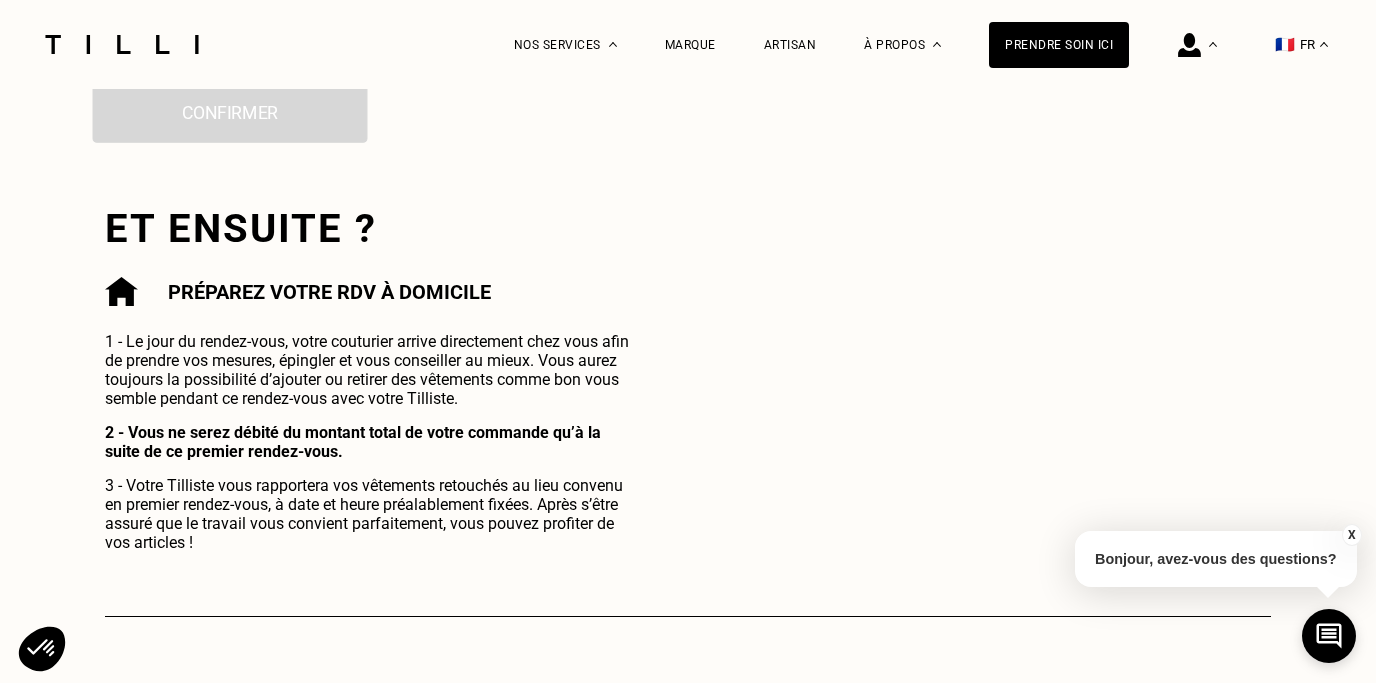 scroll, scrollTop: 1426, scrollLeft: 0, axis: vertical 